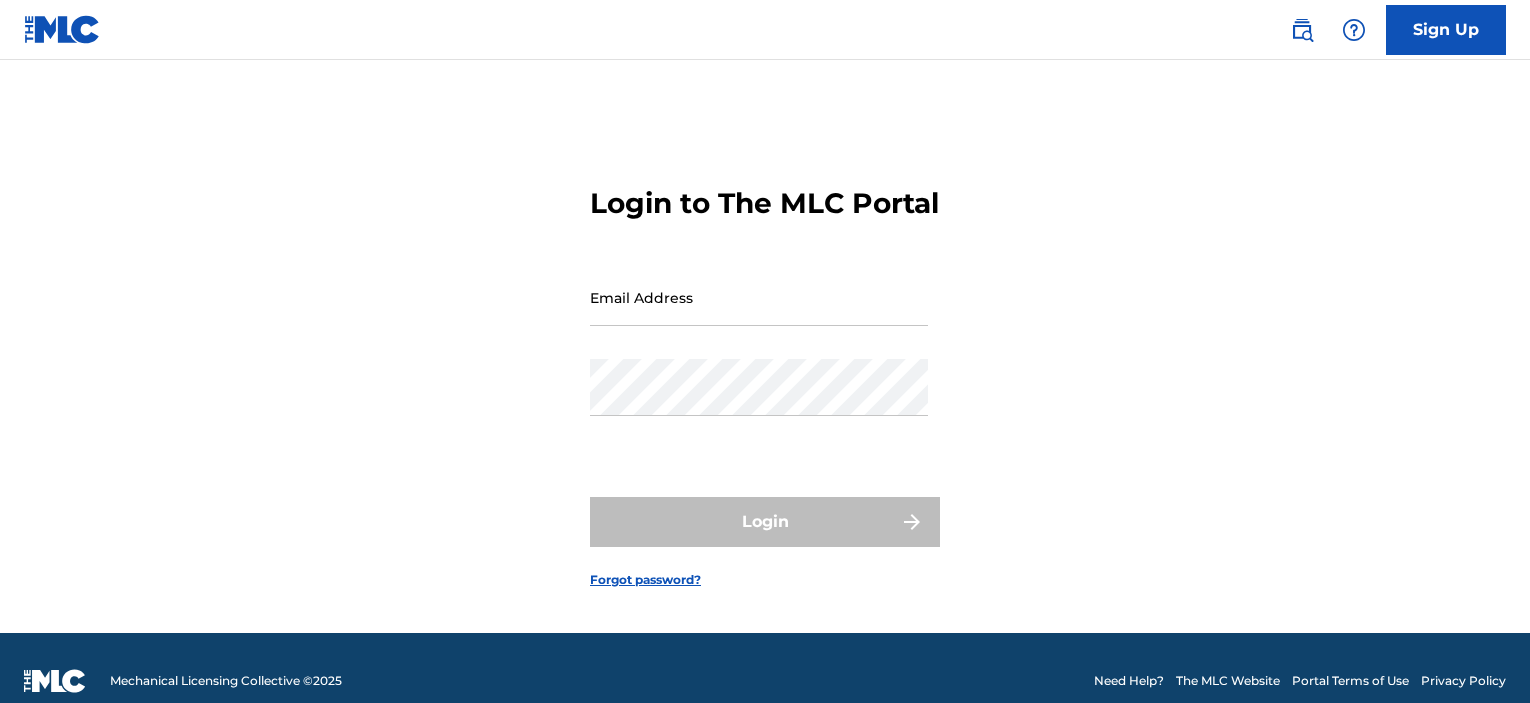 scroll, scrollTop: 0, scrollLeft: 0, axis: both 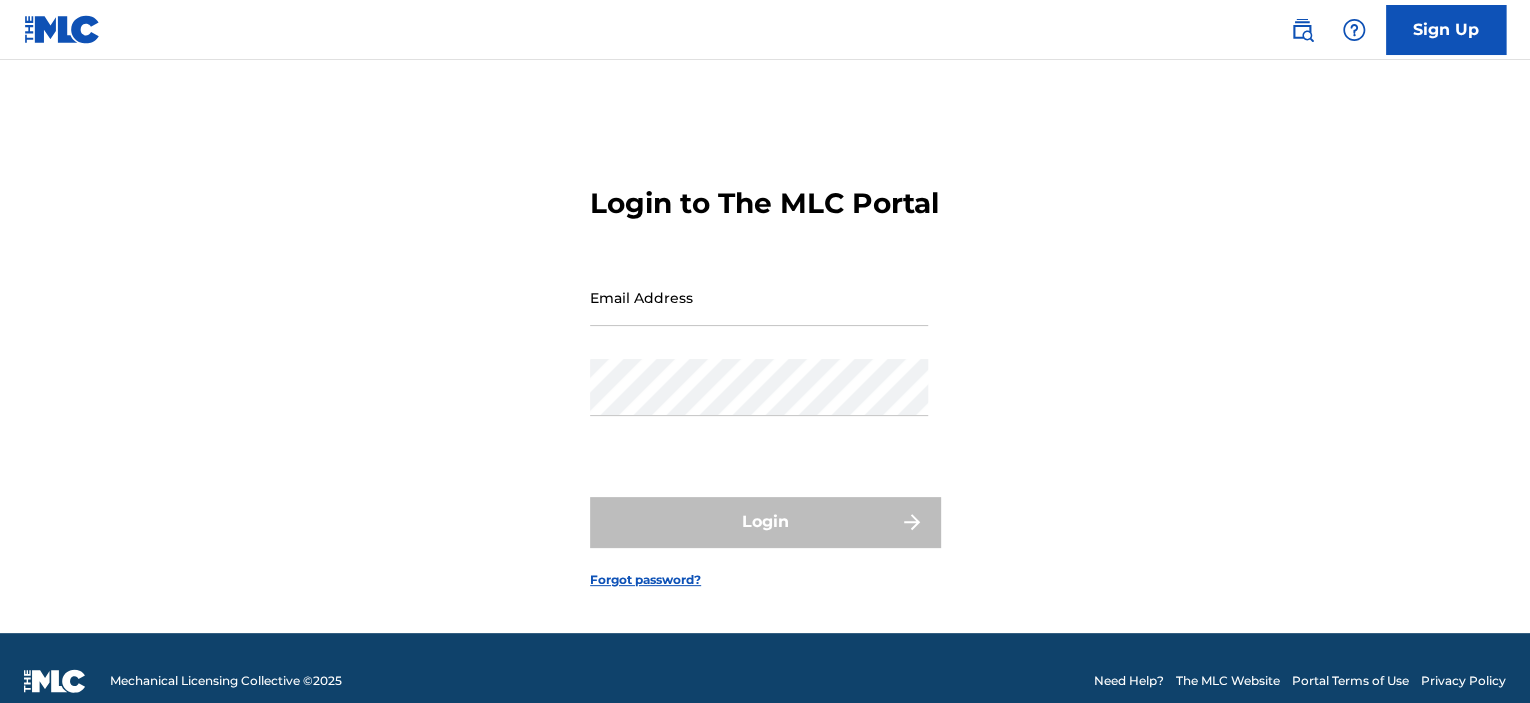 click on "Email Address" at bounding box center (759, 297) 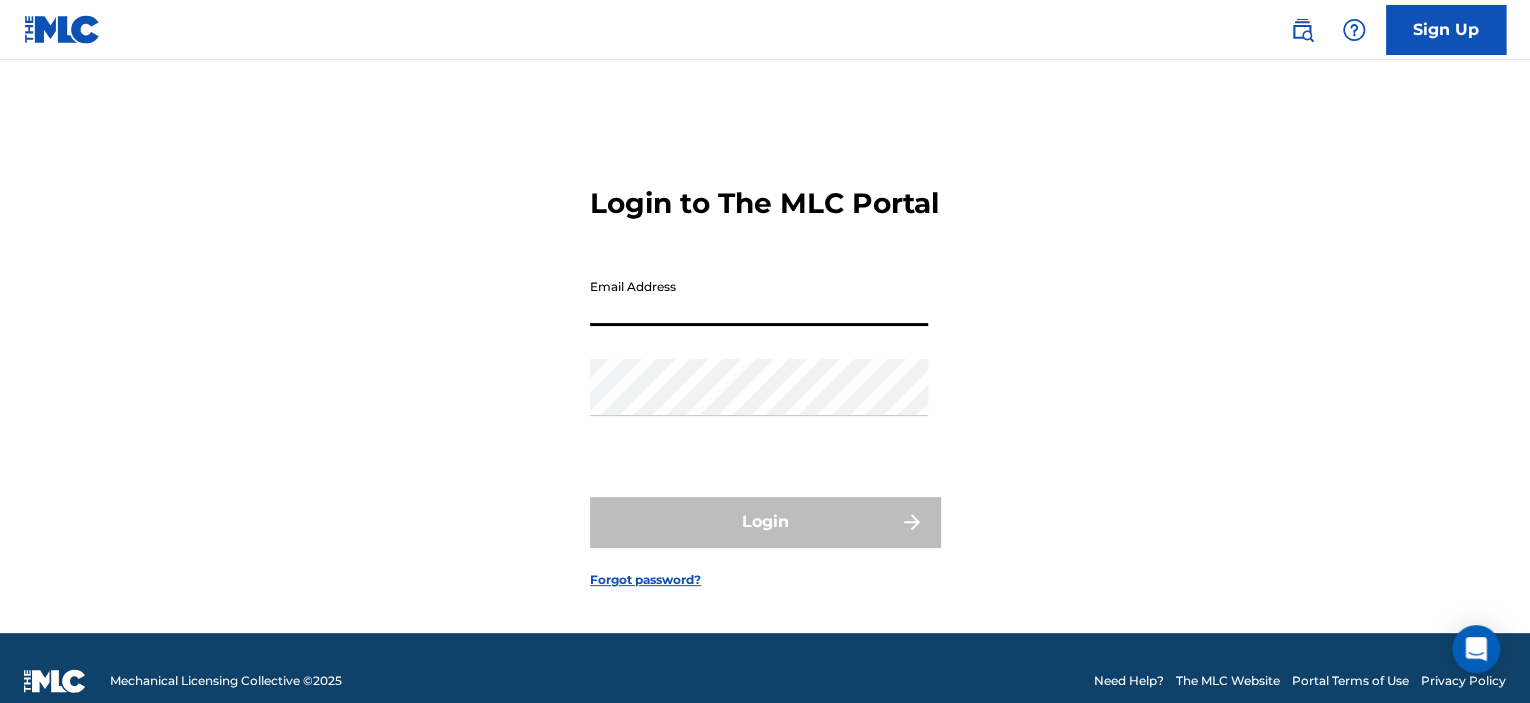 type on "[EMAIL_ADDRESS][DOMAIN_NAME]" 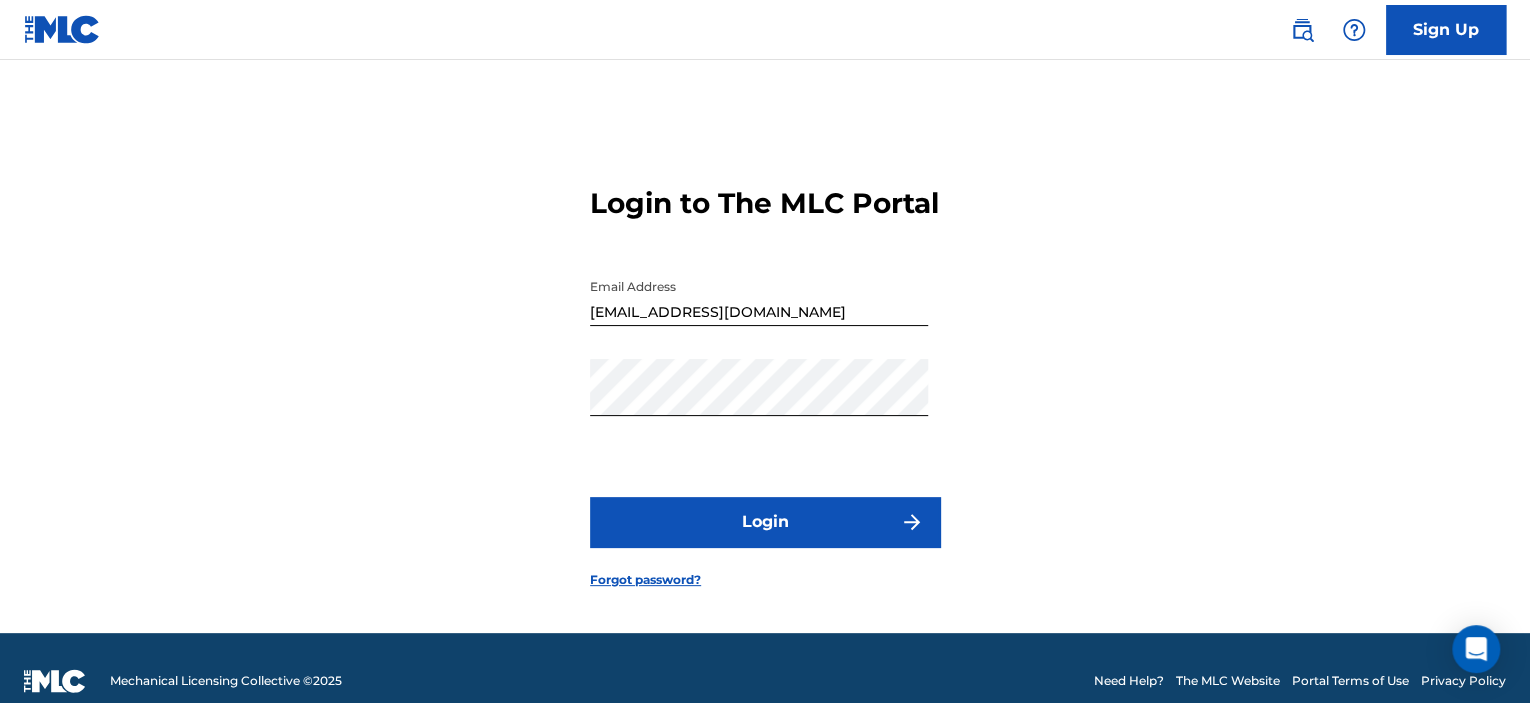 click on "Login" at bounding box center (765, 522) 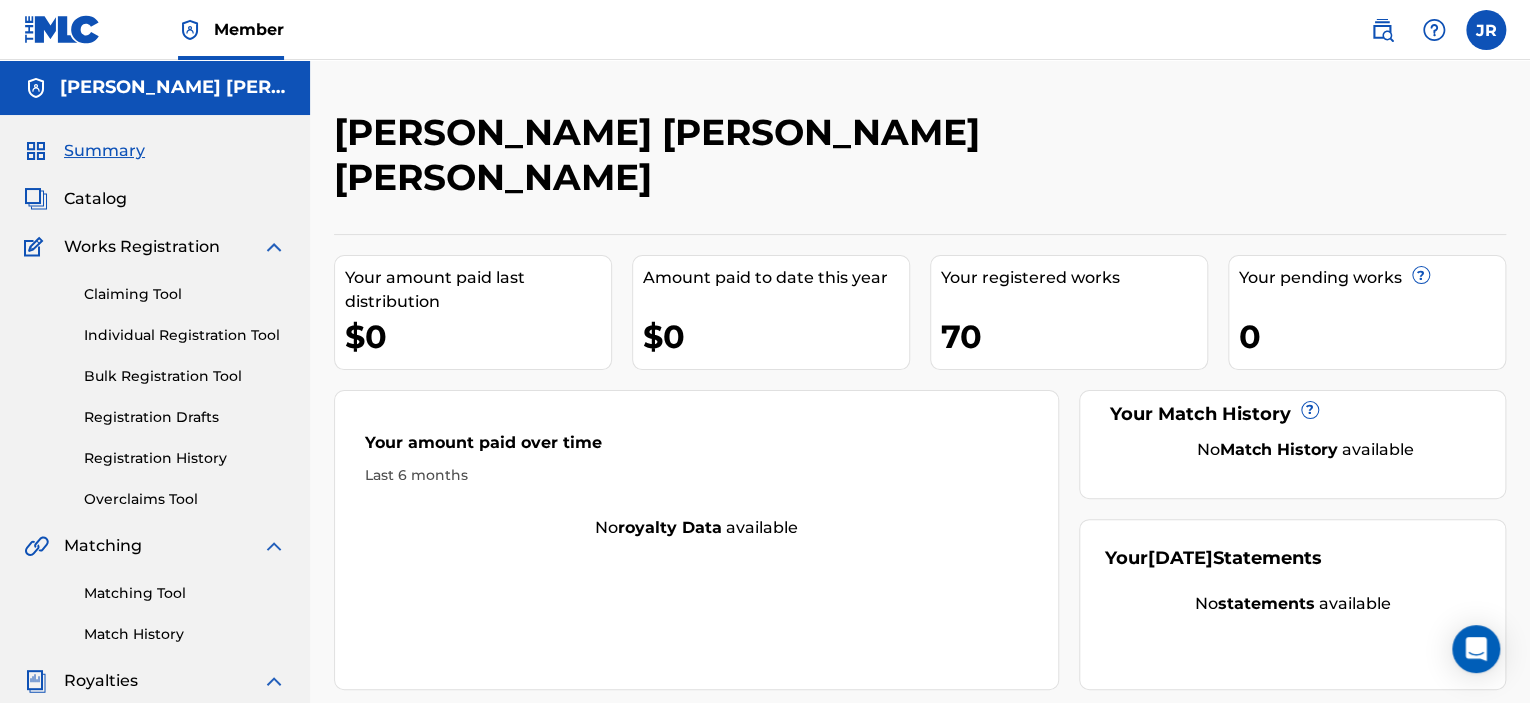 scroll, scrollTop: 0, scrollLeft: 0, axis: both 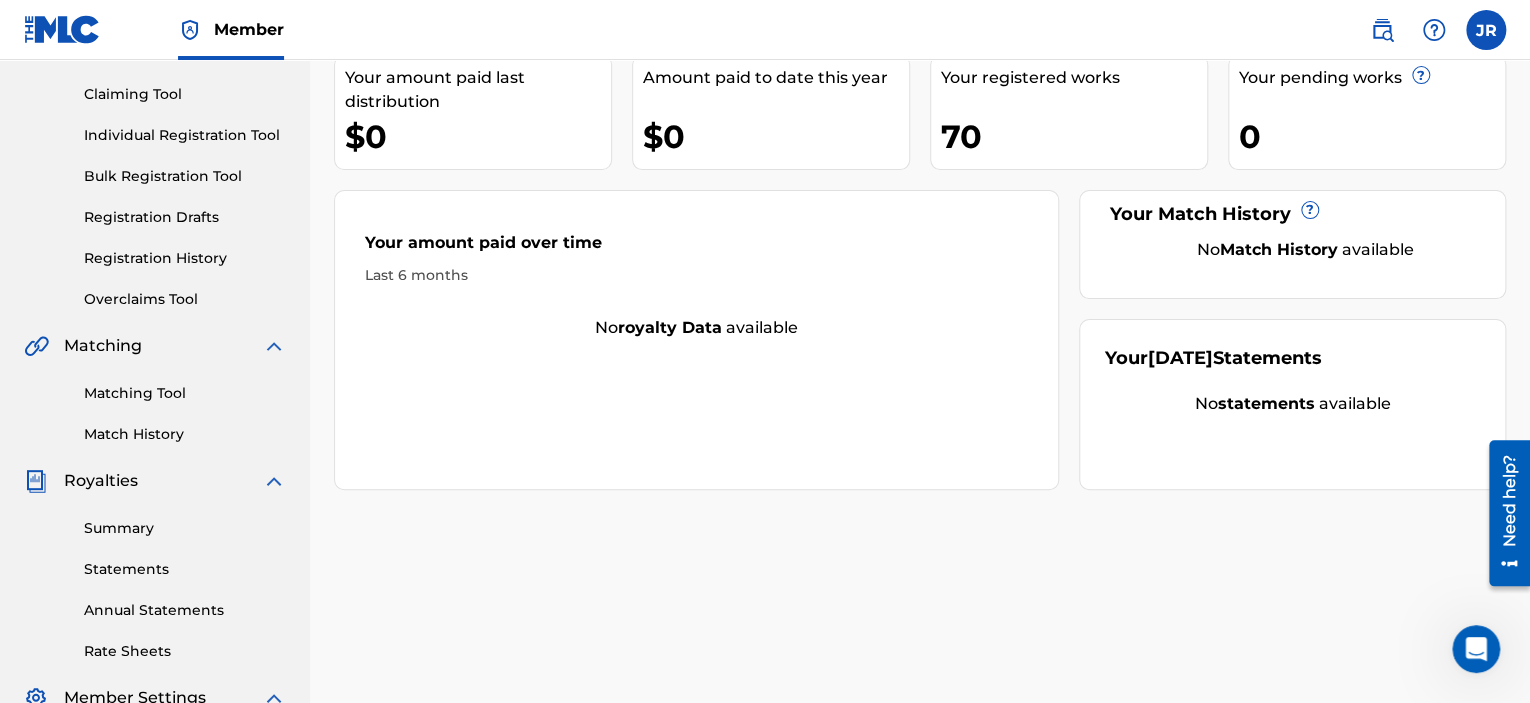 click on "Individual Registration Tool" at bounding box center (185, 135) 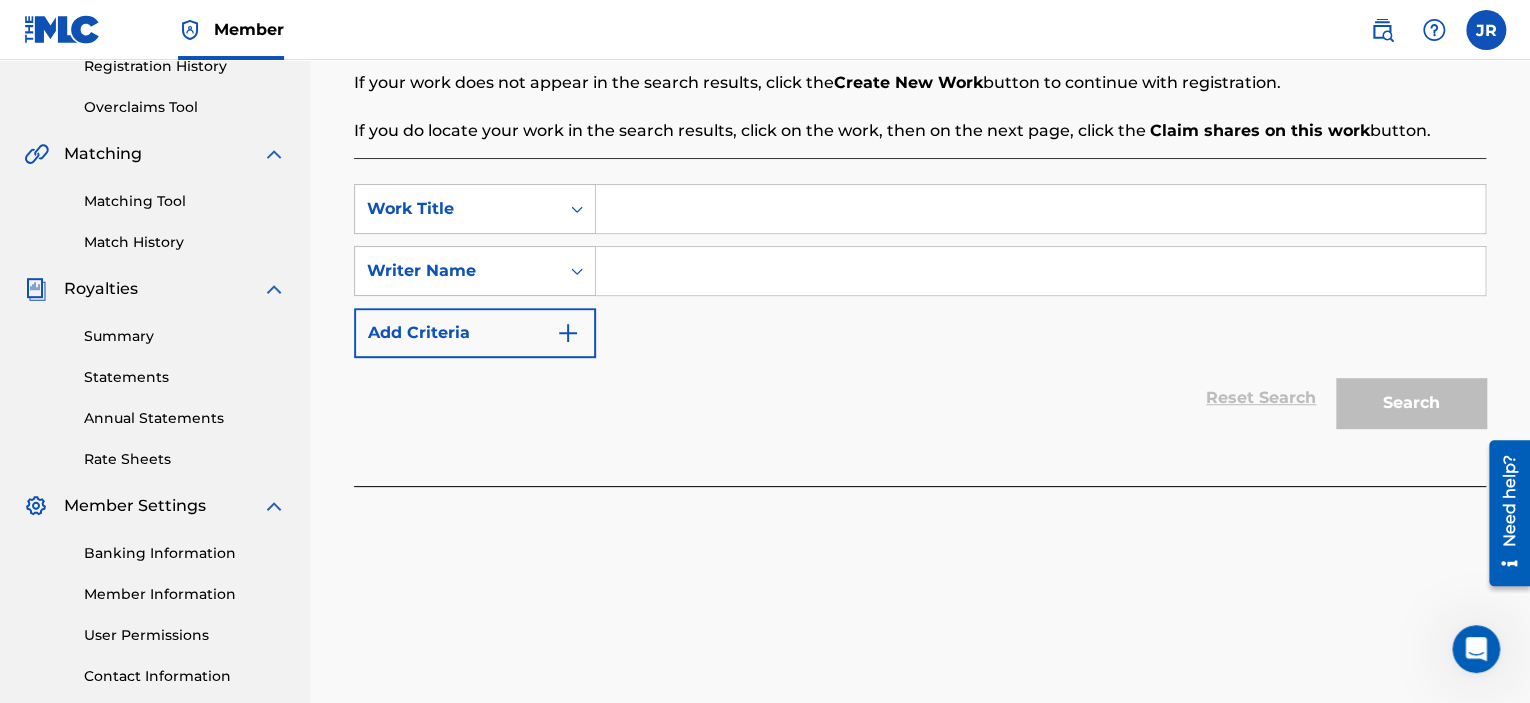 scroll, scrollTop: 400, scrollLeft: 0, axis: vertical 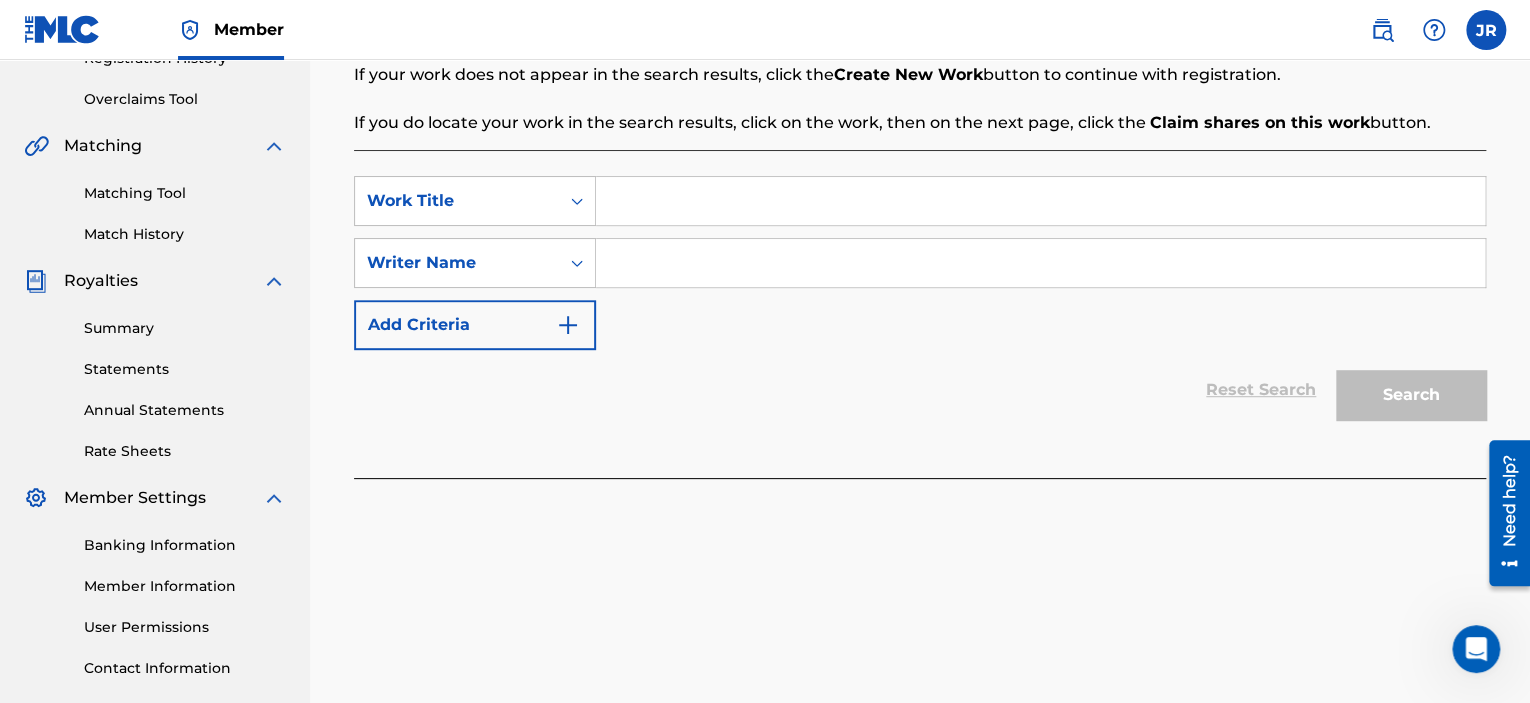 click at bounding box center [1040, 201] 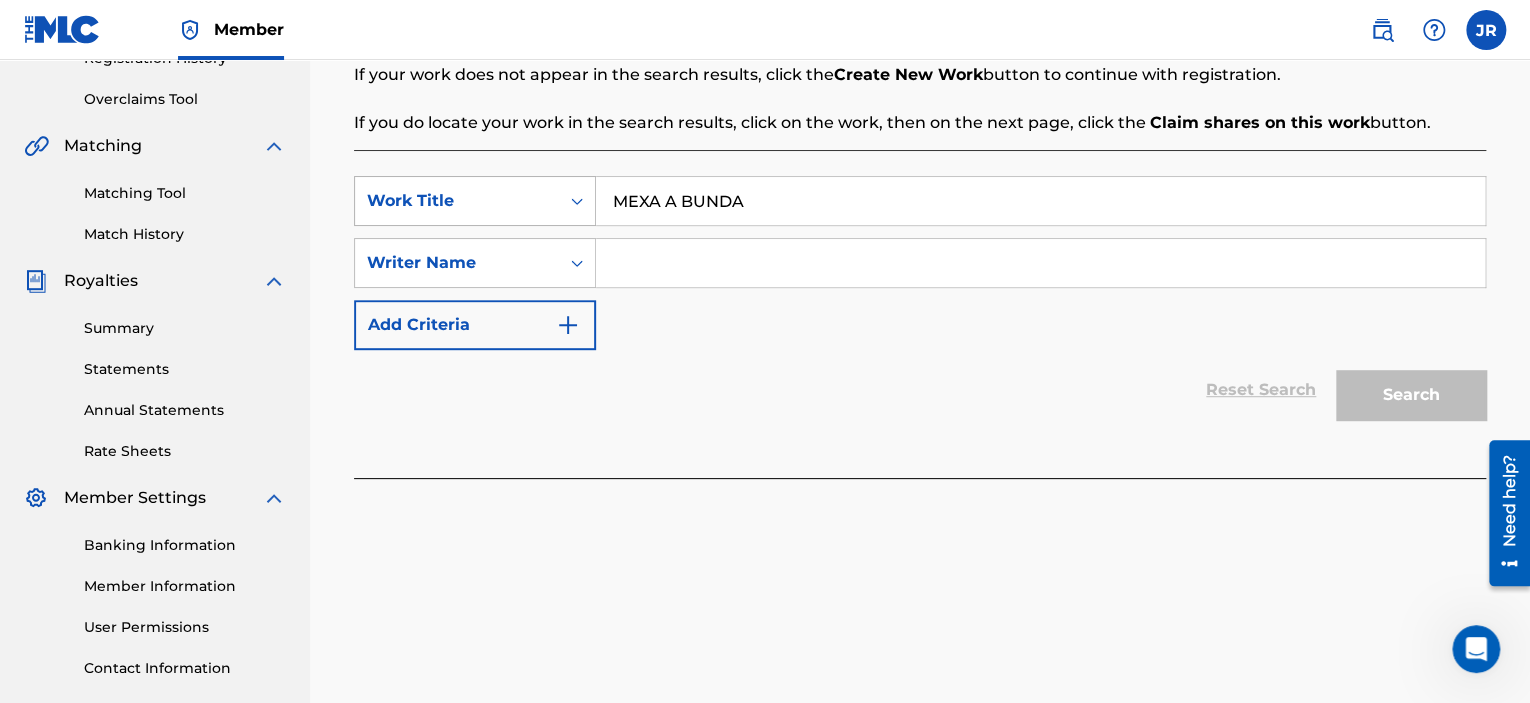drag, startPoint x: 741, startPoint y: 203, endPoint x: 569, endPoint y: 194, distance: 172.2353 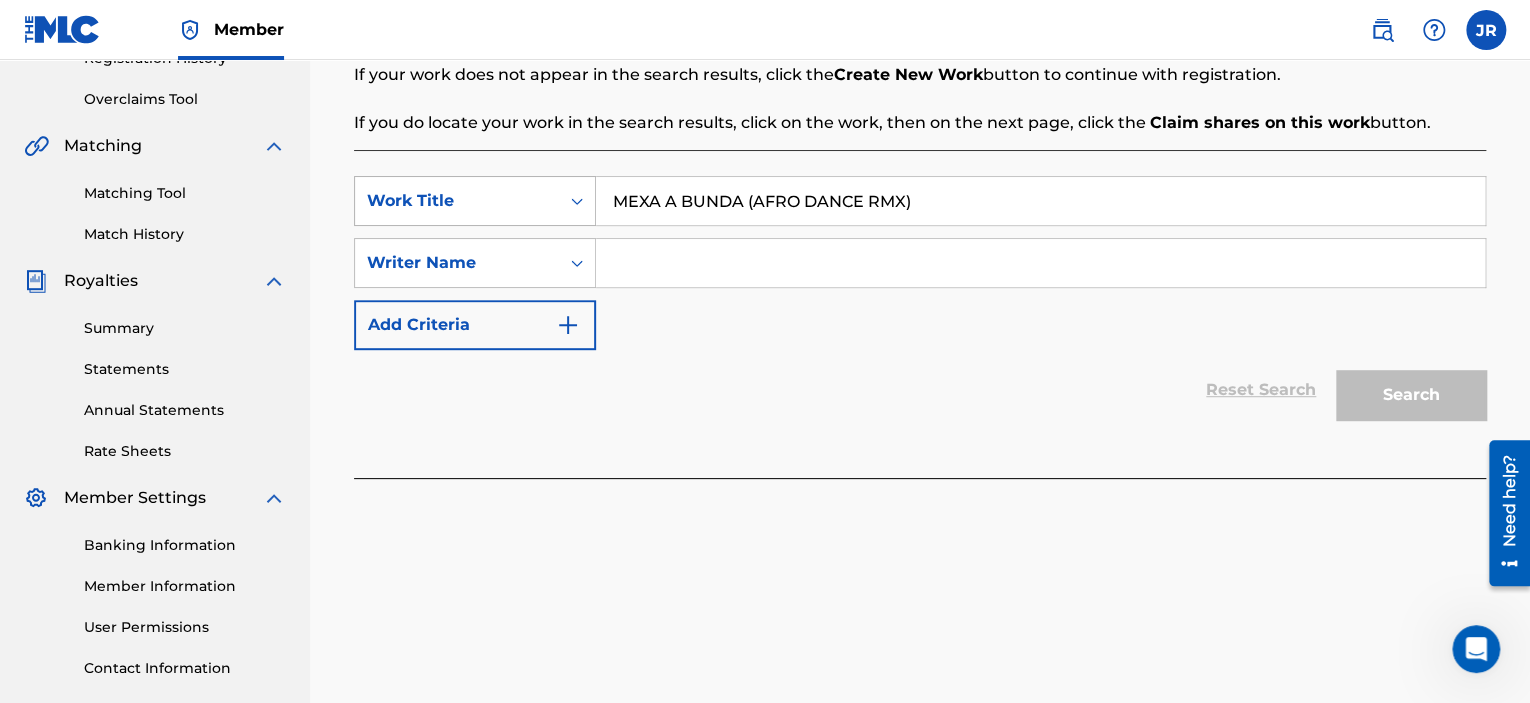 type on "MEXA A BUNDA (AFRO DANCE RMX)" 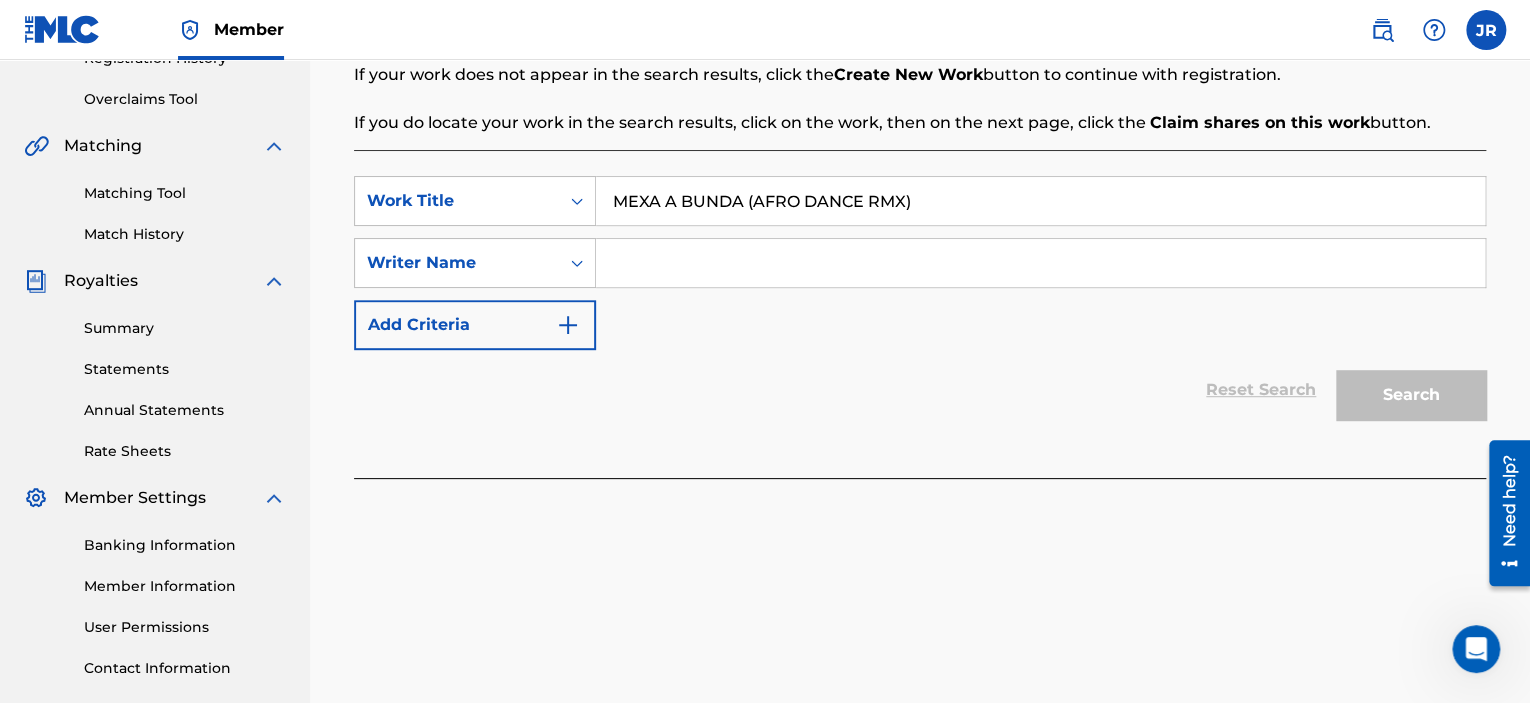 click at bounding box center [1041, 263] 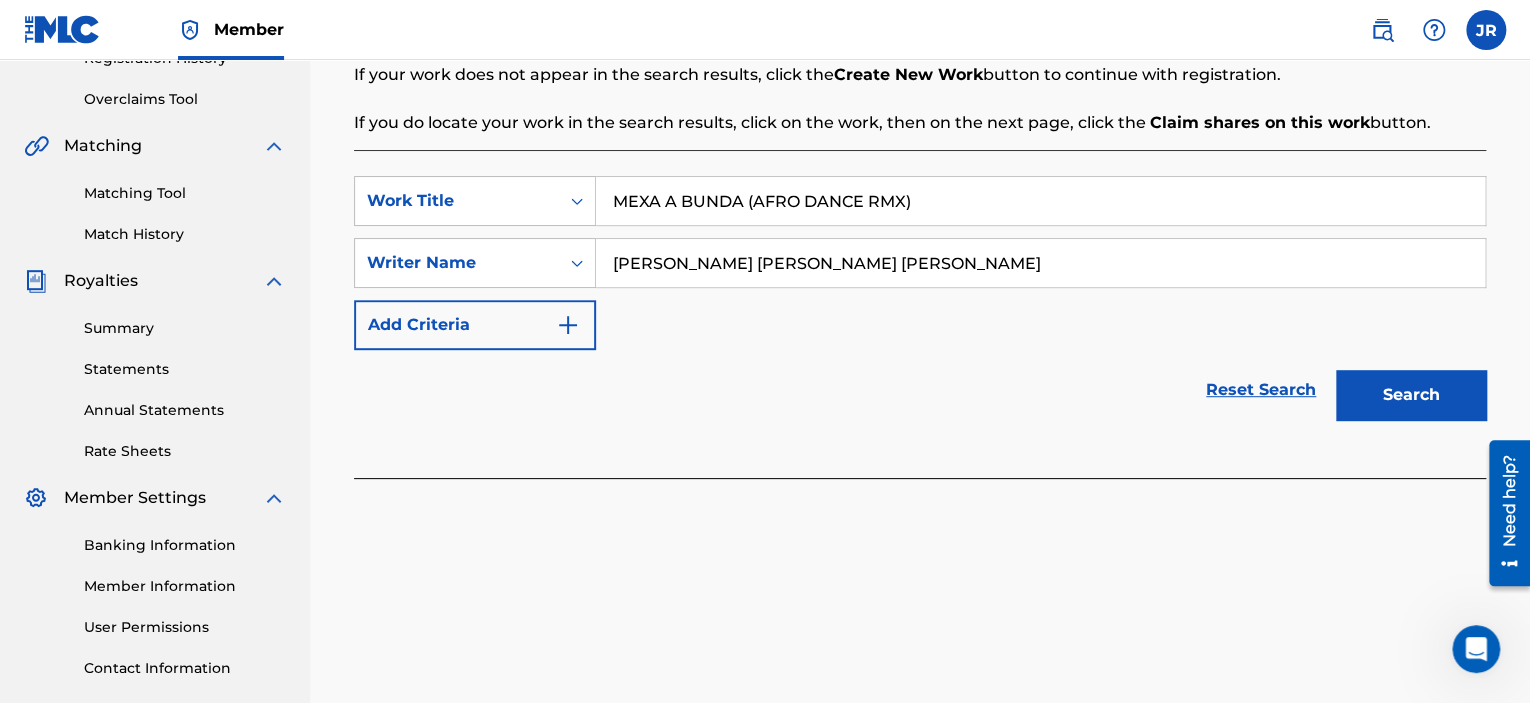 click on "Search" at bounding box center (1411, 395) 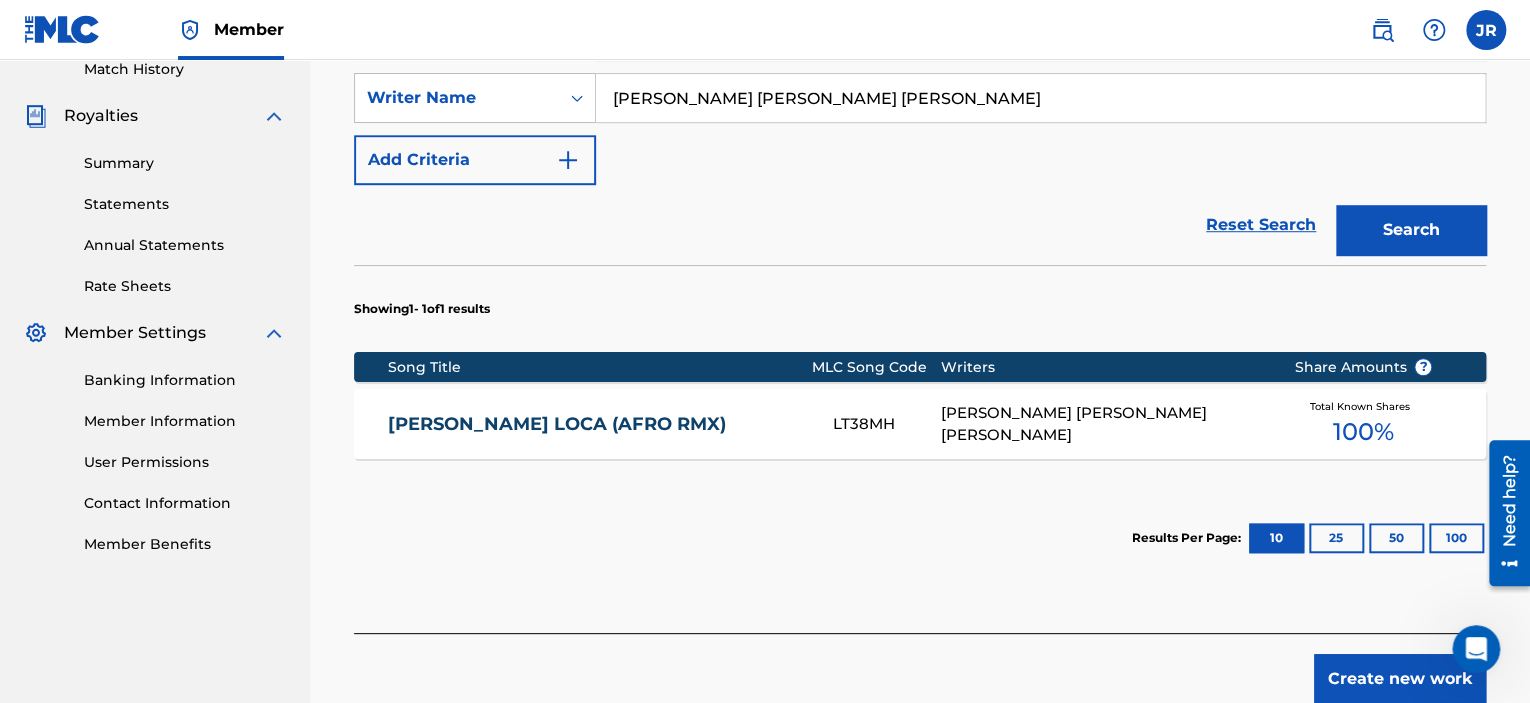 scroll, scrollTop: 600, scrollLeft: 0, axis: vertical 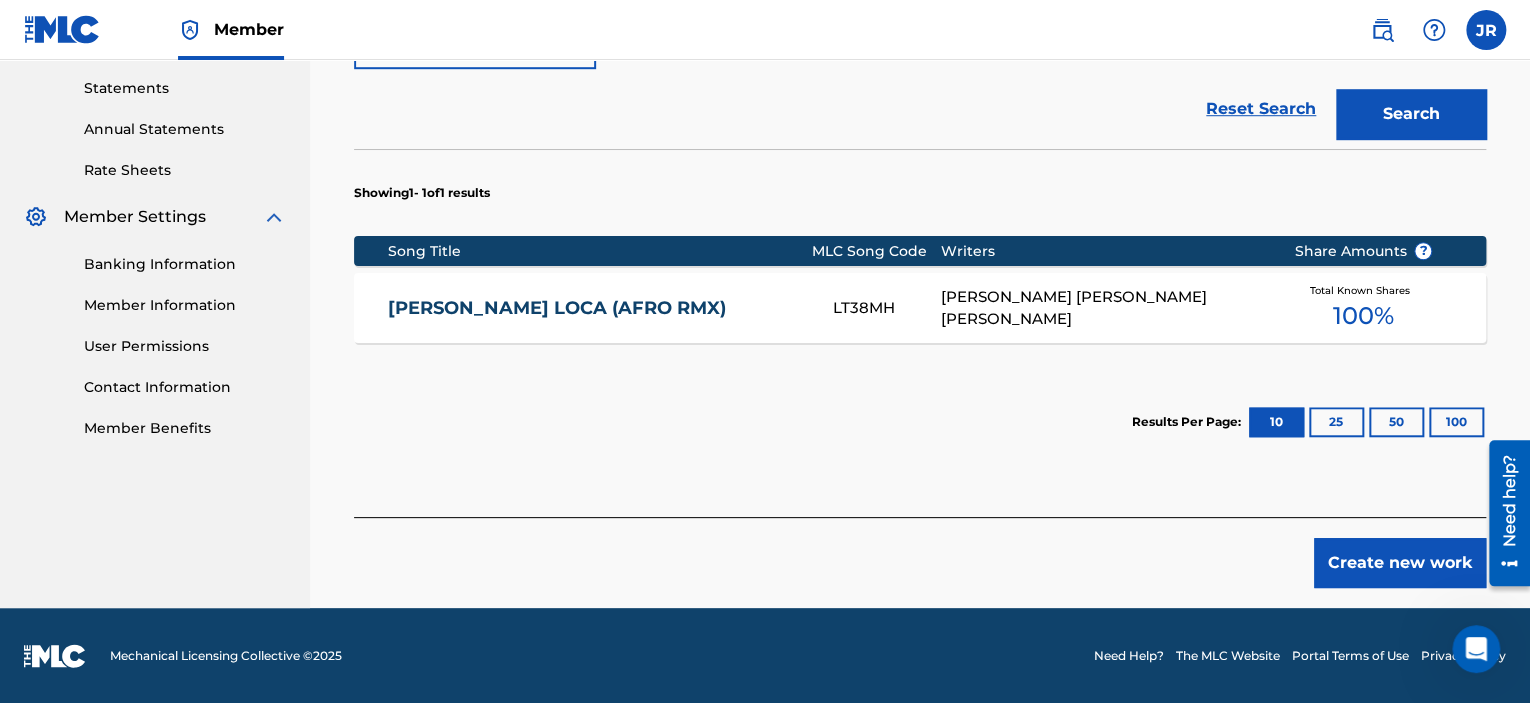 click on "Create new work" at bounding box center [1400, 563] 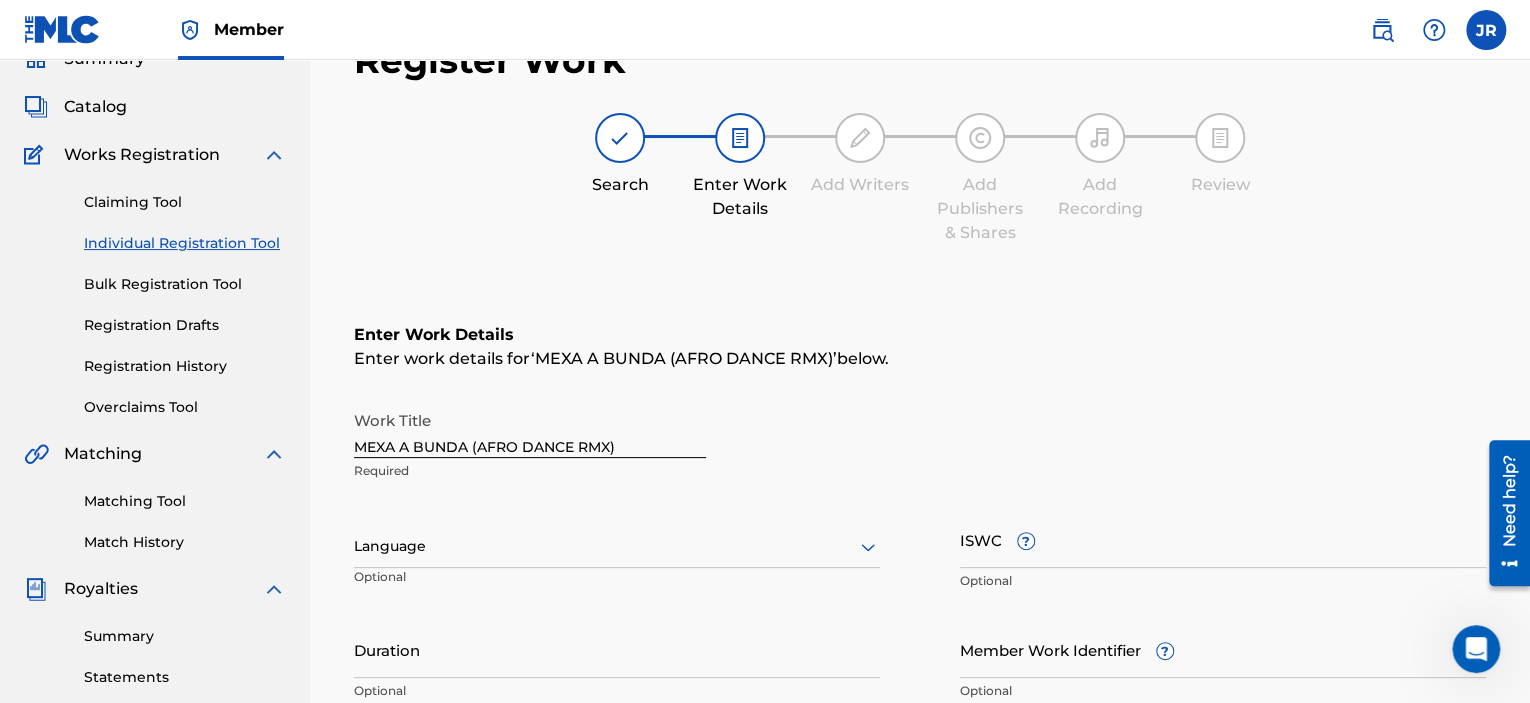 scroll, scrollTop: 88, scrollLeft: 0, axis: vertical 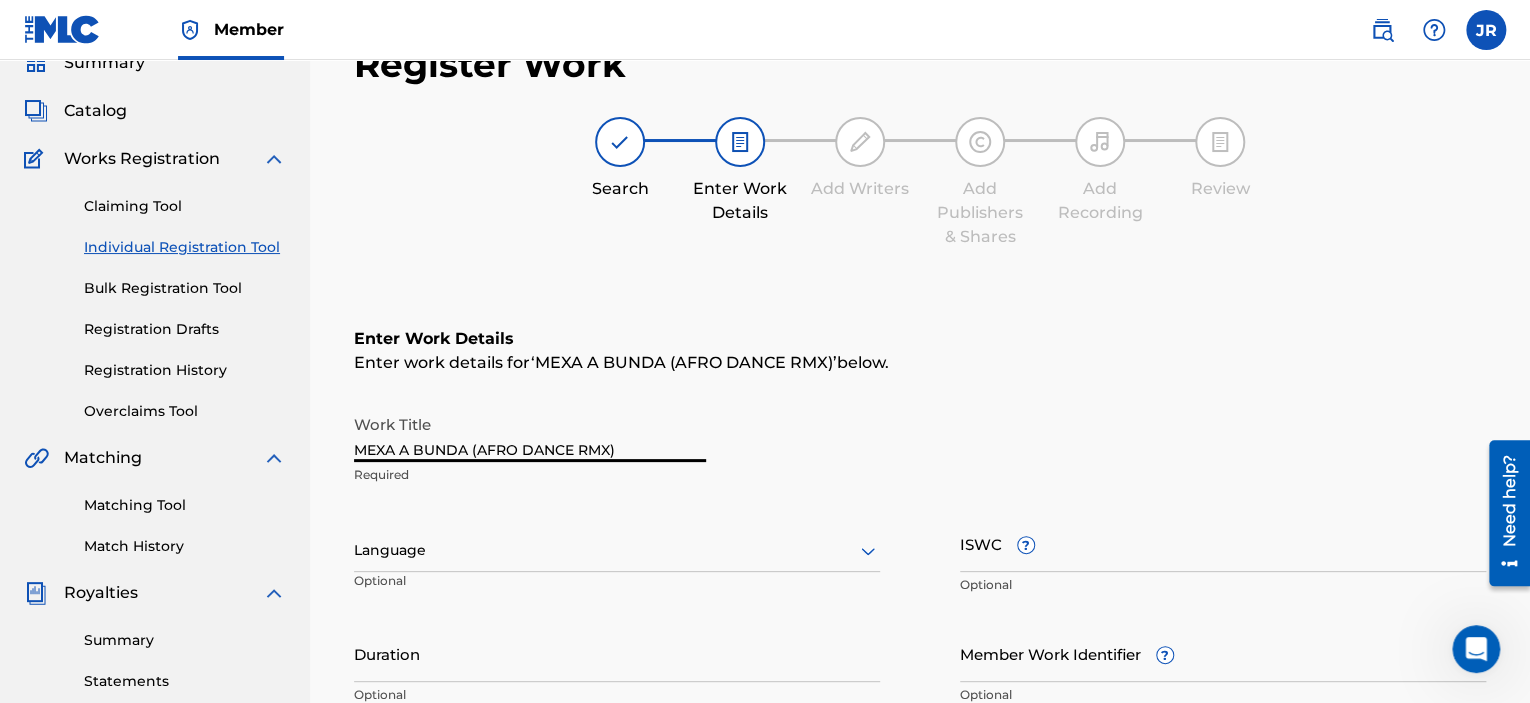 click on "MEXA A BUNDA (AFRO DANCE RMX)" at bounding box center (530, 433) 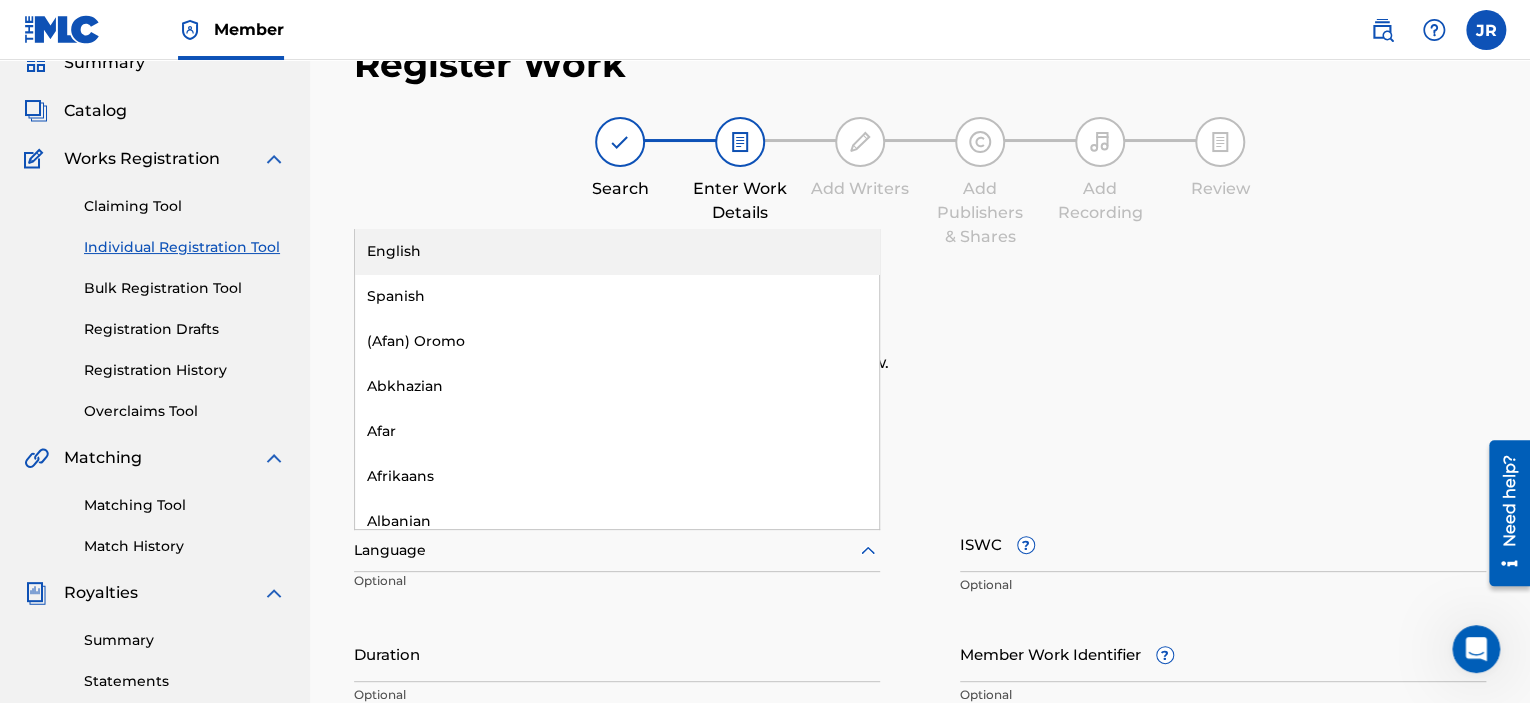 click at bounding box center [617, 550] 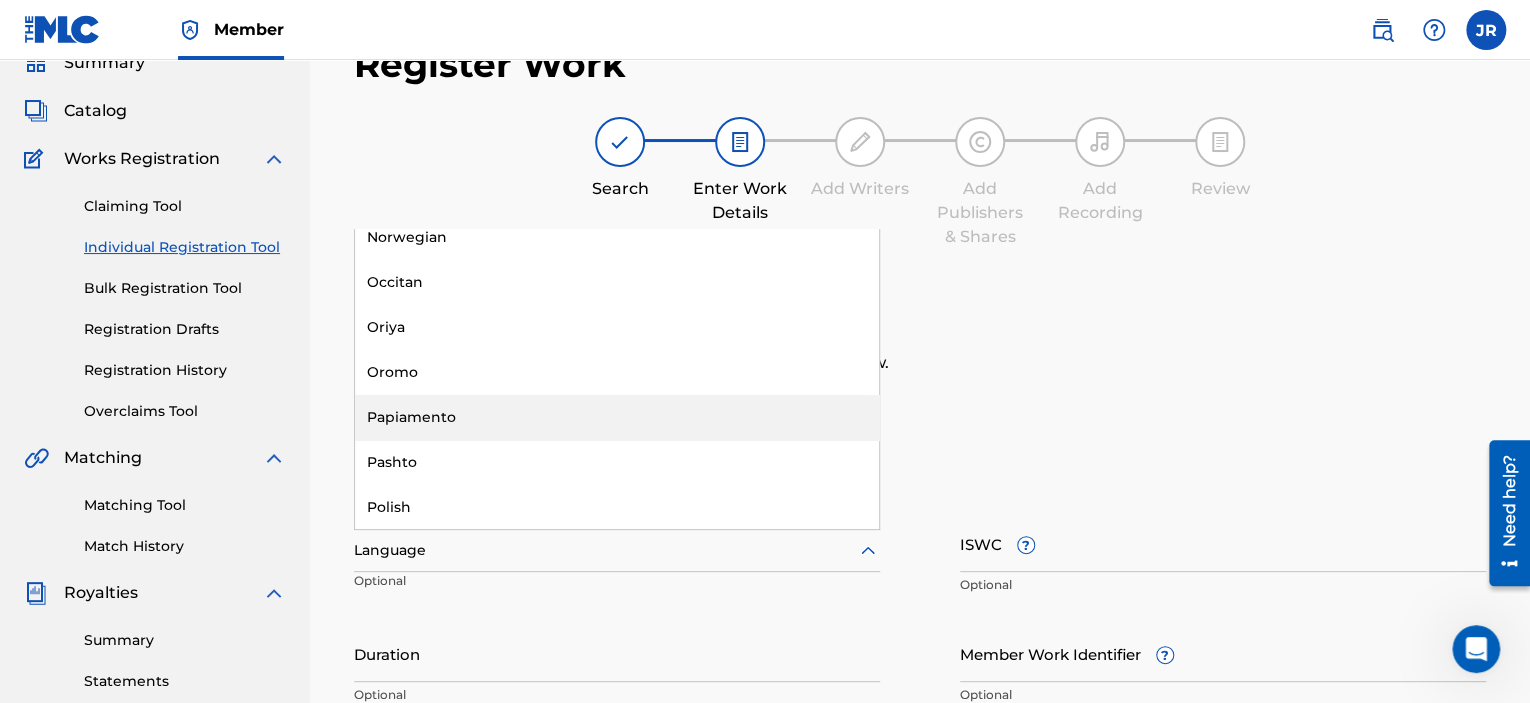 scroll, scrollTop: 3984, scrollLeft: 0, axis: vertical 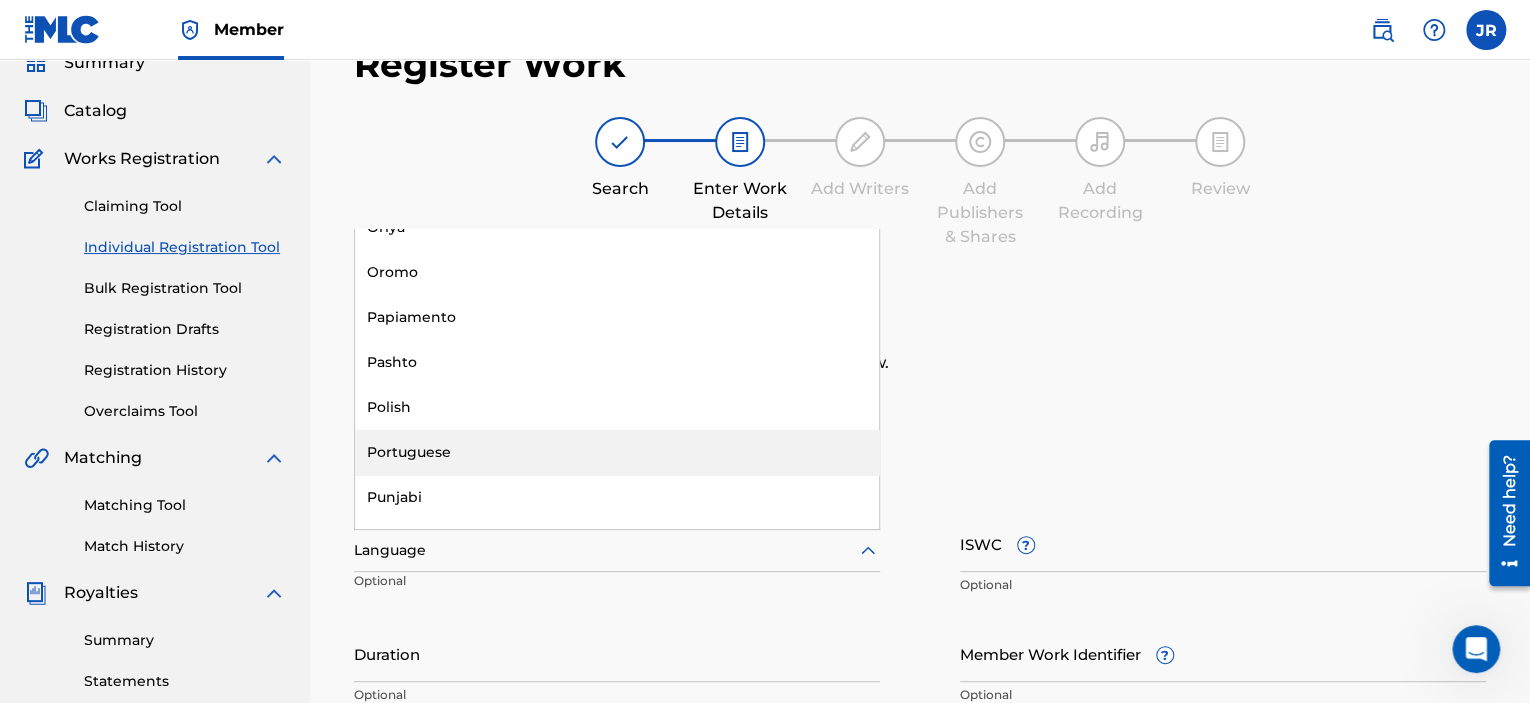 click on "Portuguese" at bounding box center [617, 452] 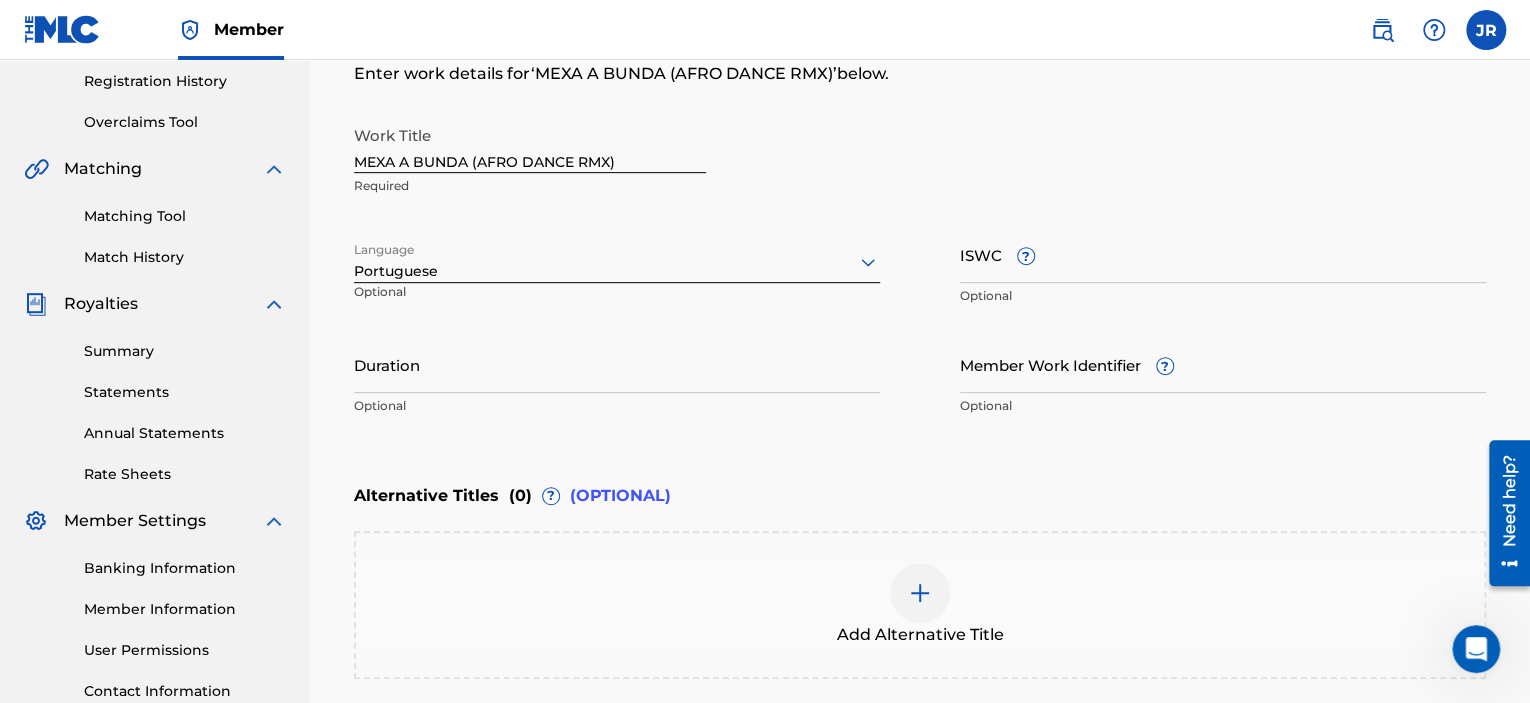 scroll, scrollTop: 388, scrollLeft: 0, axis: vertical 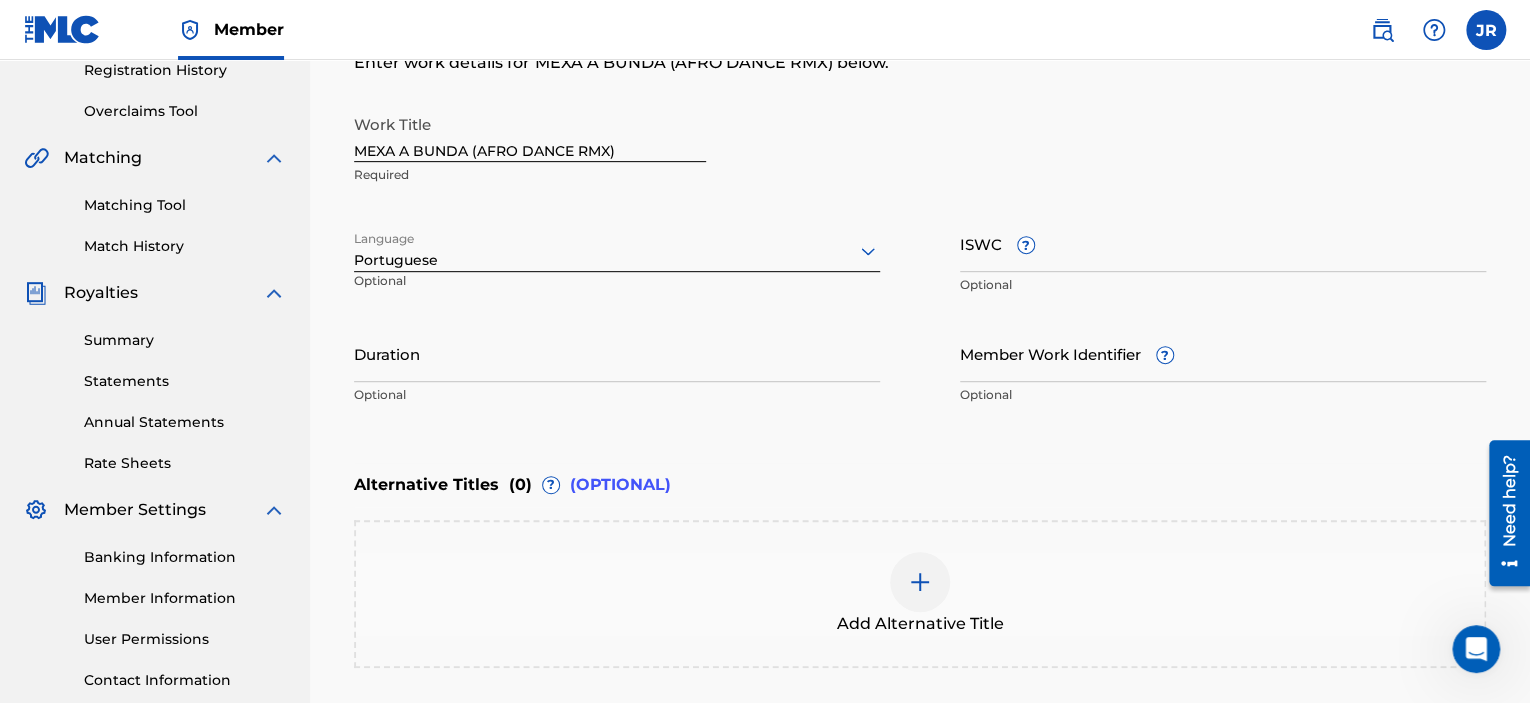 click on "Duration" at bounding box center [617, 353] 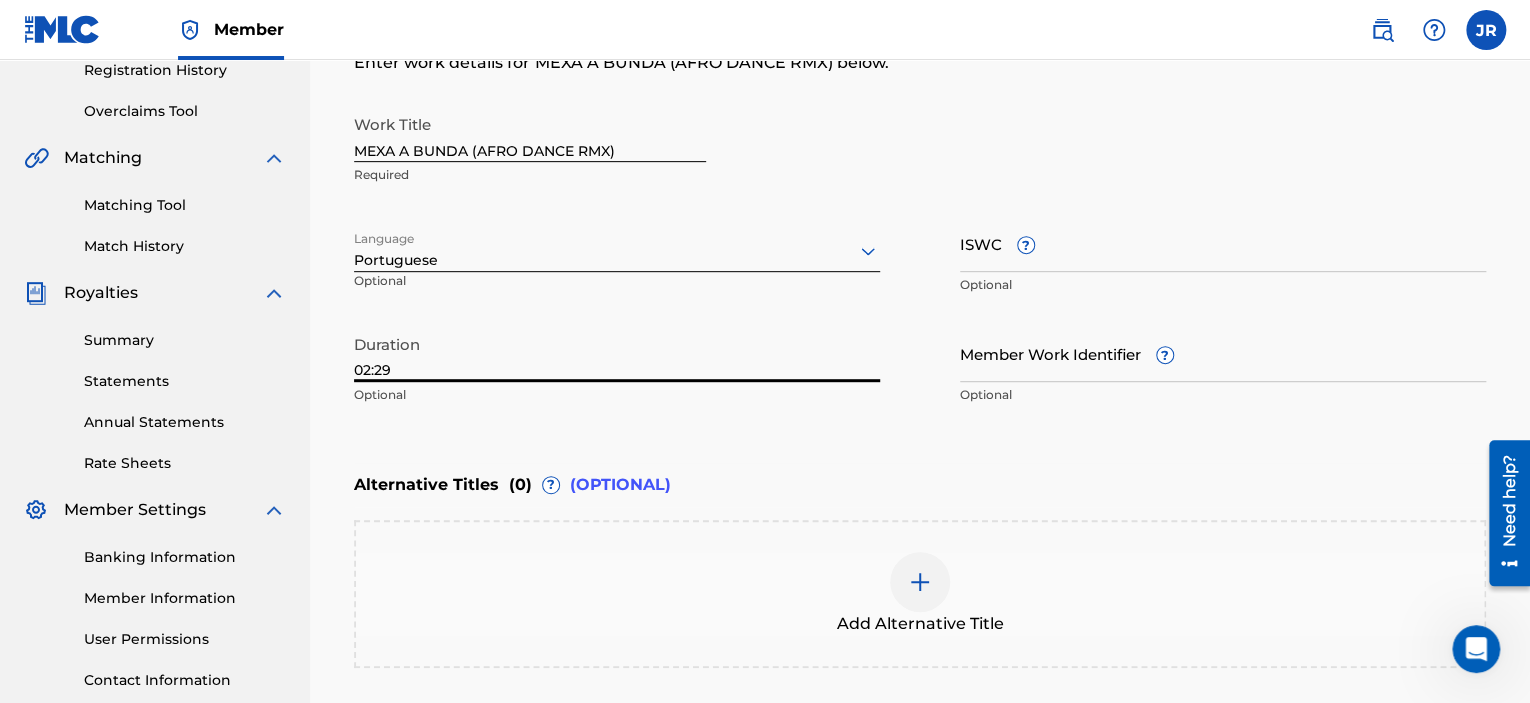 type on "02:29" 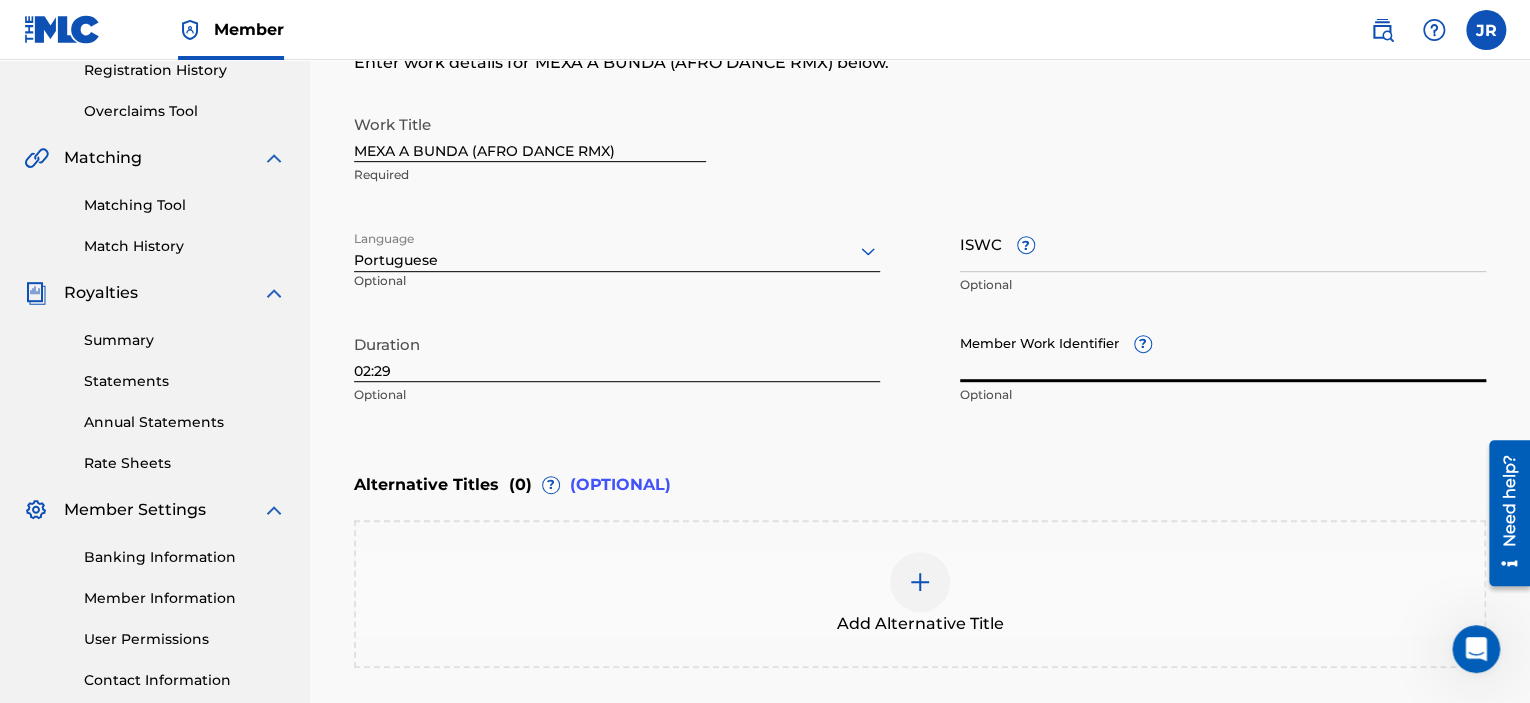 click on "ISWC   ?" at bounding box center (1223, 243) 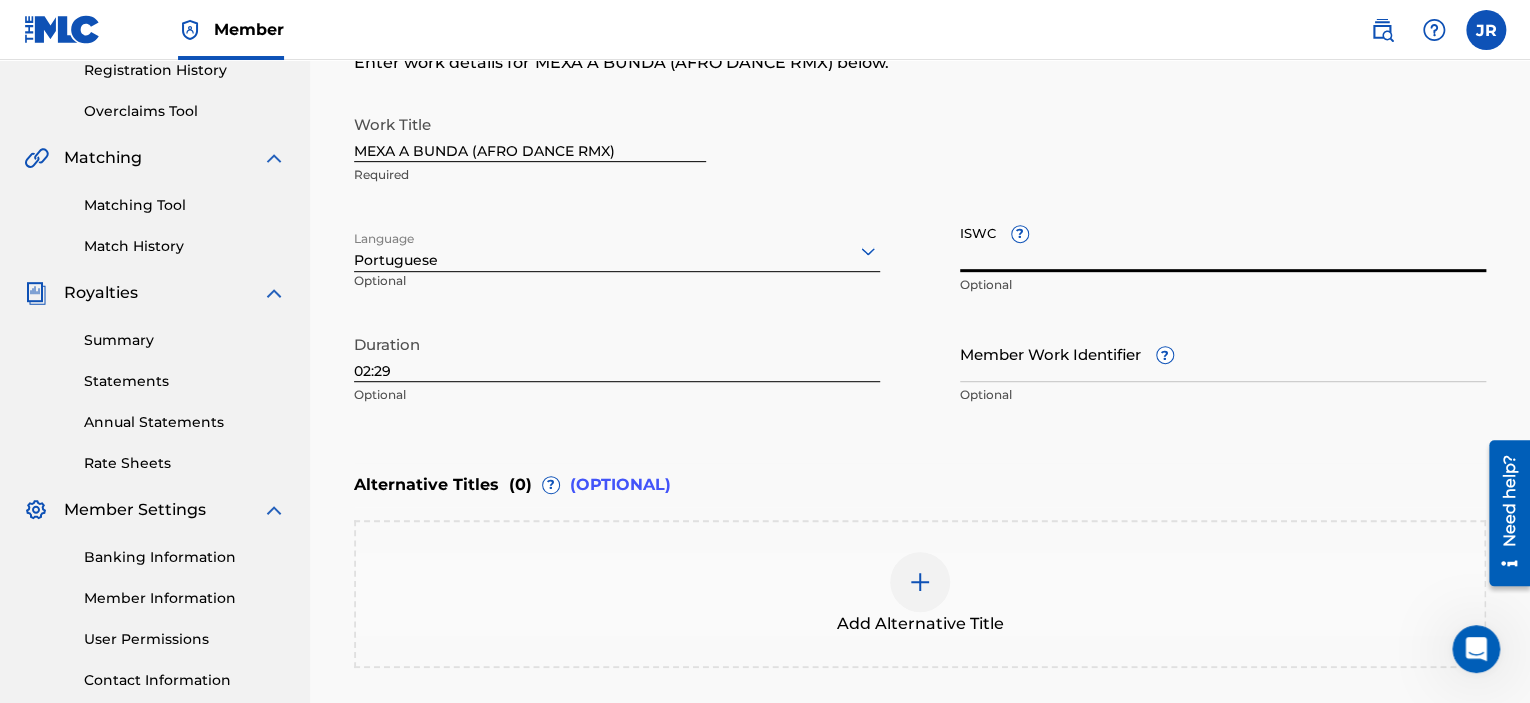 click on "Optional" at bounding box center [617, 395] 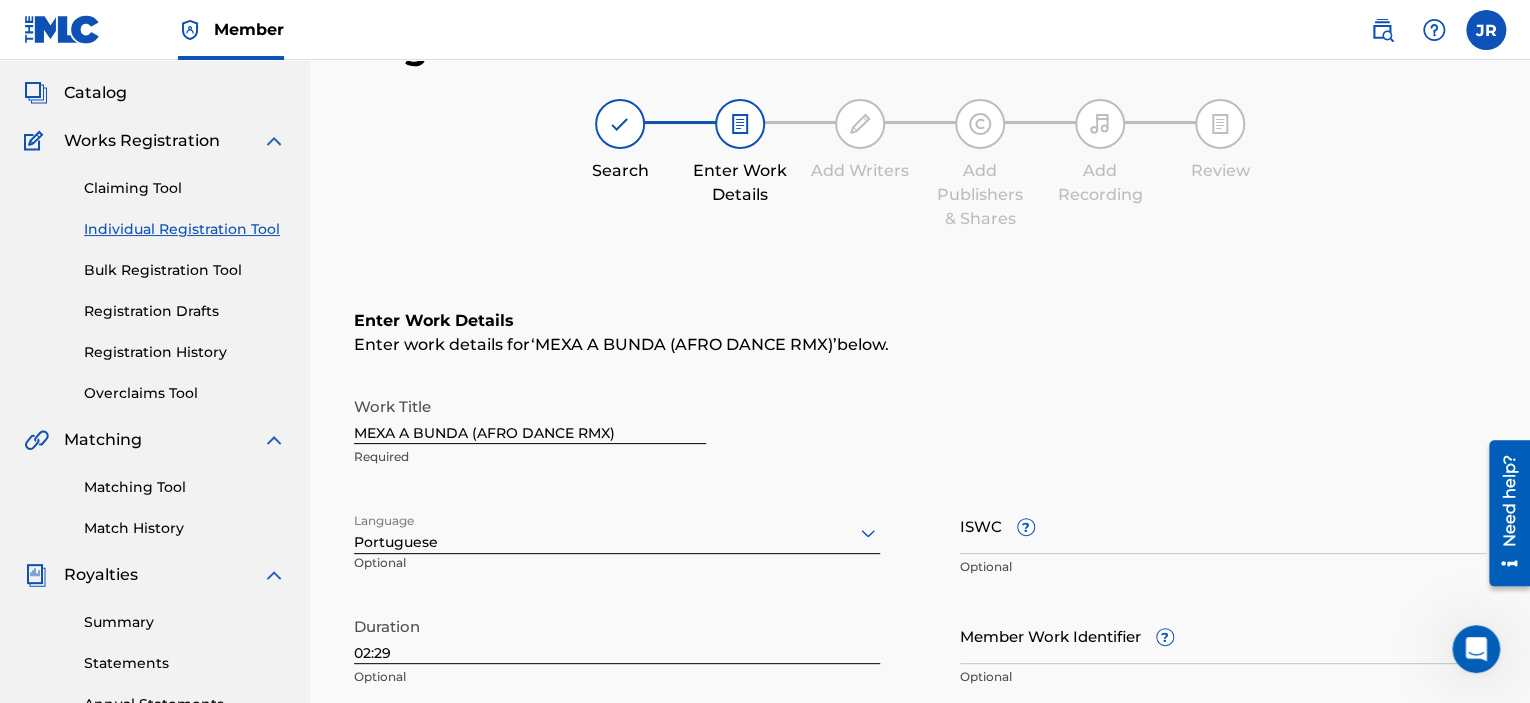 scroll, scrollTop: 500, scrollLeft: 0, axis: vertical 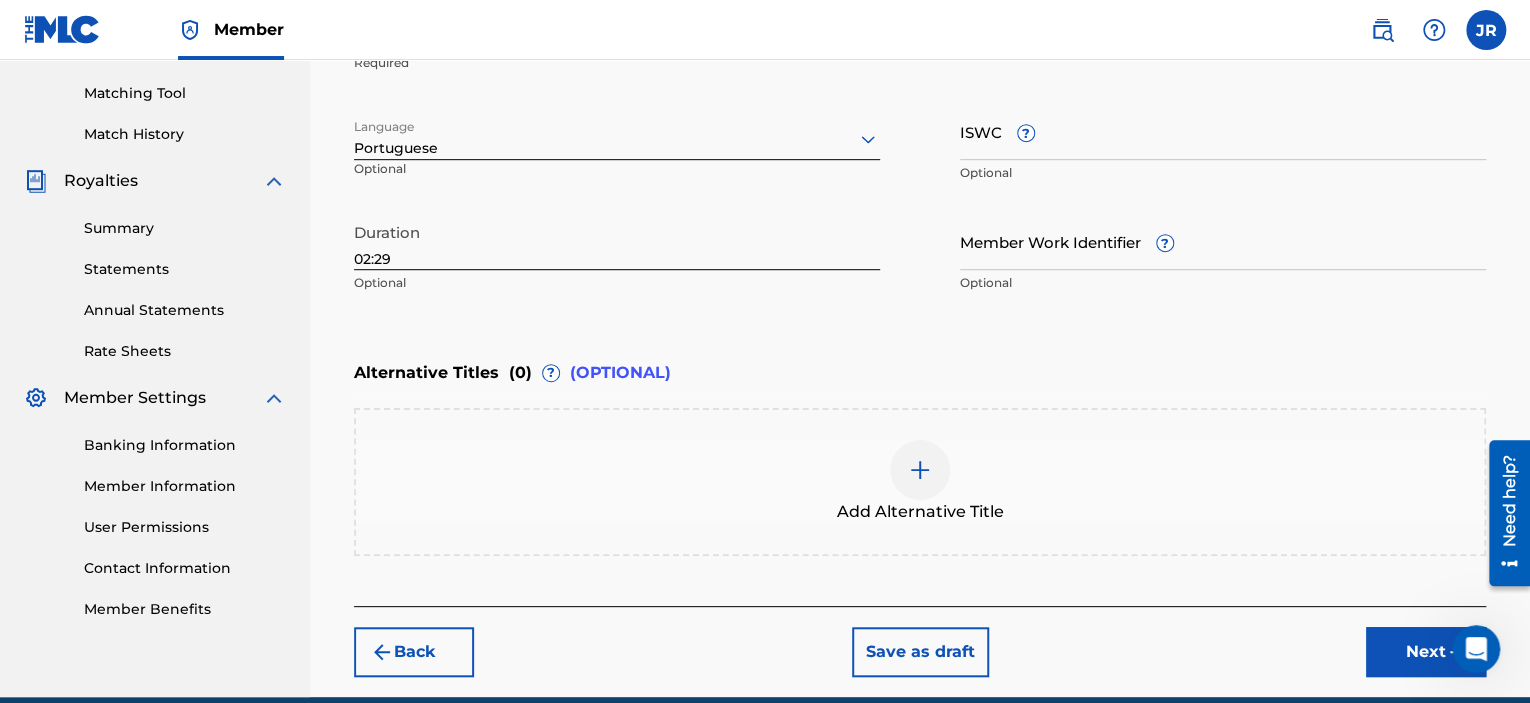 click at bounding box center [920, 470] 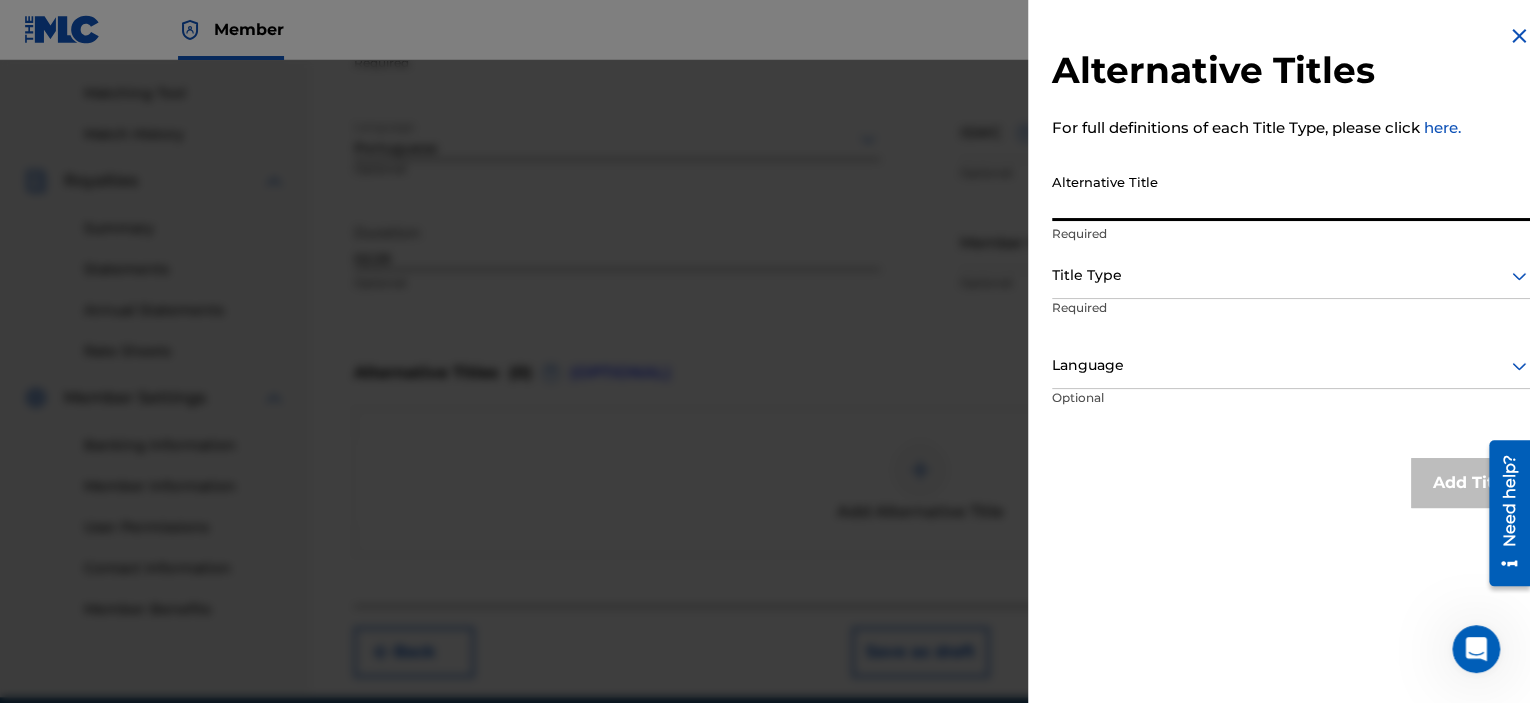 click on "Alternative Title" at bounding box center (1291, 192) 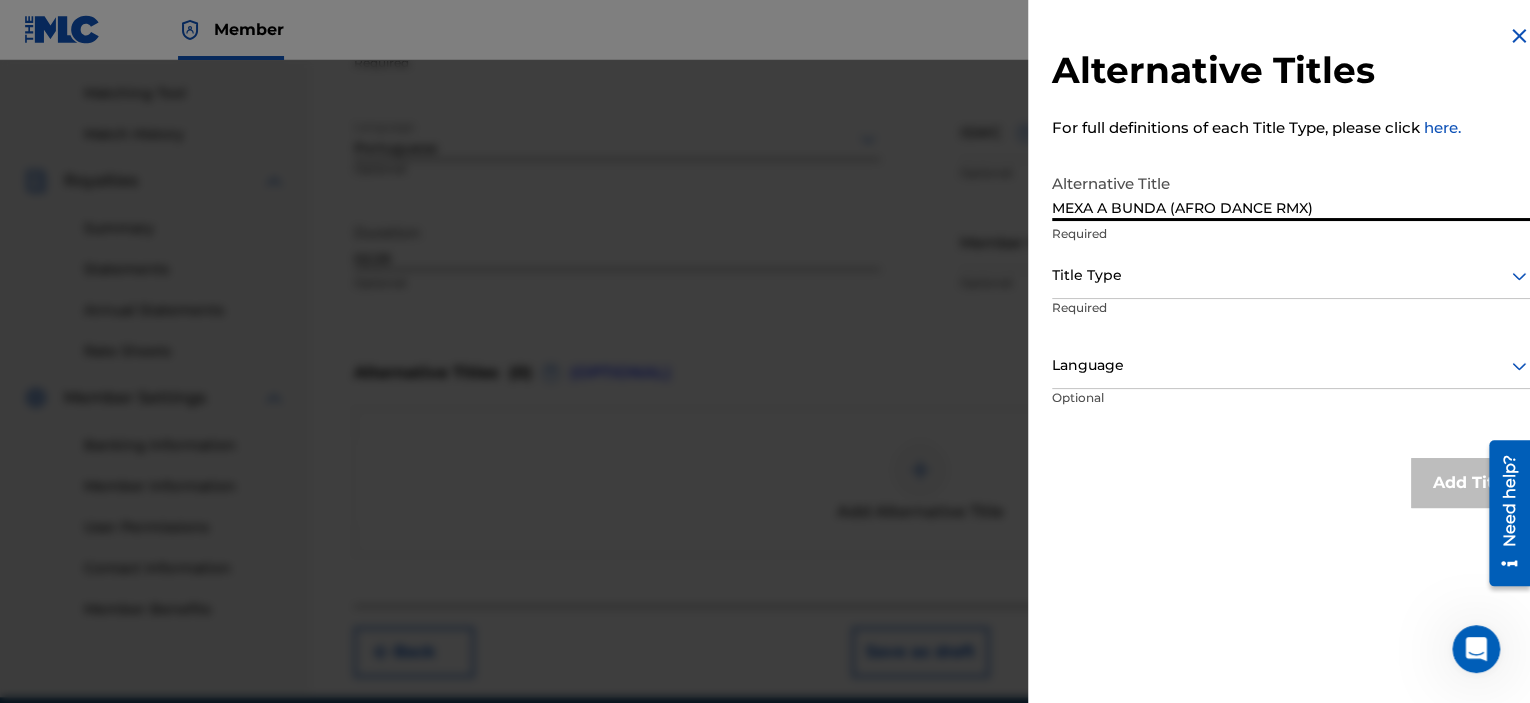 drag, startPoint x: 1320, startPoint y: 211, endPoint x: 1177, endPoint y: 213, distance: 143.01399 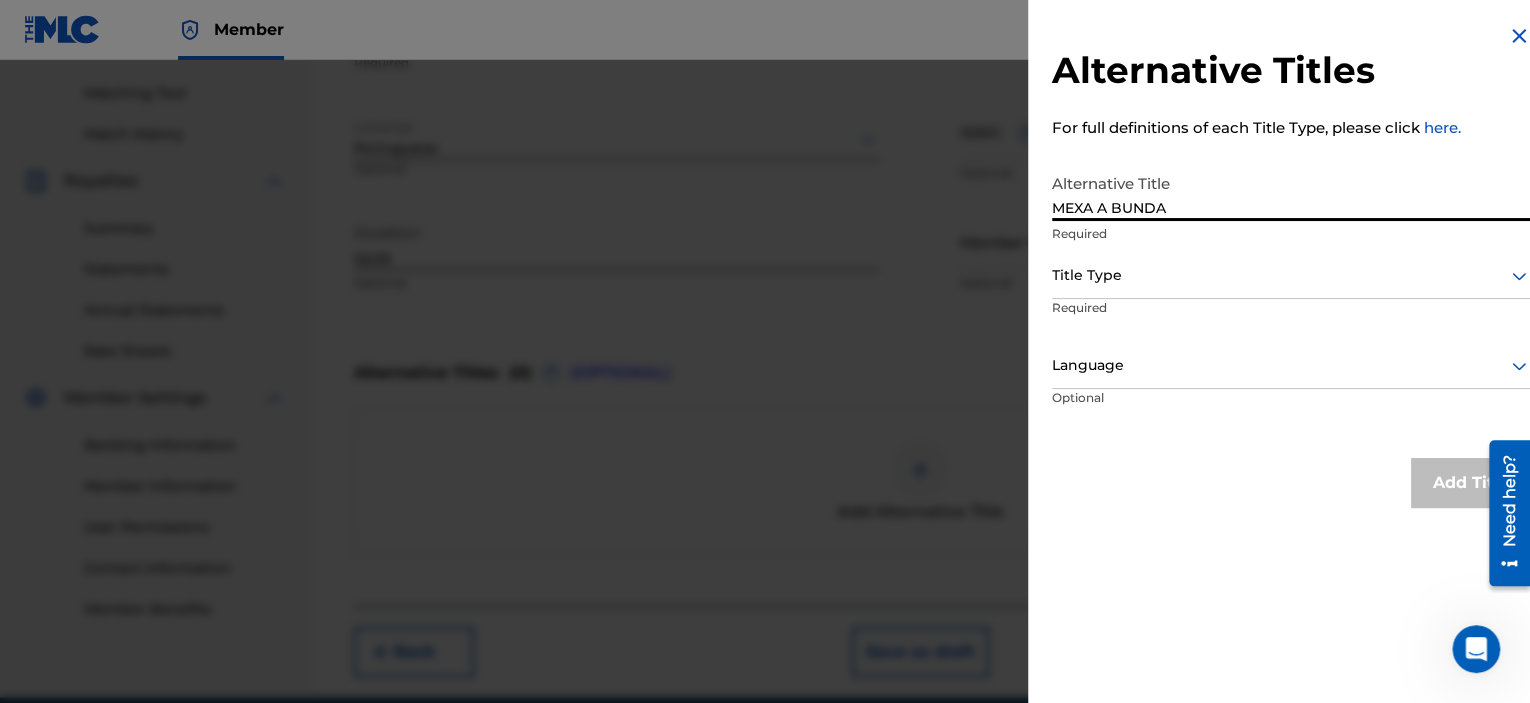 type on "MEXA A BUNDA" 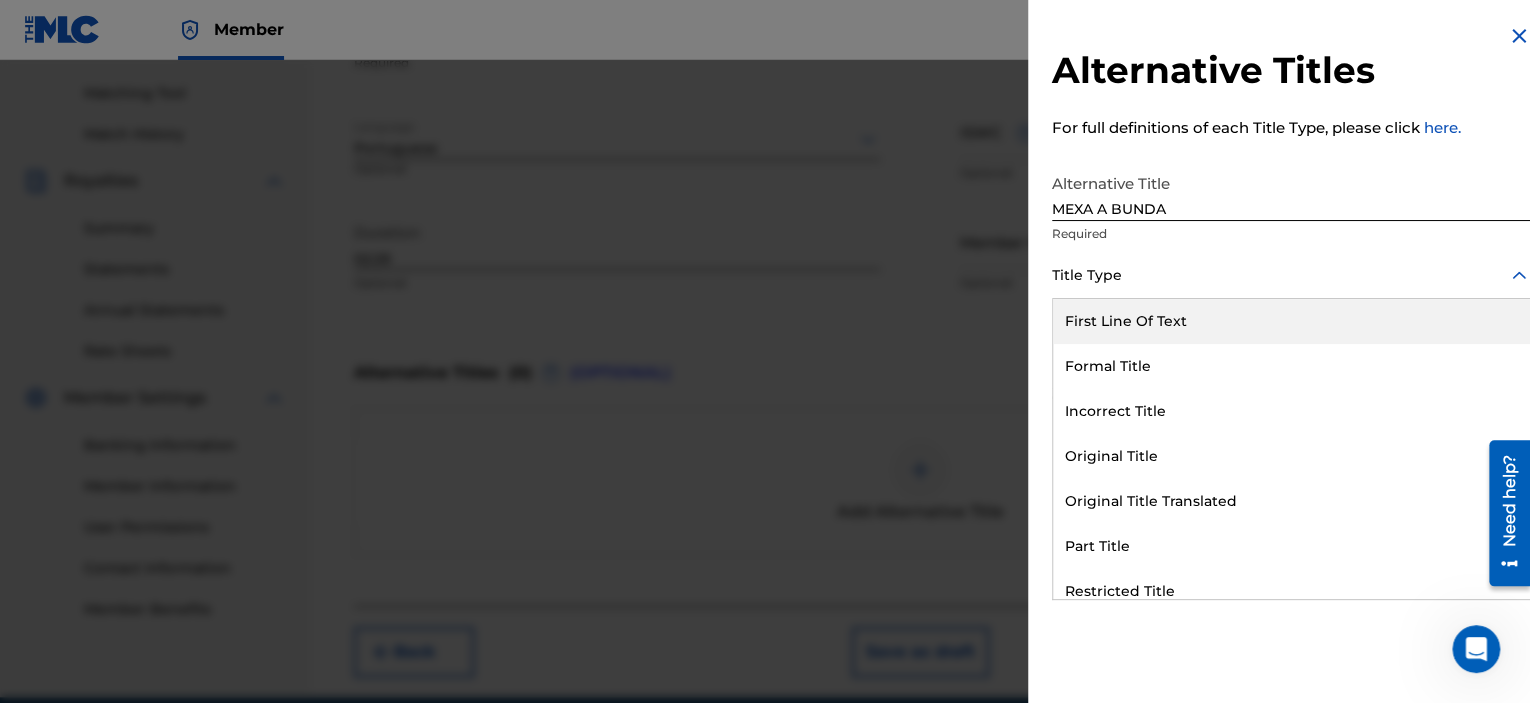 click at bounding box center (1291, 275) 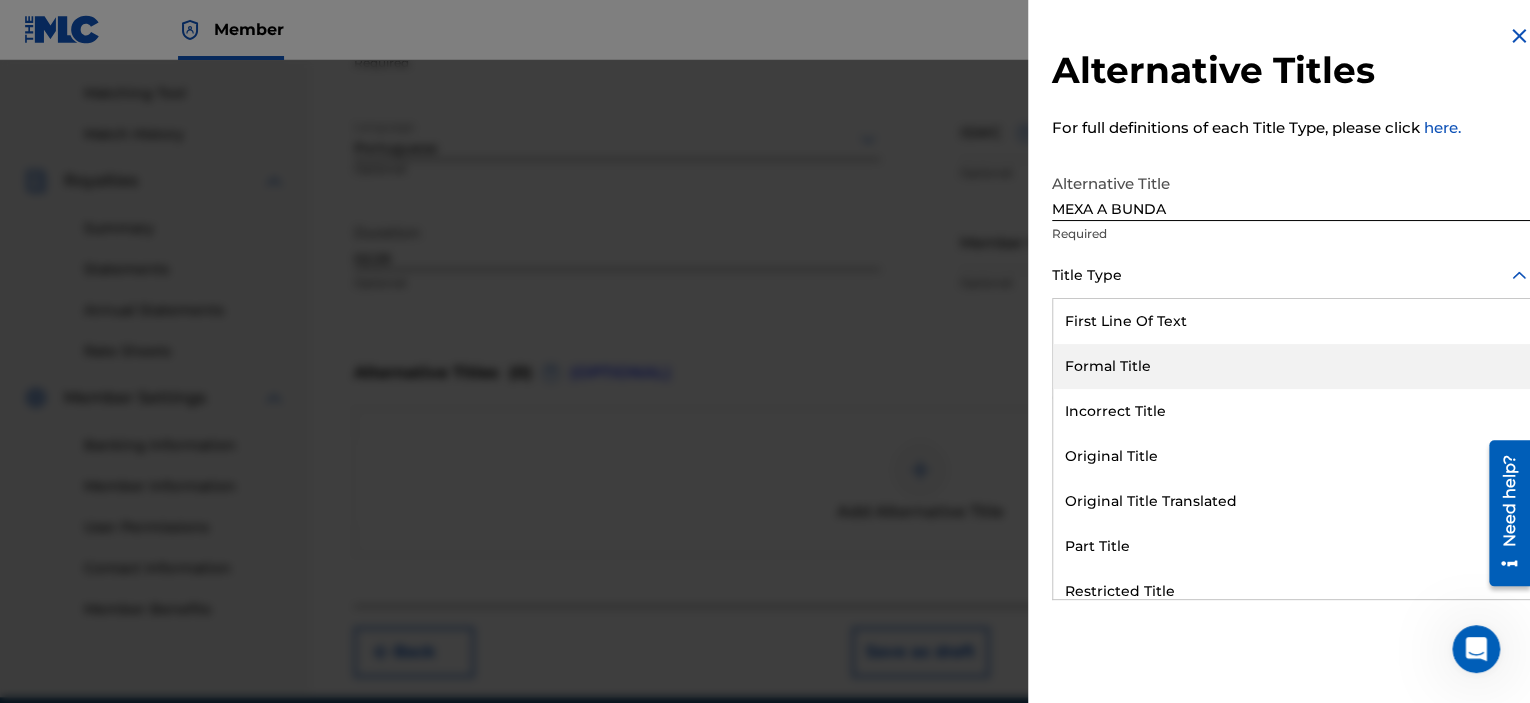 click on "Formal Title" at bounding box center [1291, 366] 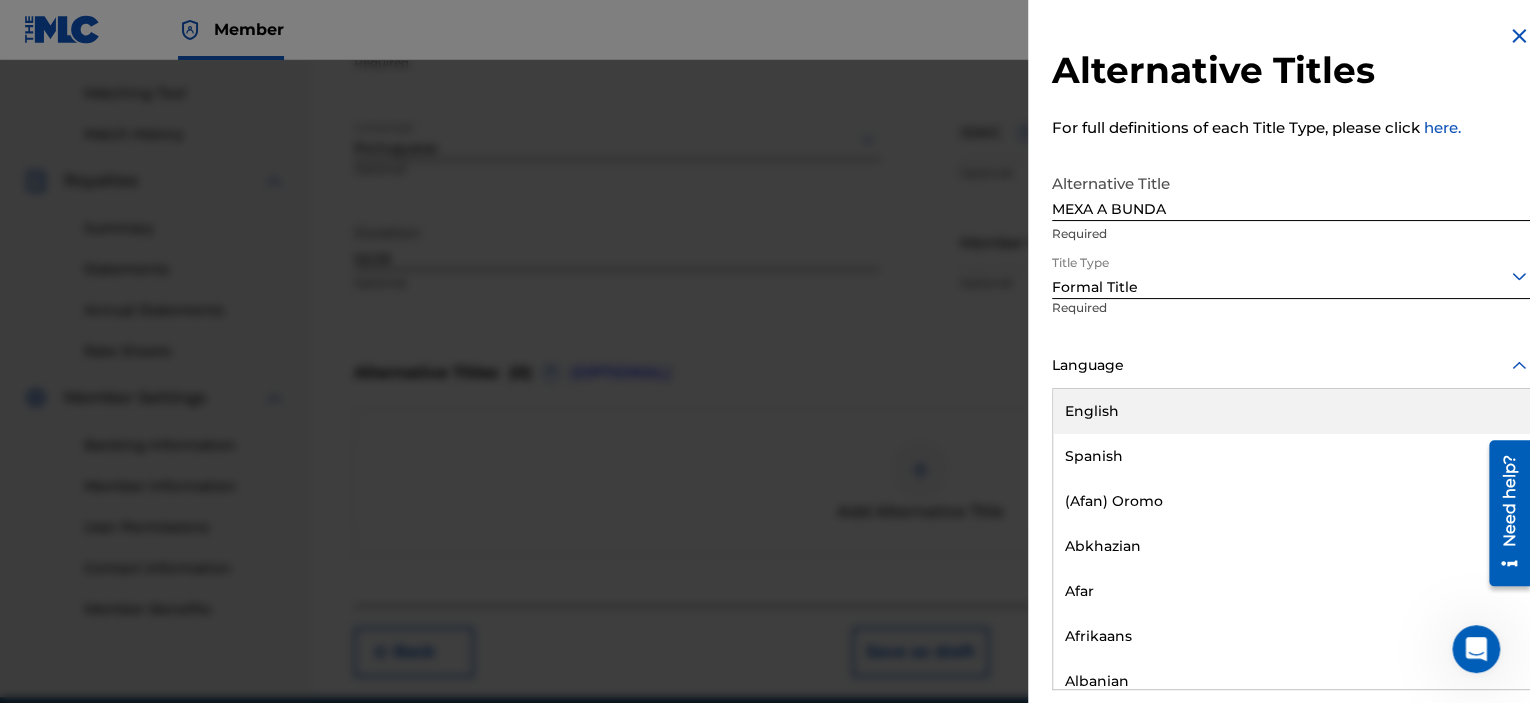 click at bounding box center [1291, 365] 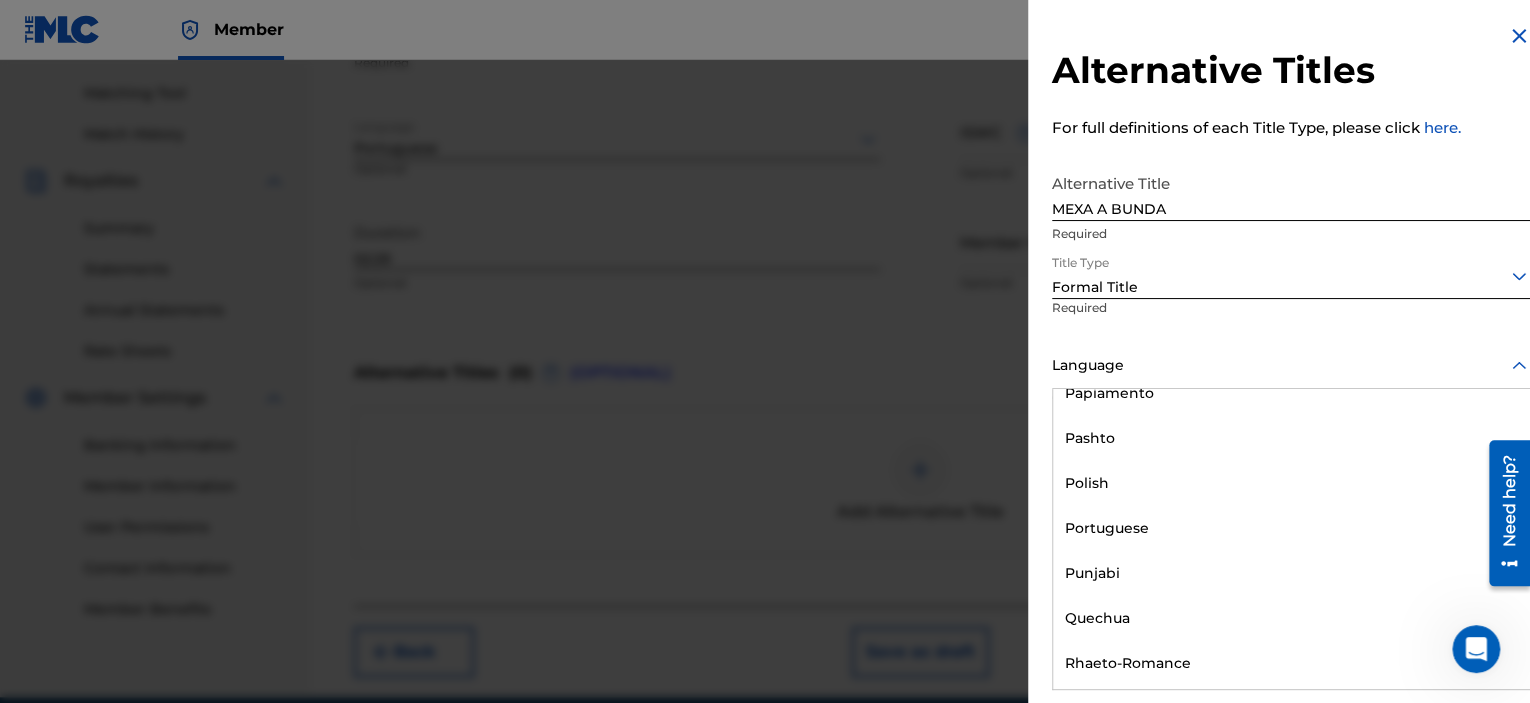scroll, scrollTop: 4100, scrollLeft: 0, axis: vertical 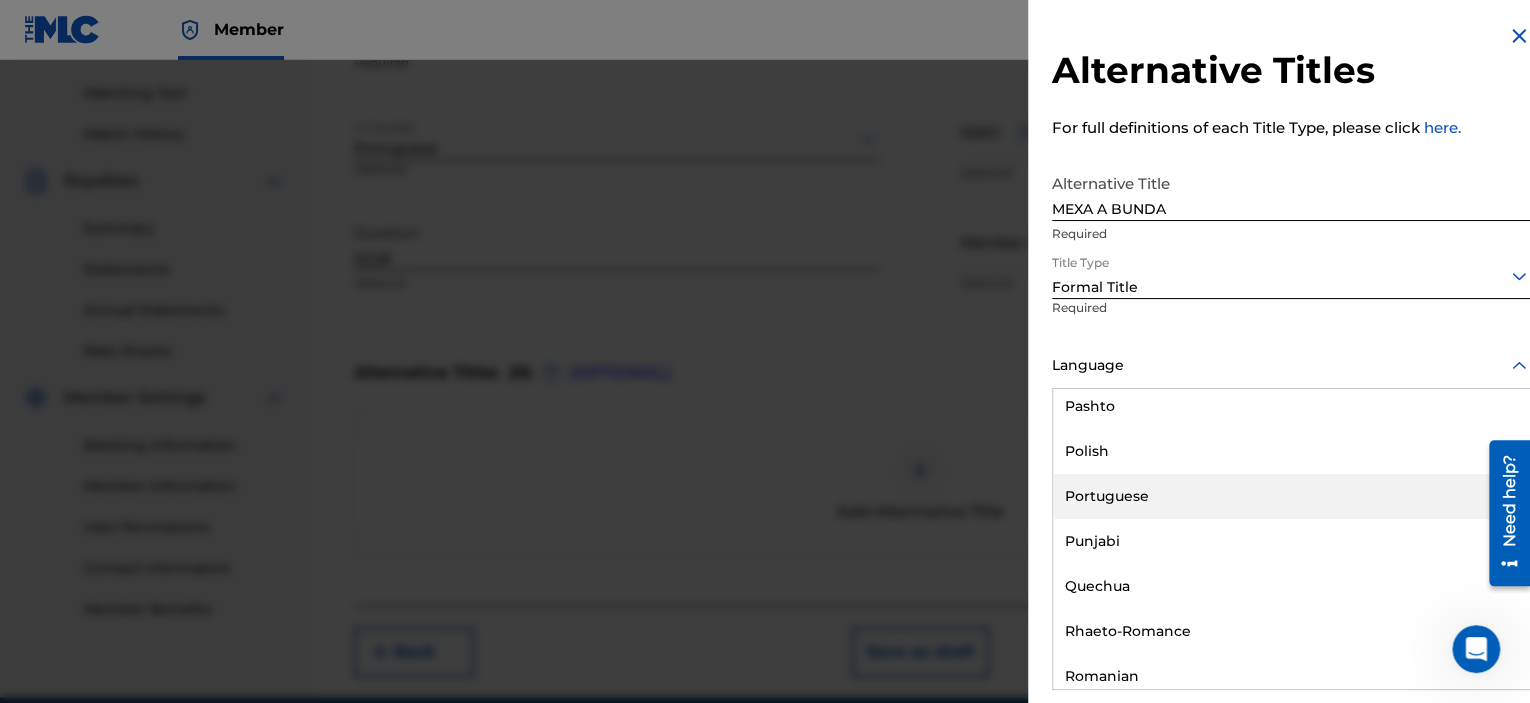 click on "Portuguese" at bounding box center (1291, 496) 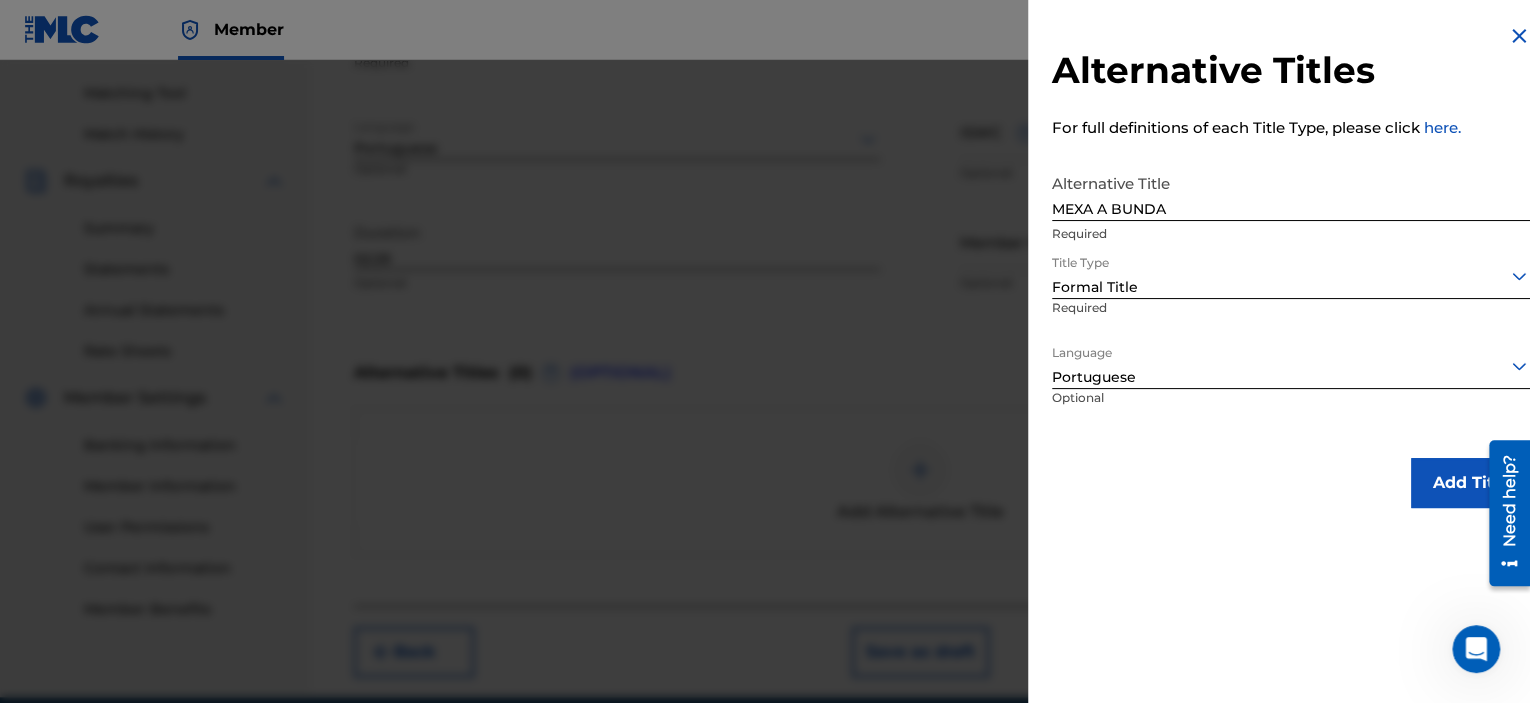click on "Add Title" at bounding box center (1291, 483) 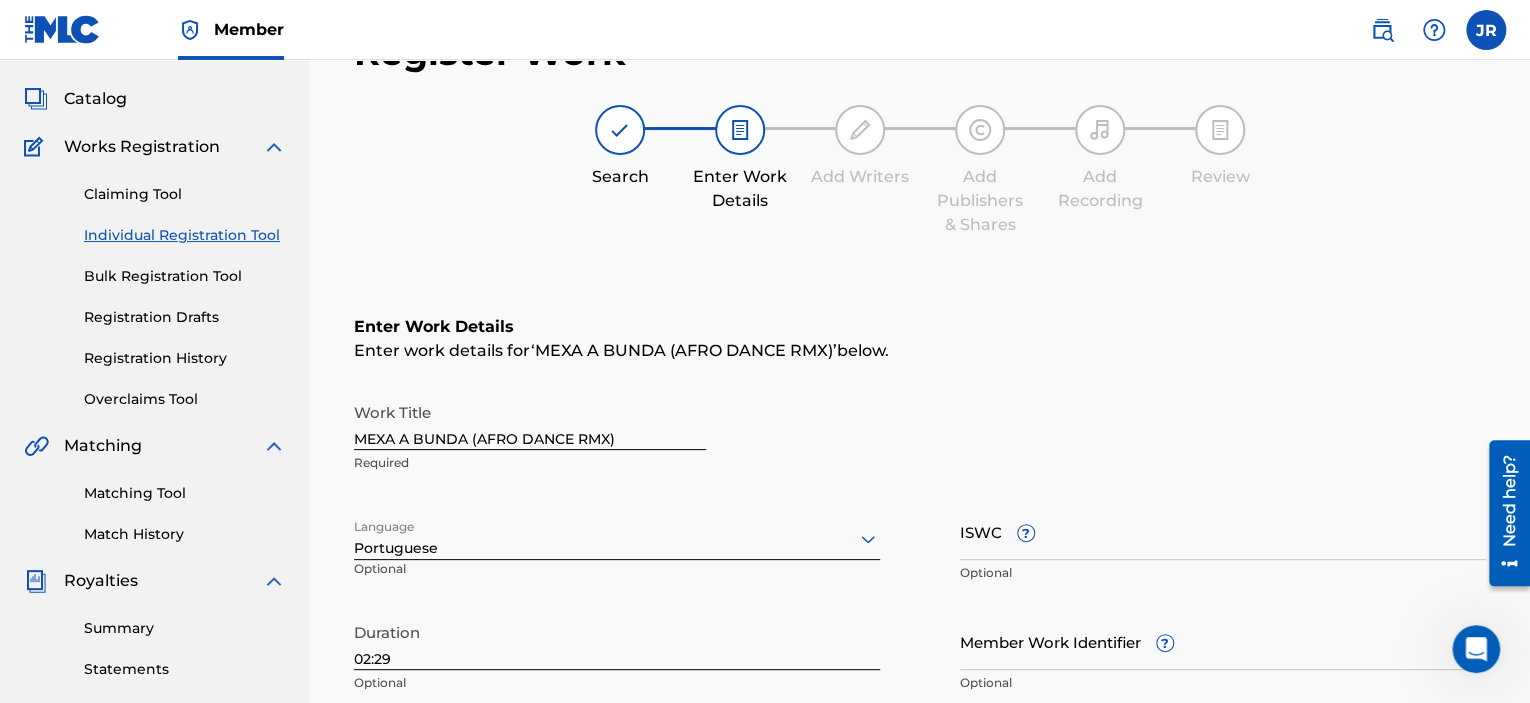 scroll, scrollTop: 679, scrollLeft: 0, axis: vertical 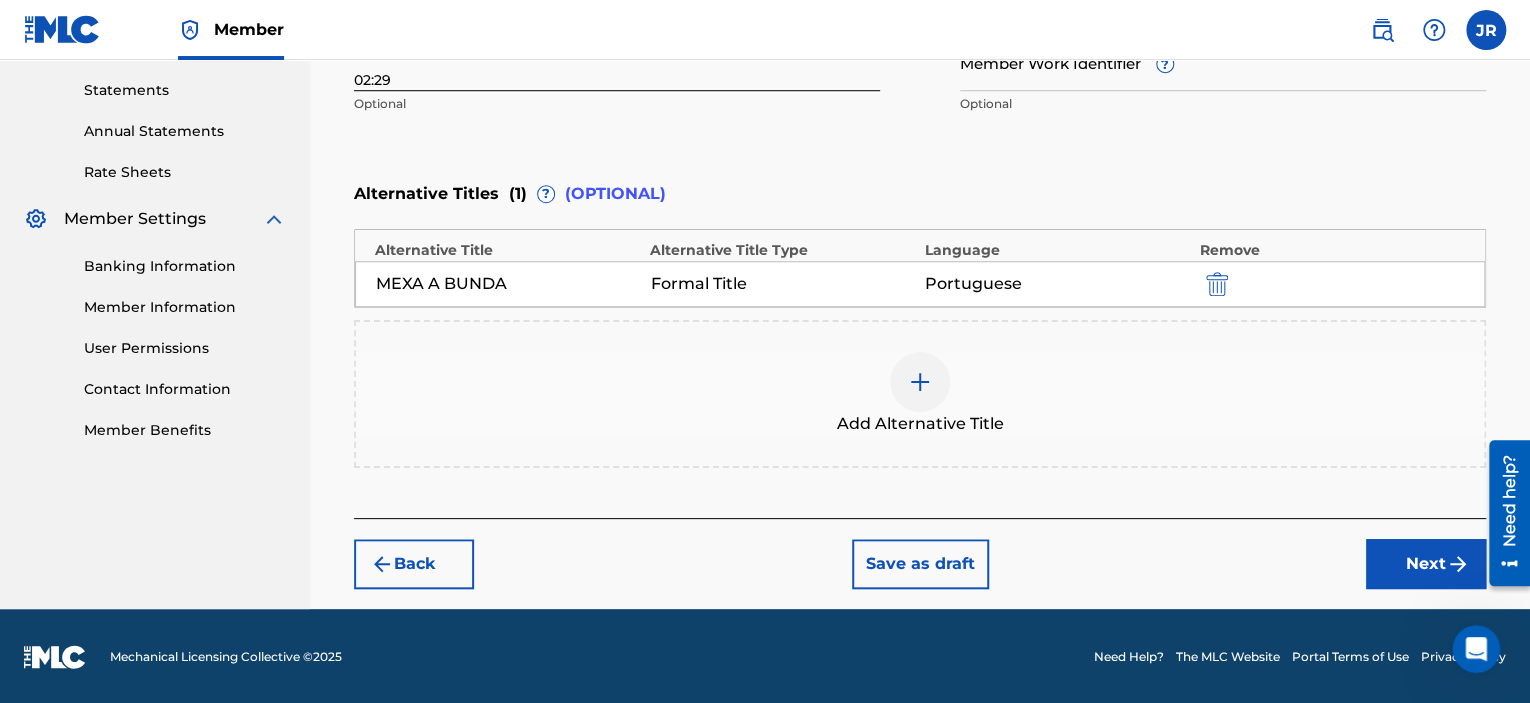 click on "Next" at bounding box center (1426, 564) 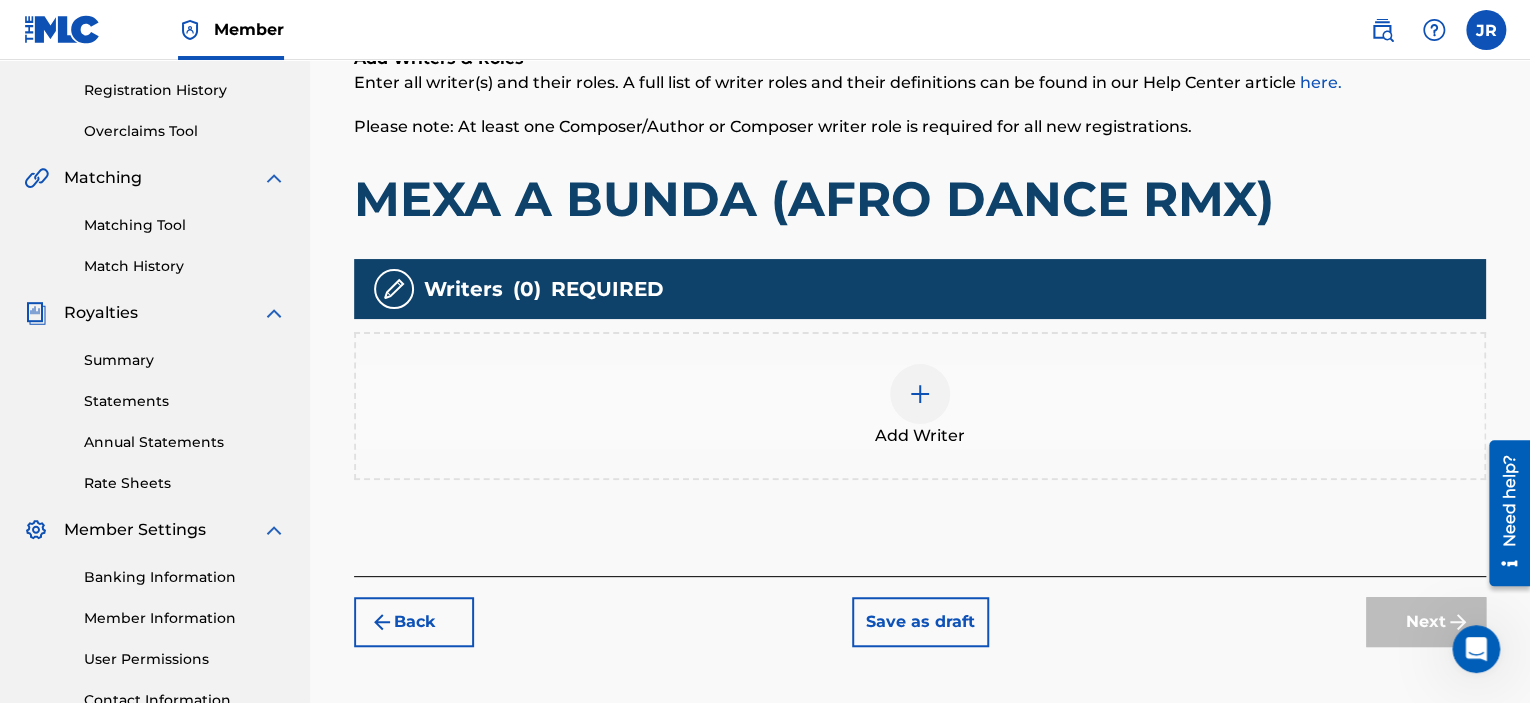 scroll, scrollTop: 390, scrollLeft: 0, axis: vertical 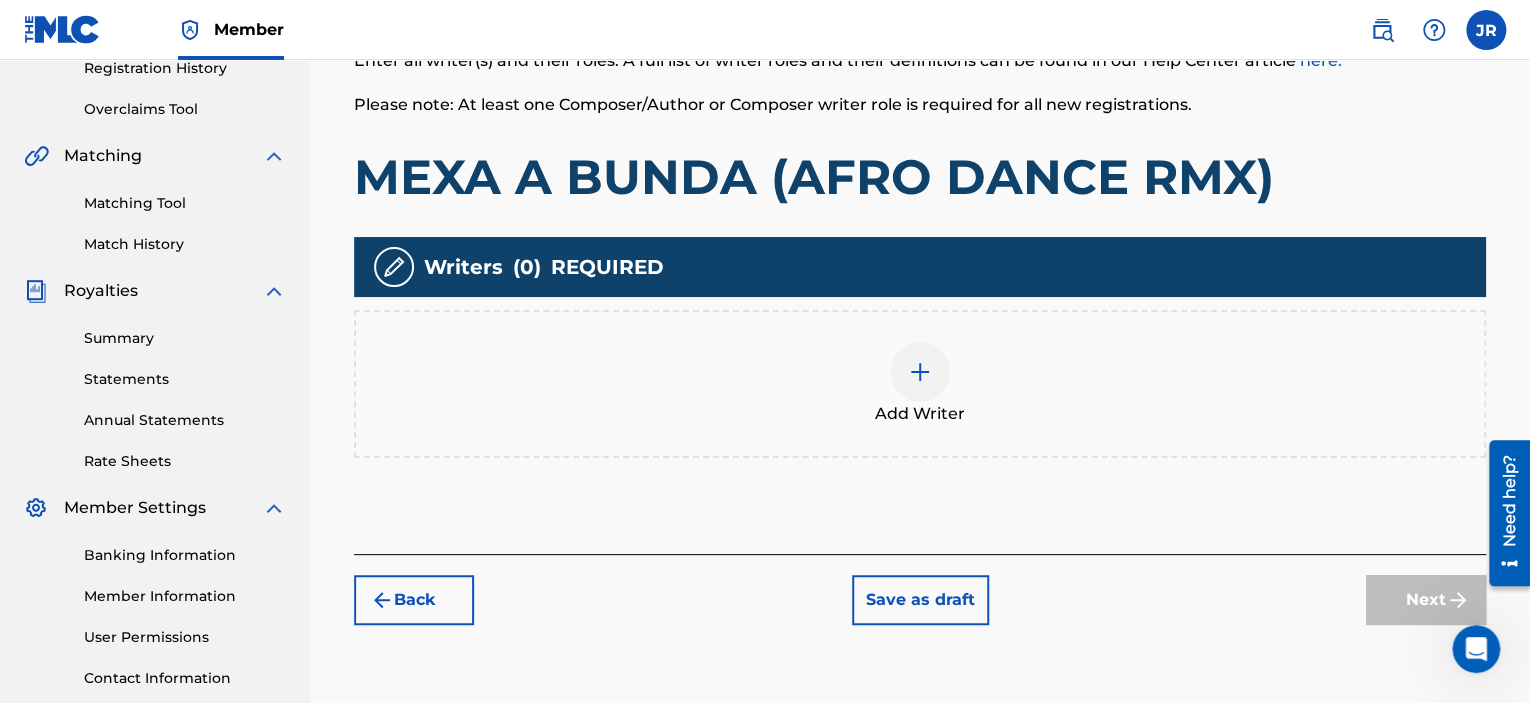 click at bounding box center (920, 372) 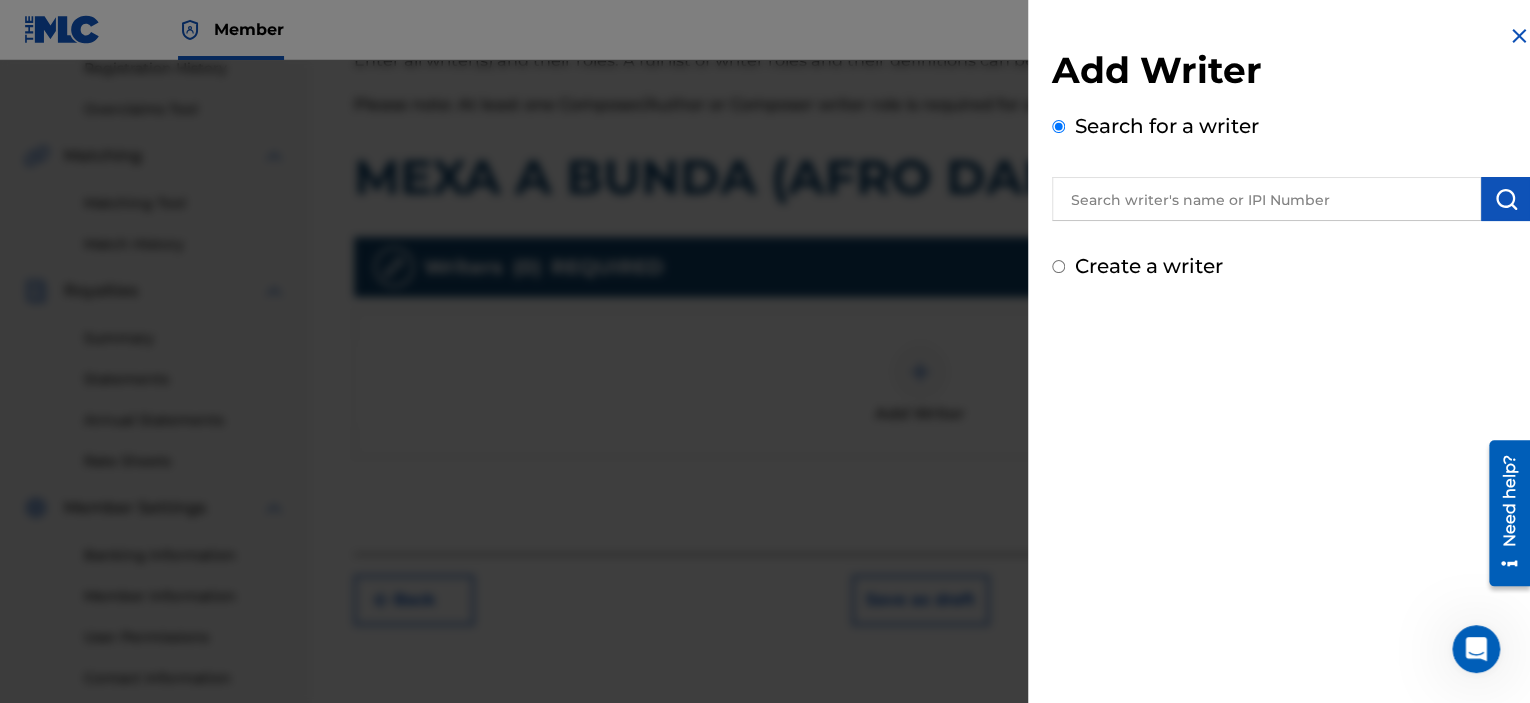 click at bounding box center [1266, 199] 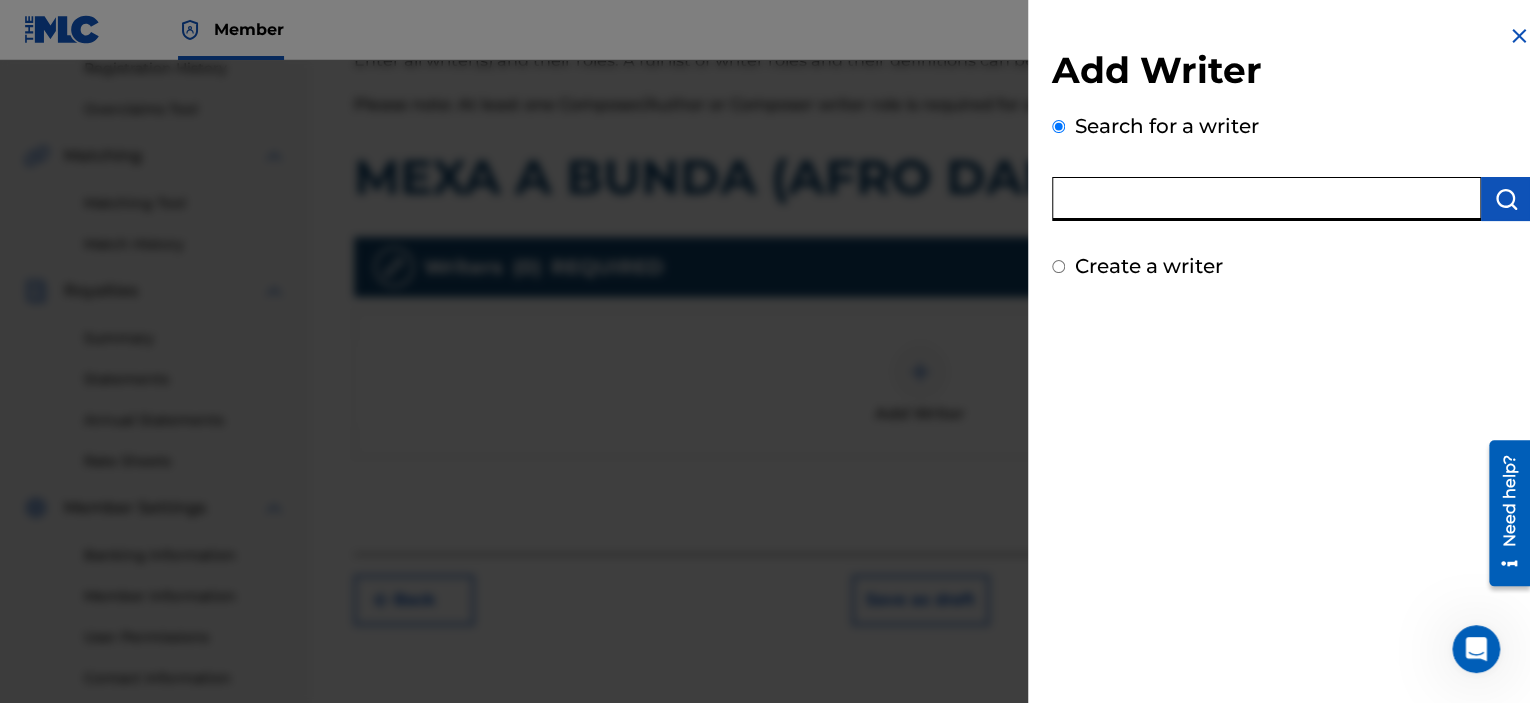 type on "[PERSON_NAME] [PERSON_NAME] [PERSON_NAME]" 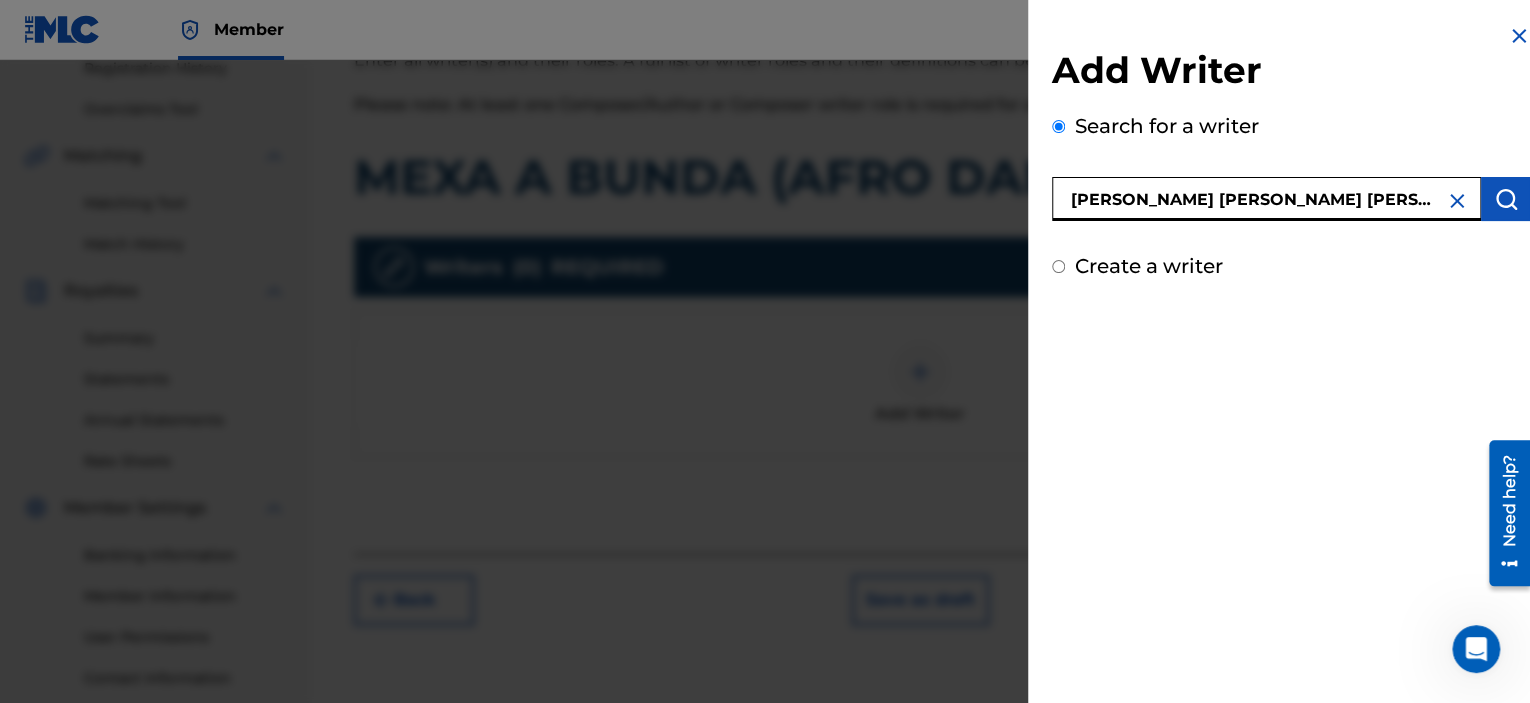 click at bounding box center [1506, 199] 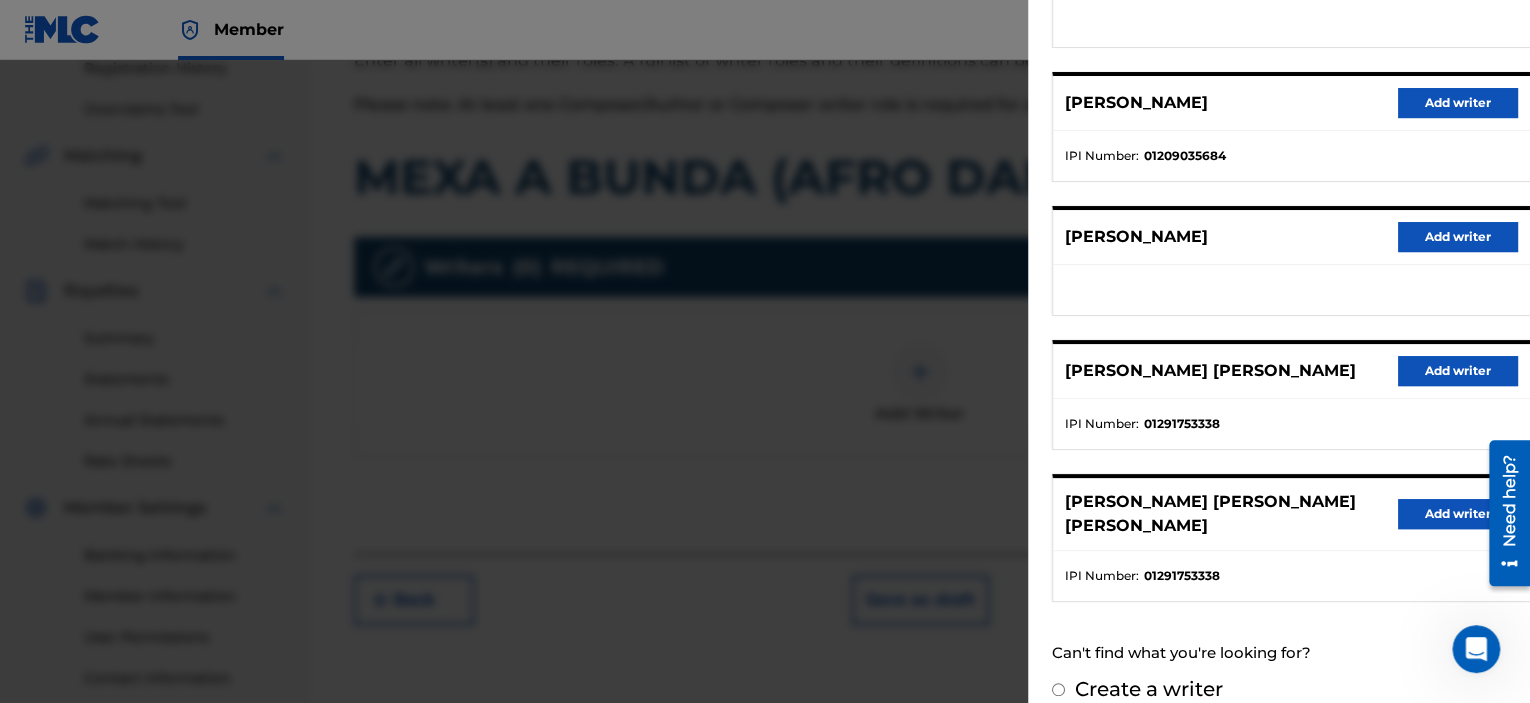 scroll, scrollTop: 336, scrollLeft: 0, axis: vertical 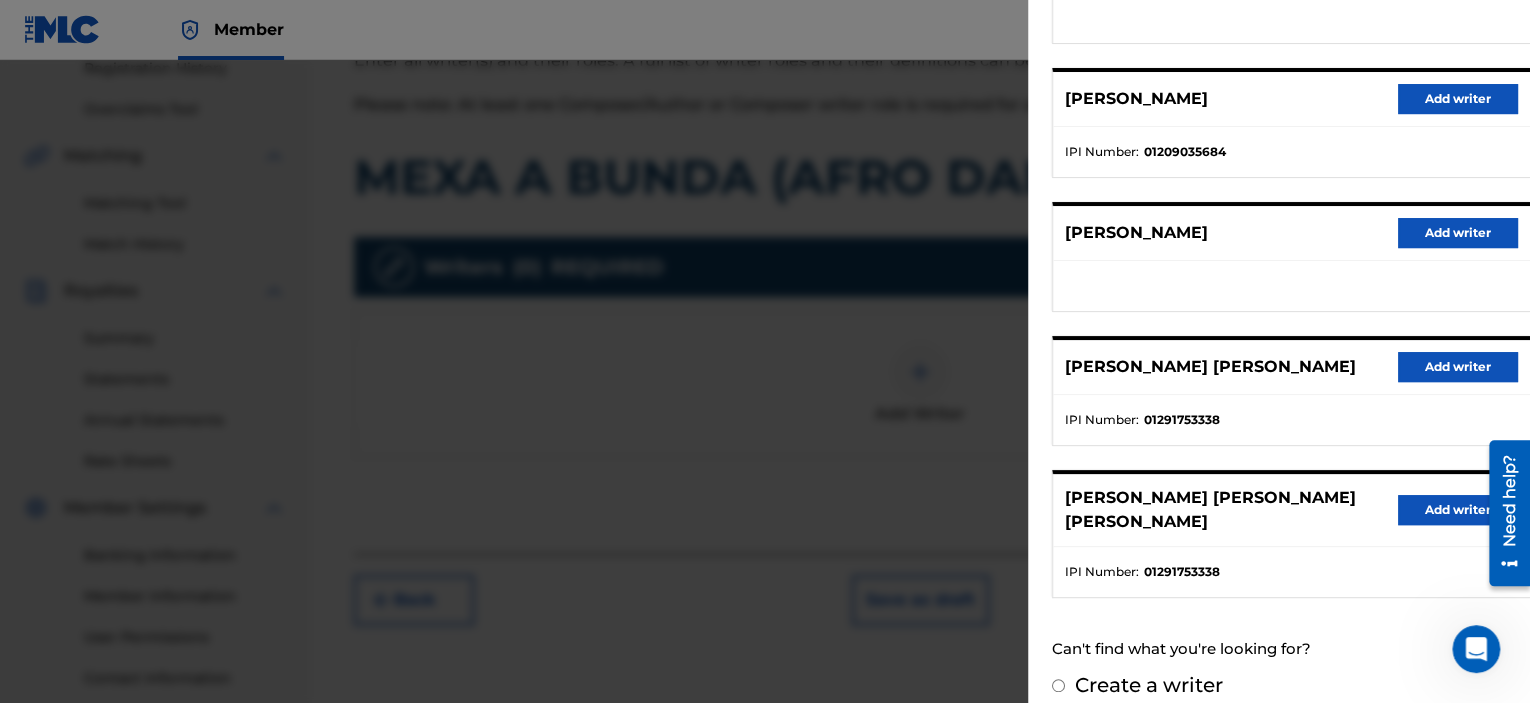 click on "Add writer" at bounding box center (1458, 367) 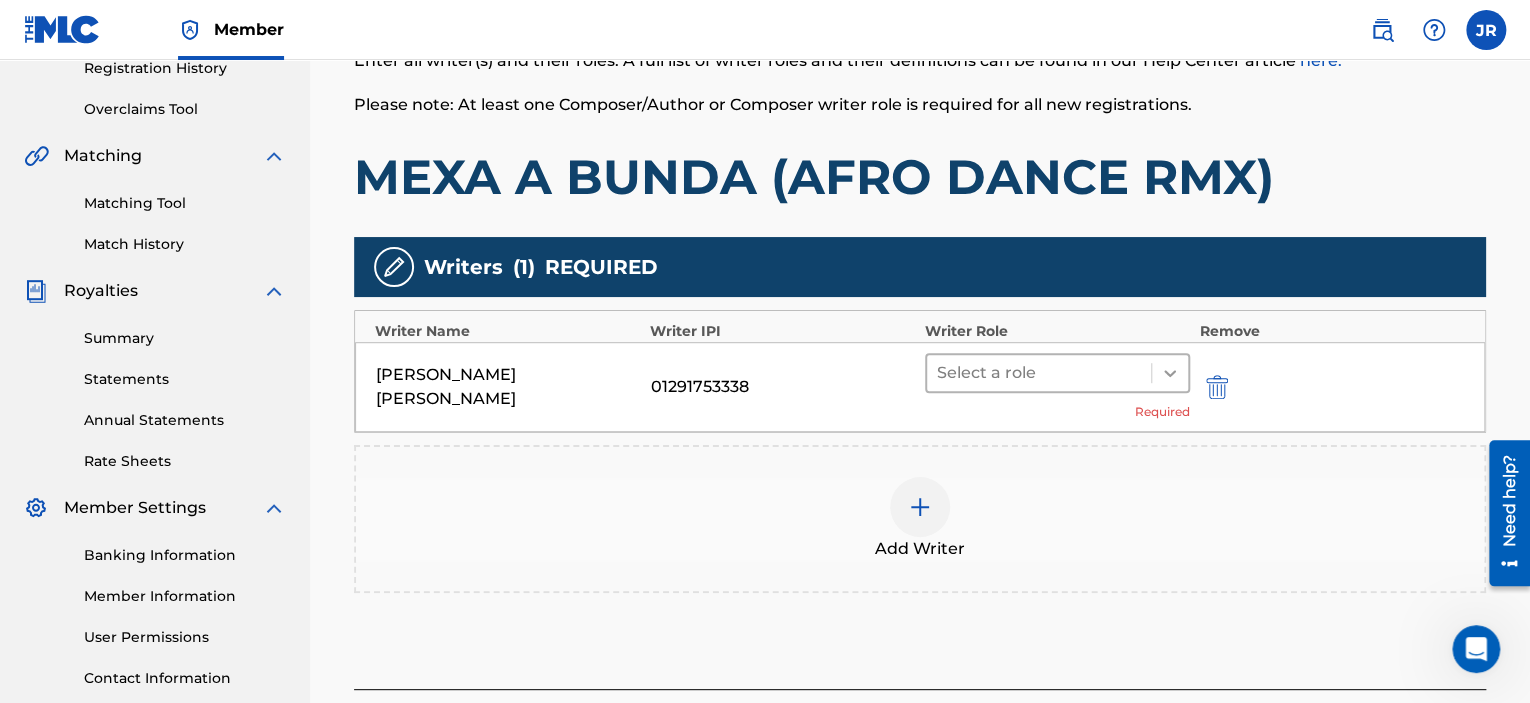 click at bounding box center (1170, 373) 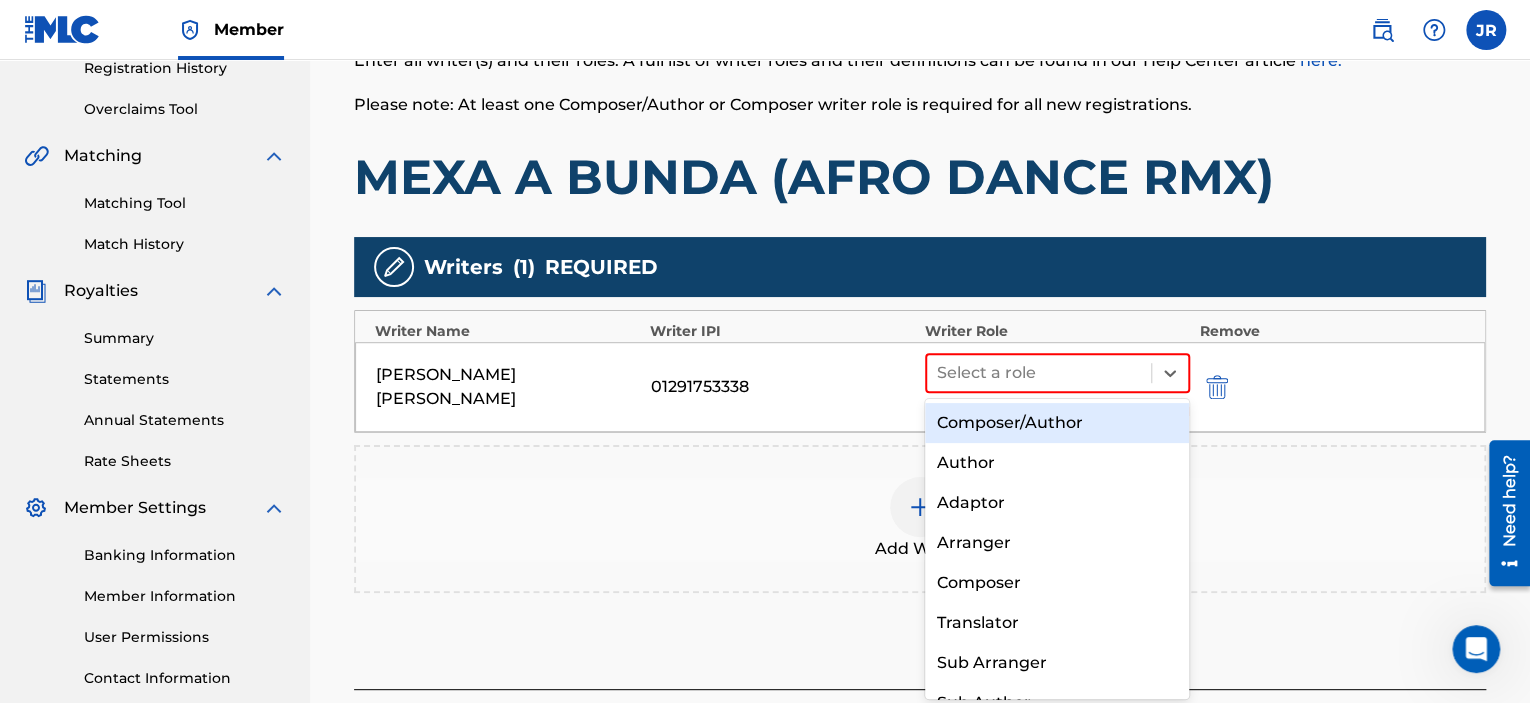 click on "Composer/Author" at bounding box center (1057, 423) 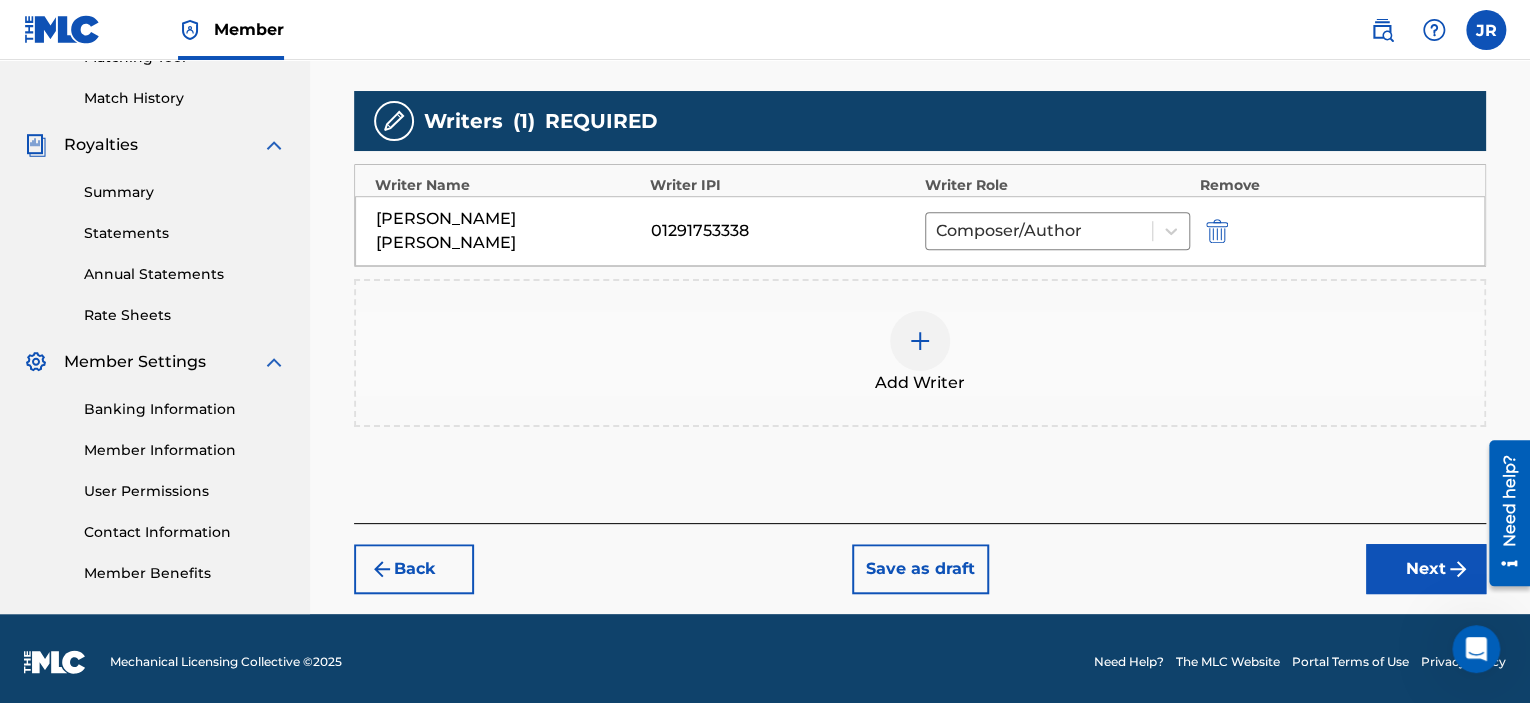 click on "Next" at bounding box center [1426, 569] 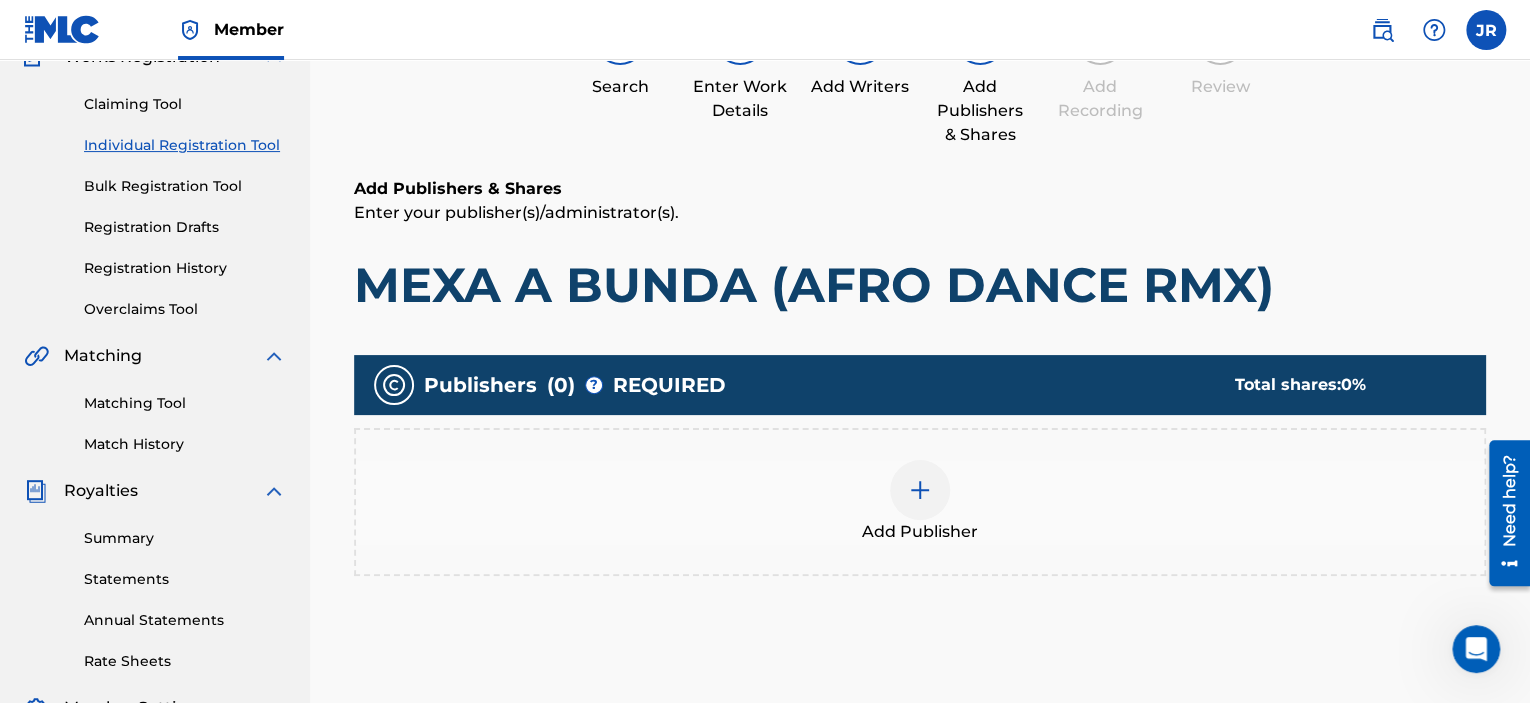 scroll, scrollTop: 390, scrollLeft: 0, axis: vertical 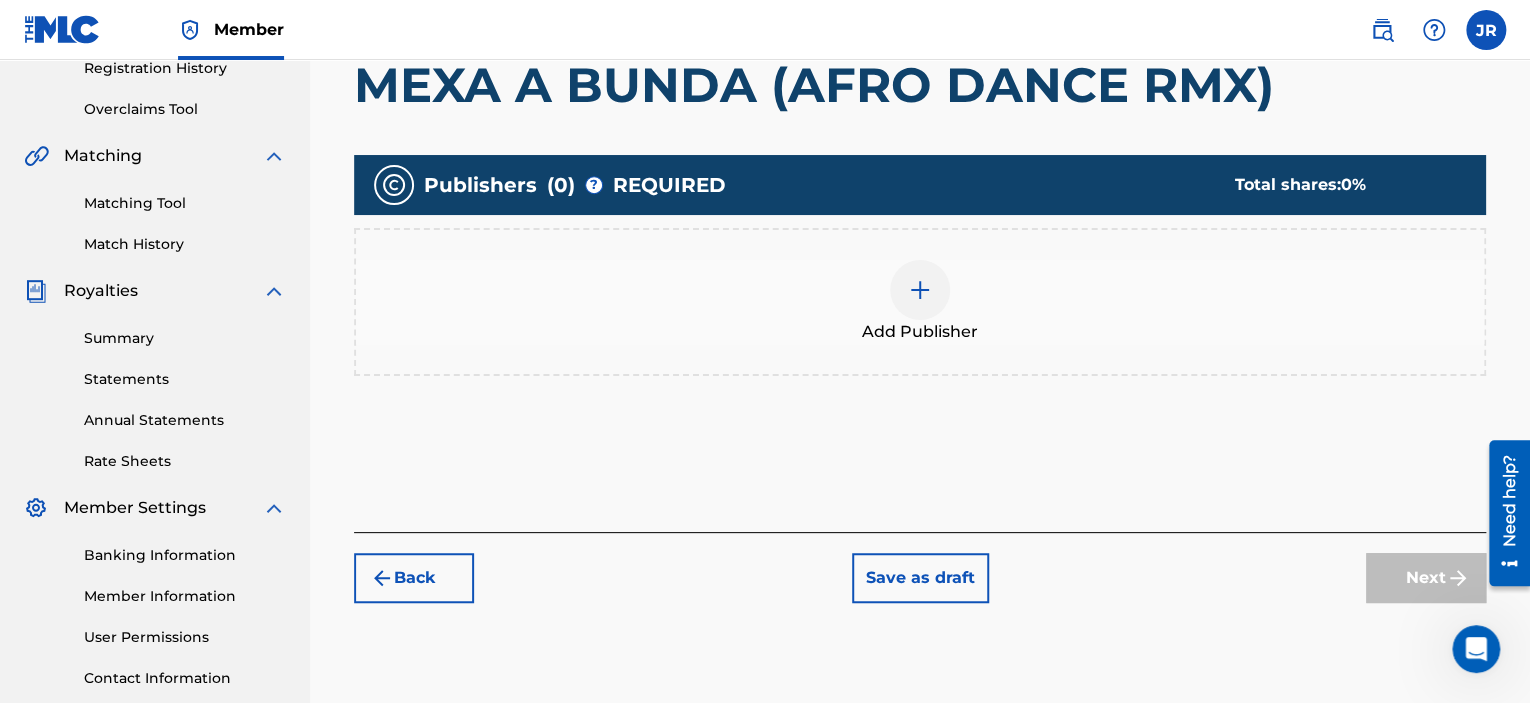 click at bounding box center (920, 290) 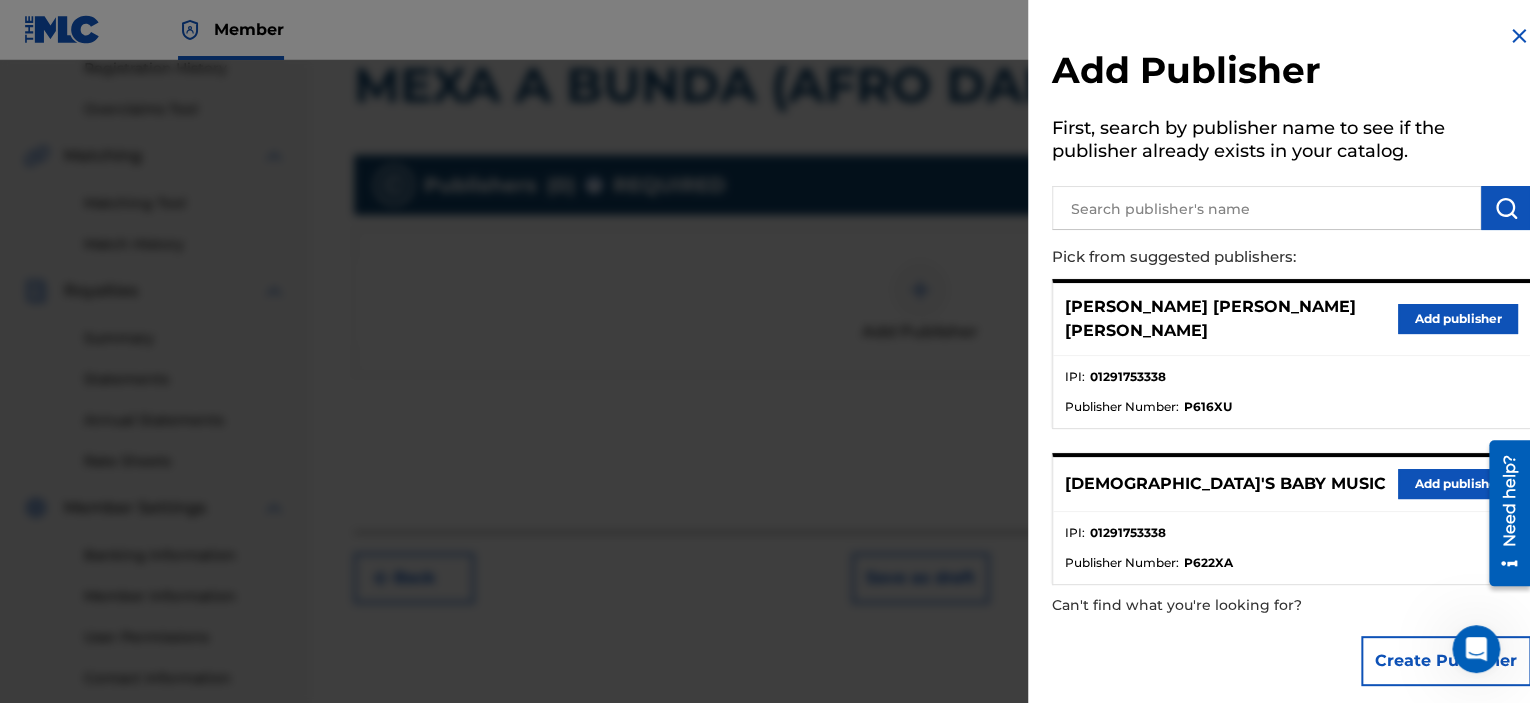 click on "Add publisher" at bounding box center (1458, 319) 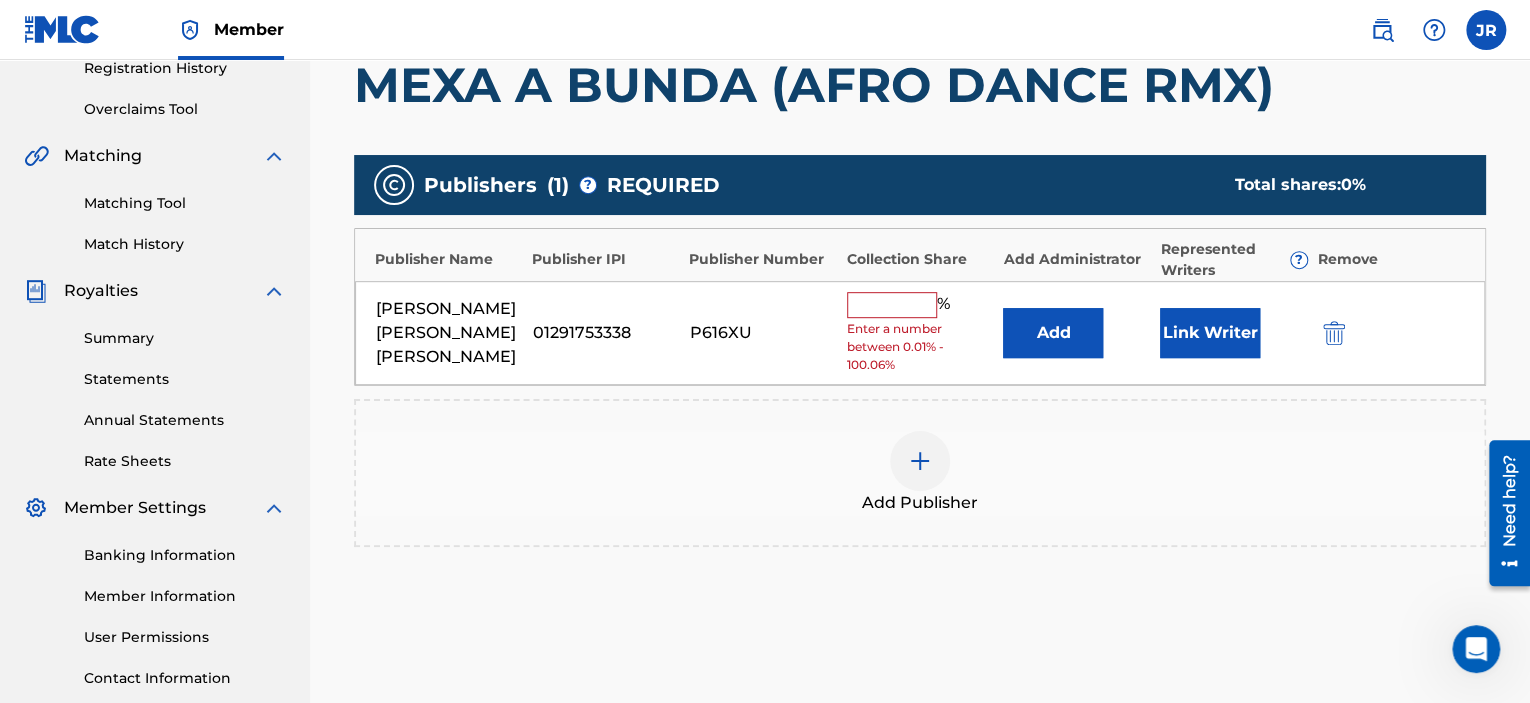 click at bounding box center [892, 305] 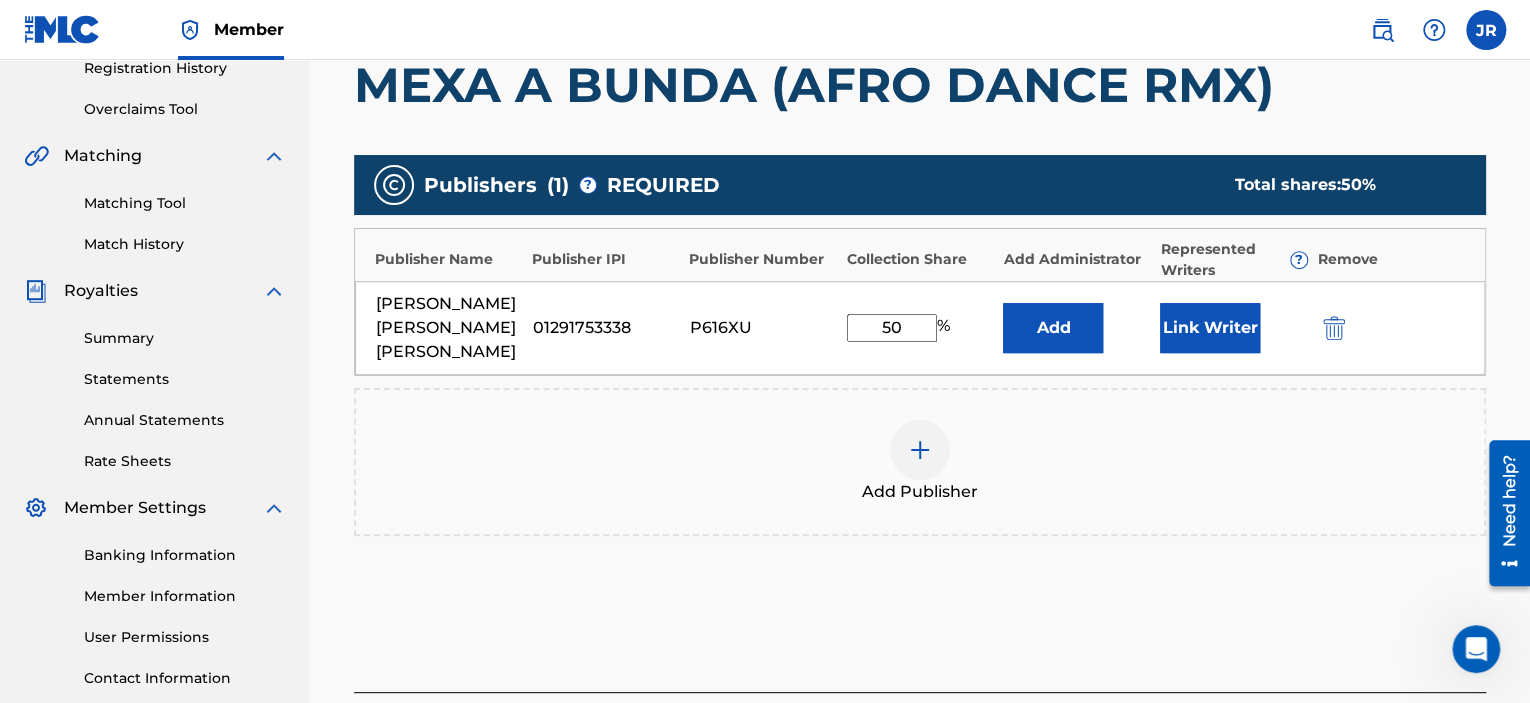 type on "5" 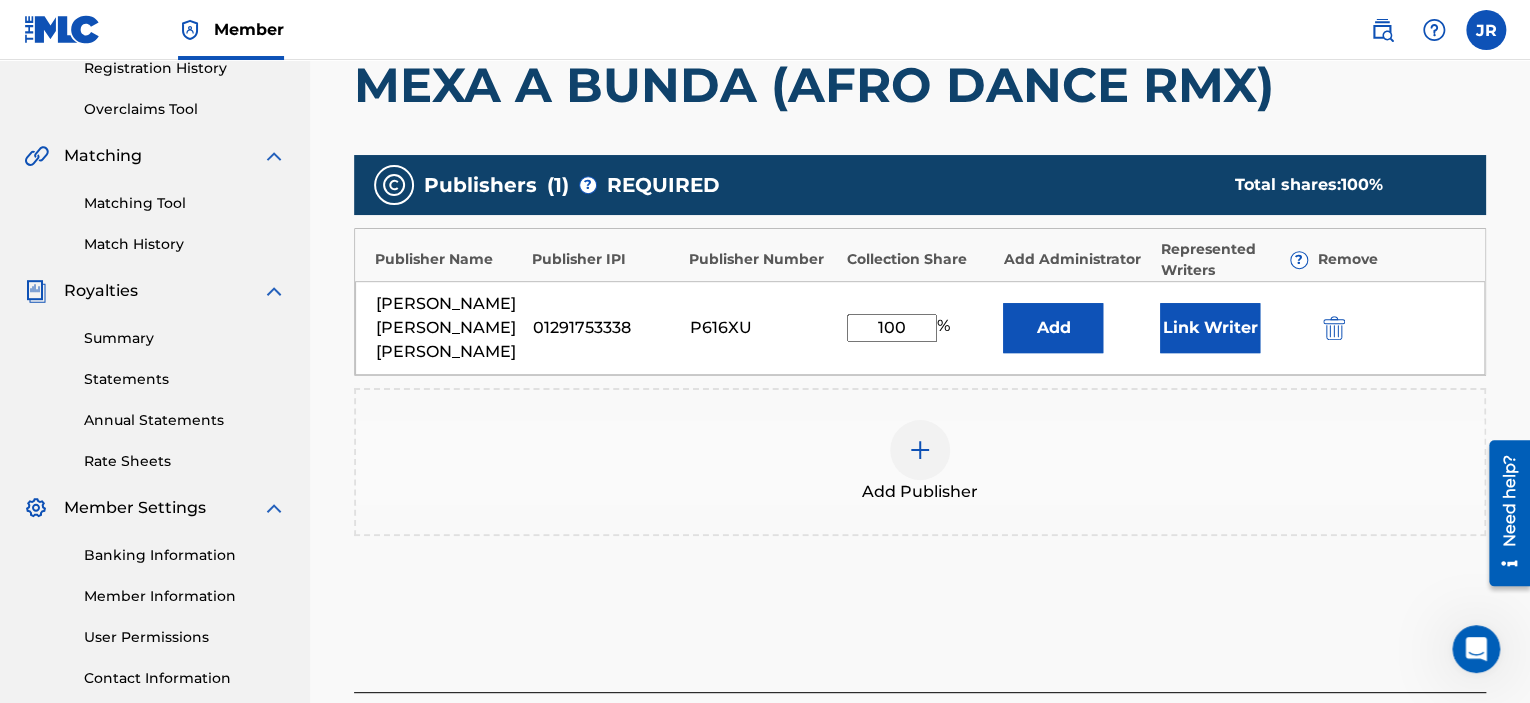 click on "Add Publisher" at bounding box center [920, 462] 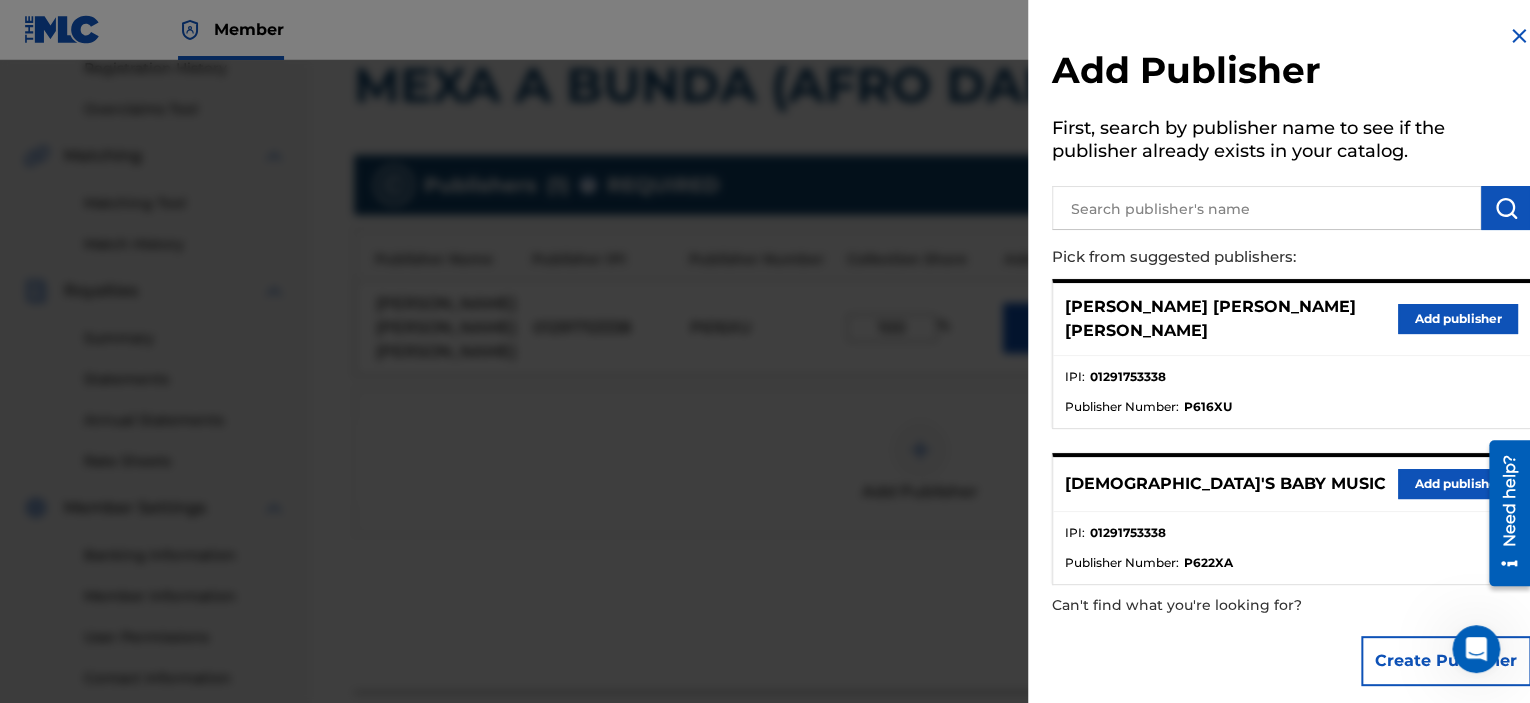 click on "Add publisher" at bounding box center [1458, 319] 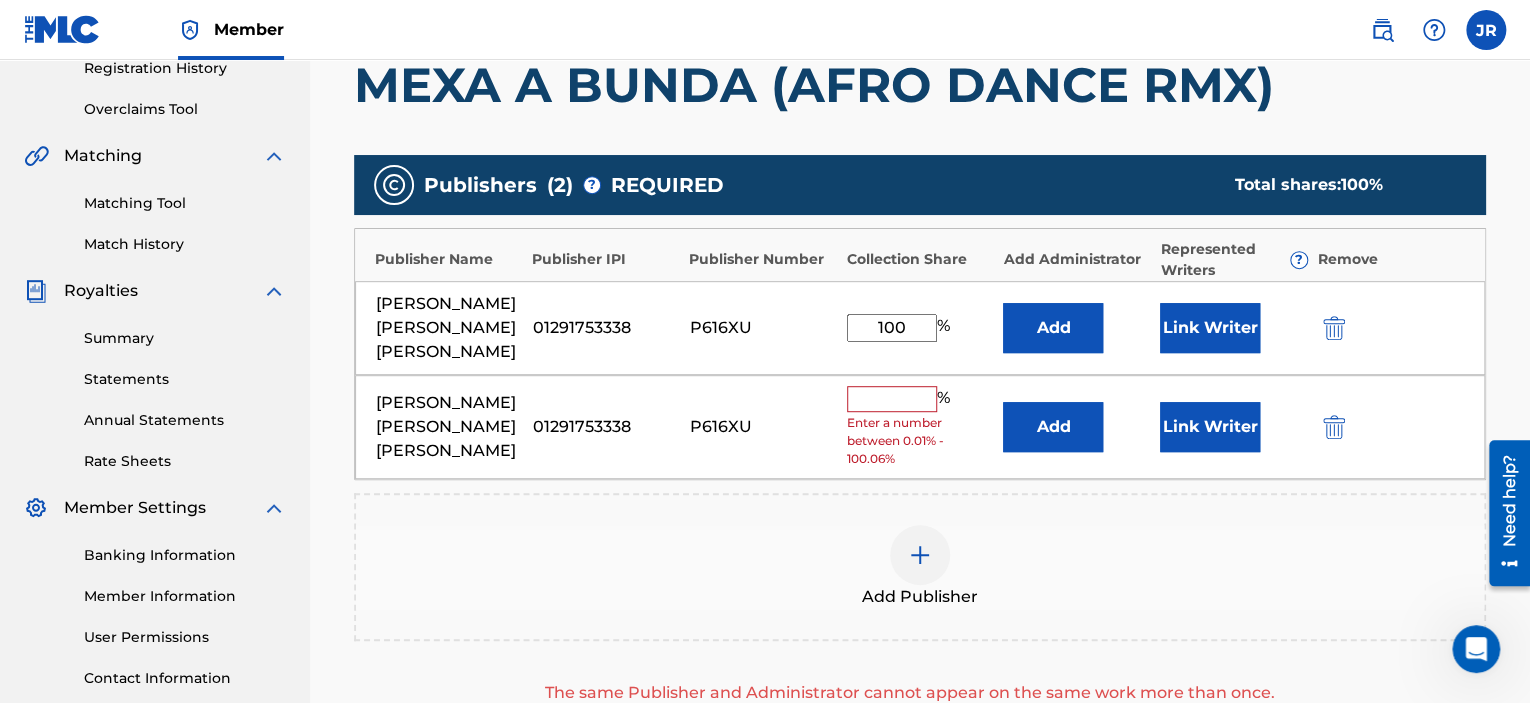 drag, startPoint x: 910, startPoint y: 317, endPoint x: 868, endPoint y: 317, distance: 42 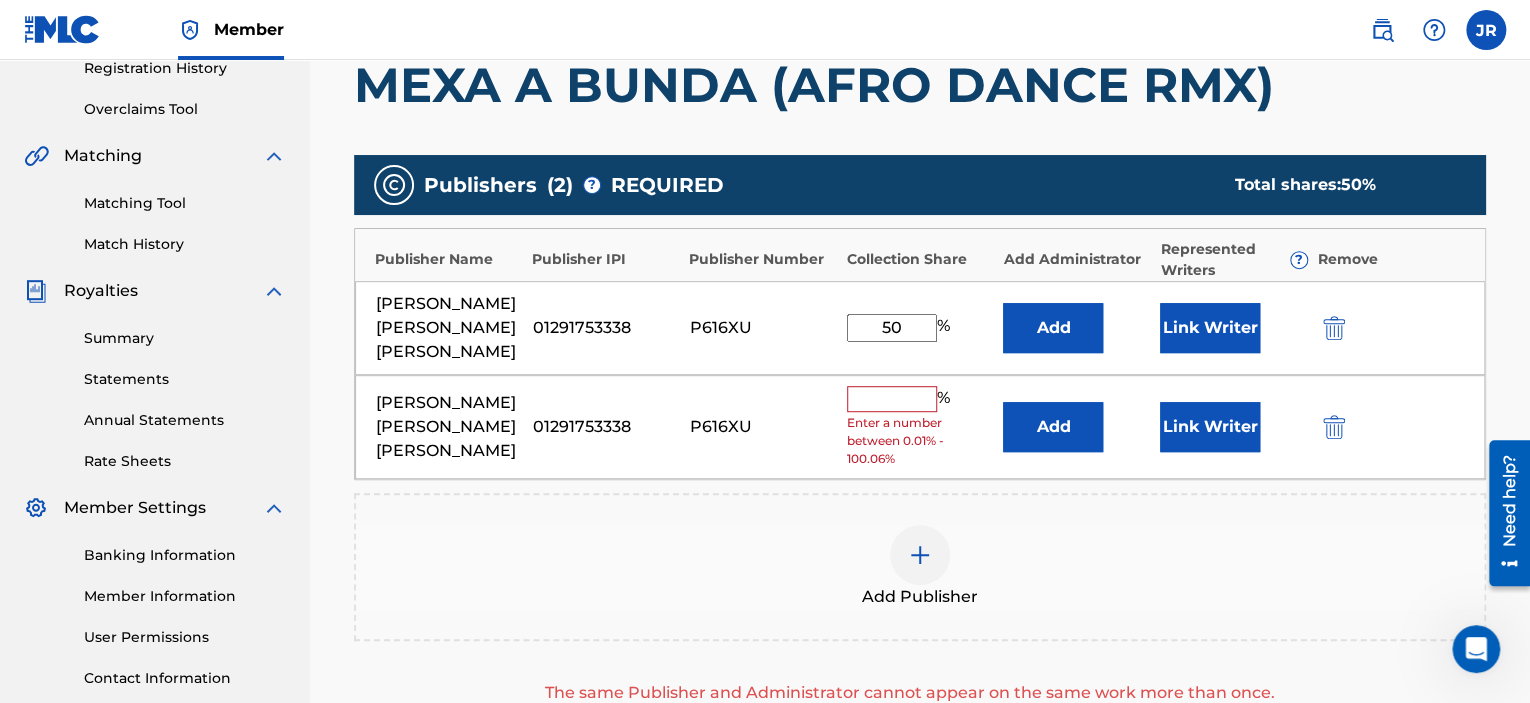 type on "50" 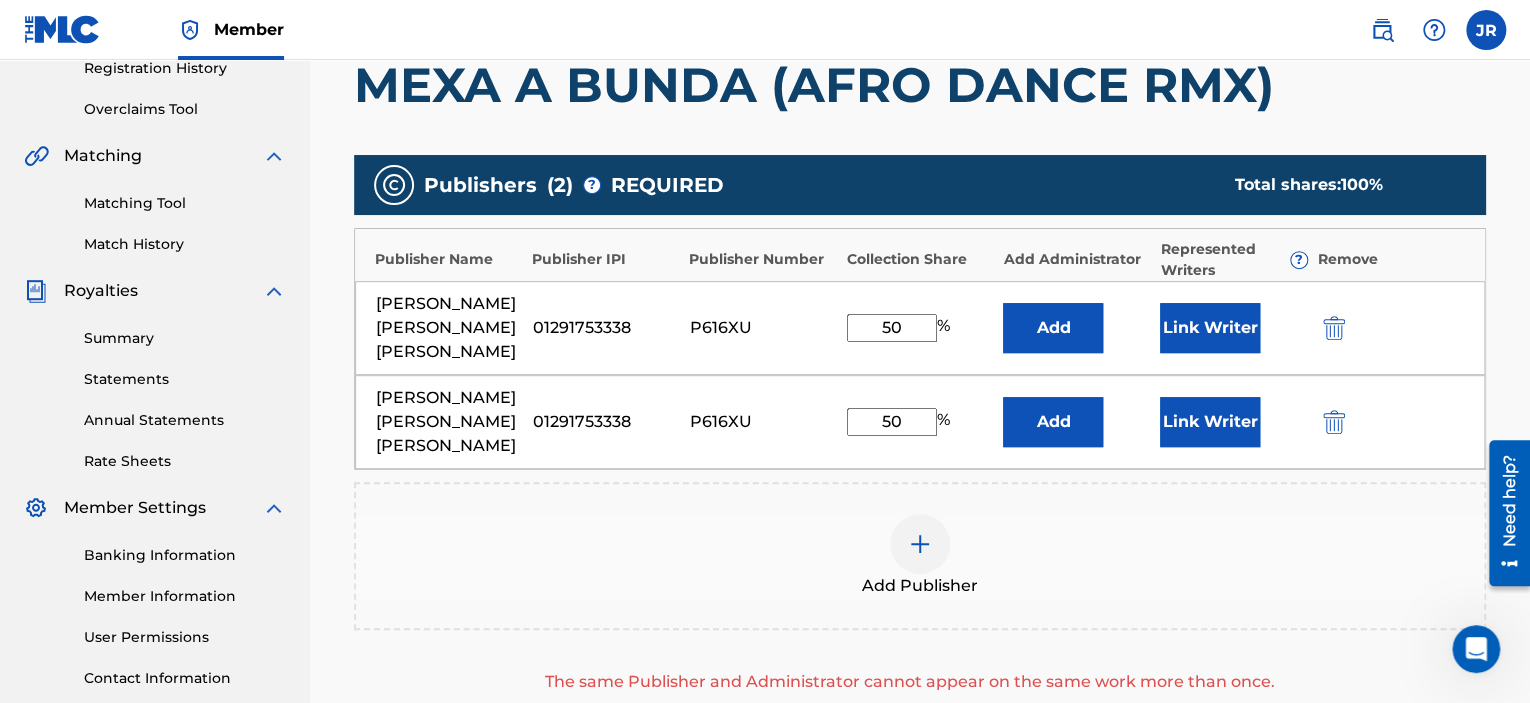 type on "50" 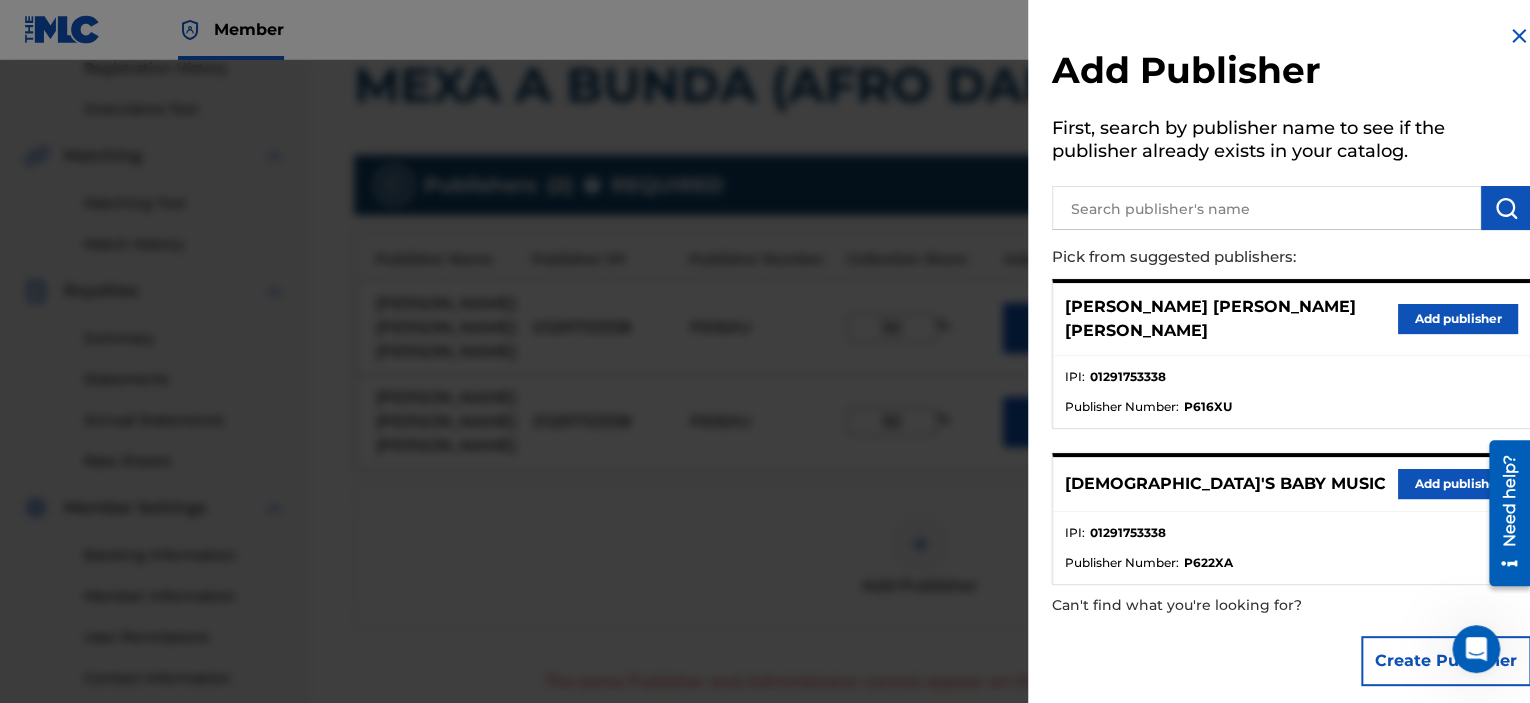 click on "Add publisher" at bounding box center (1458, 484) 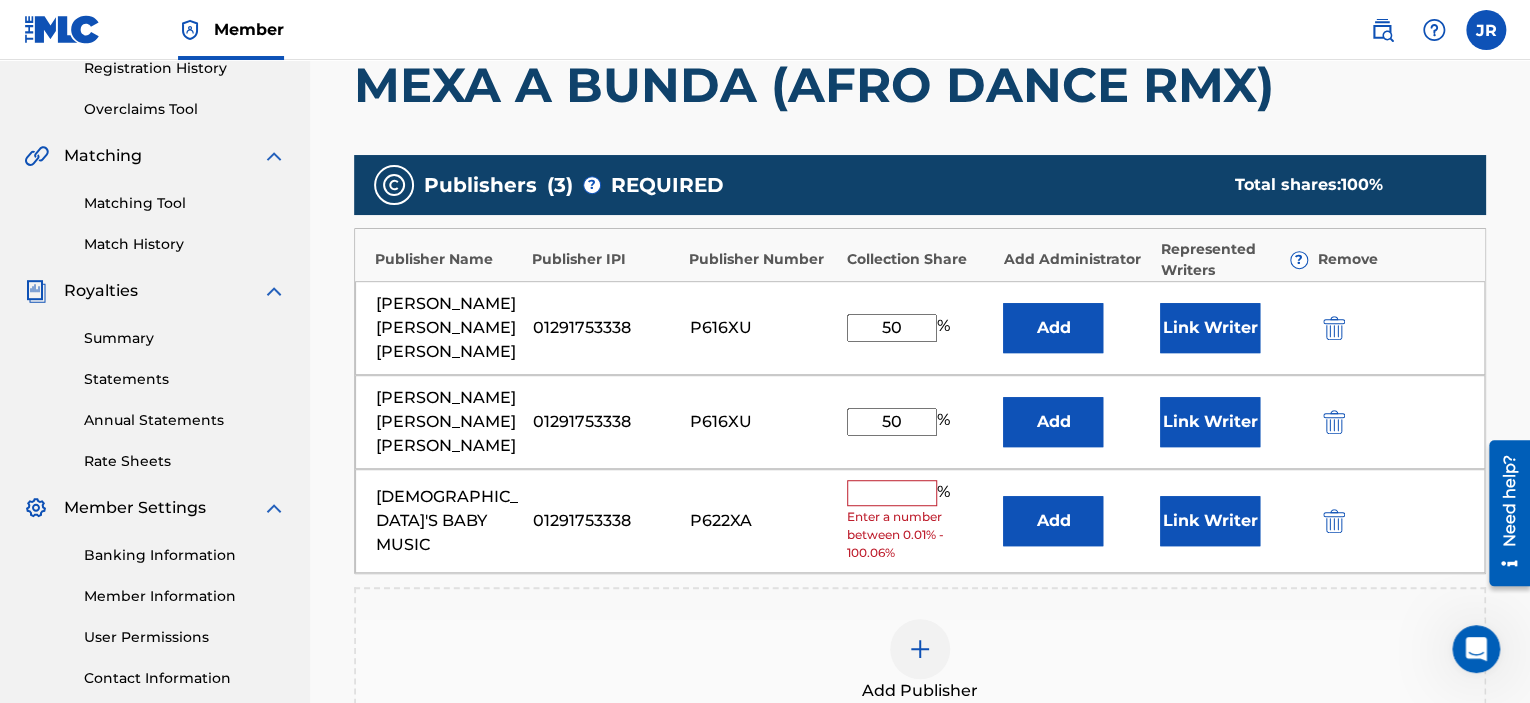 click at bounding box center [1334, 521] 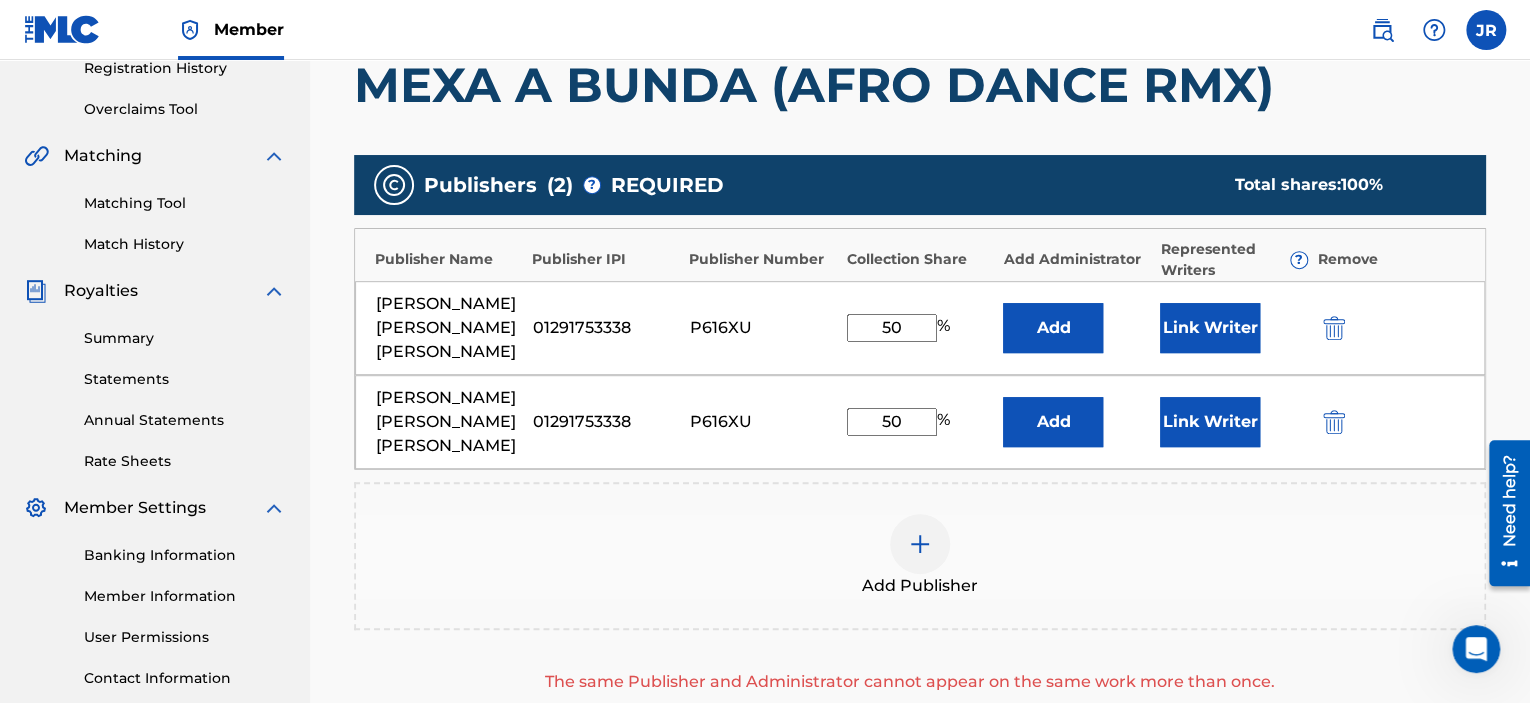 click at bounding box center [1334, 422] 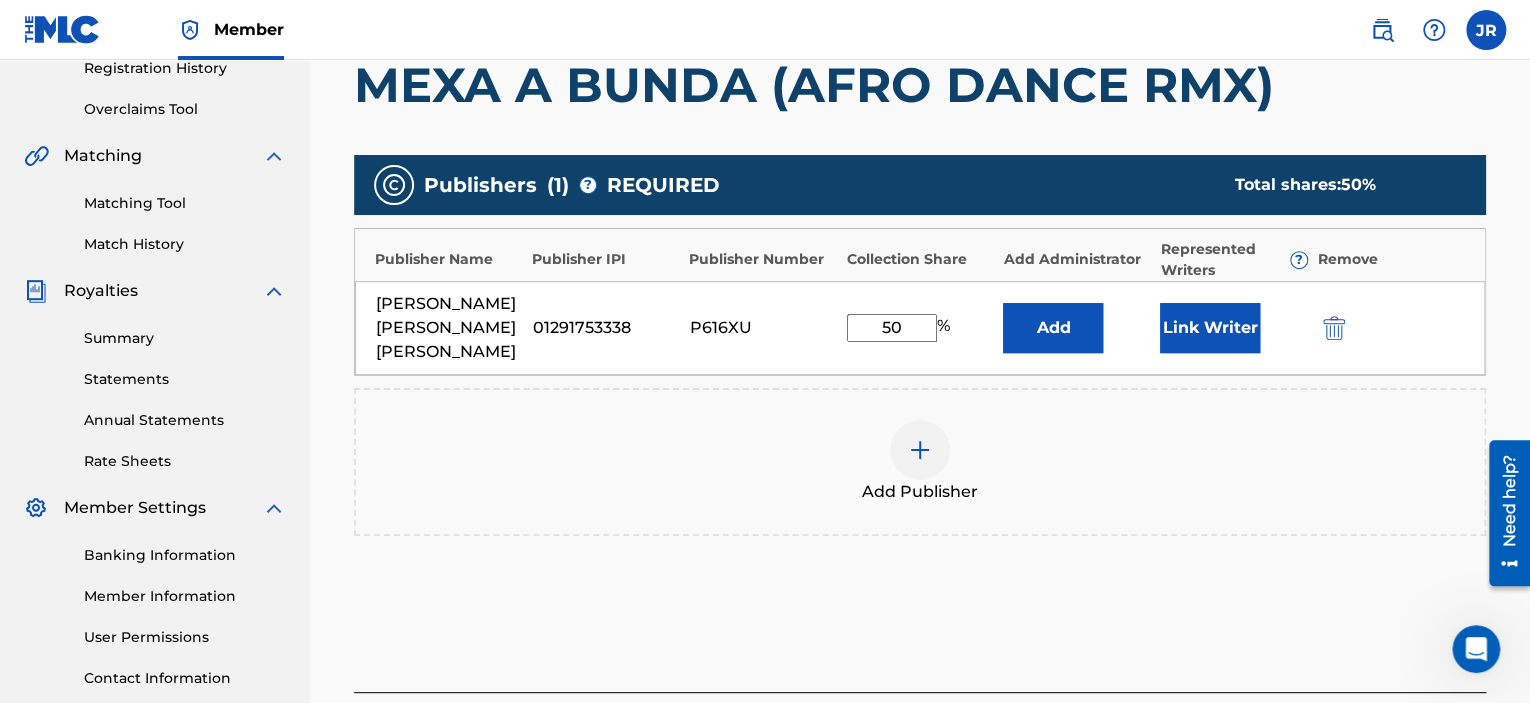 click on "Add" at bounding box center [1053, 328] 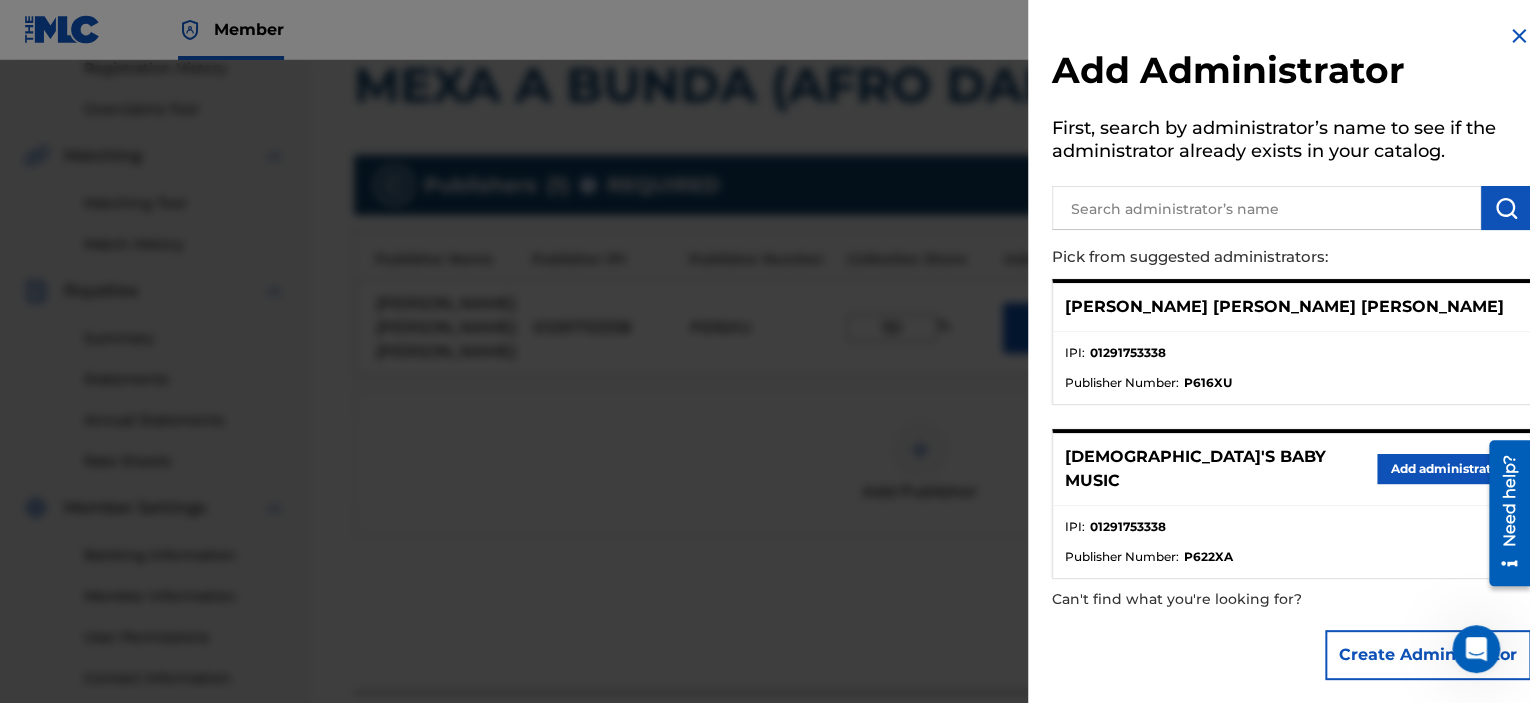 click on "Add administrator" at bounding box center [1447, 469] 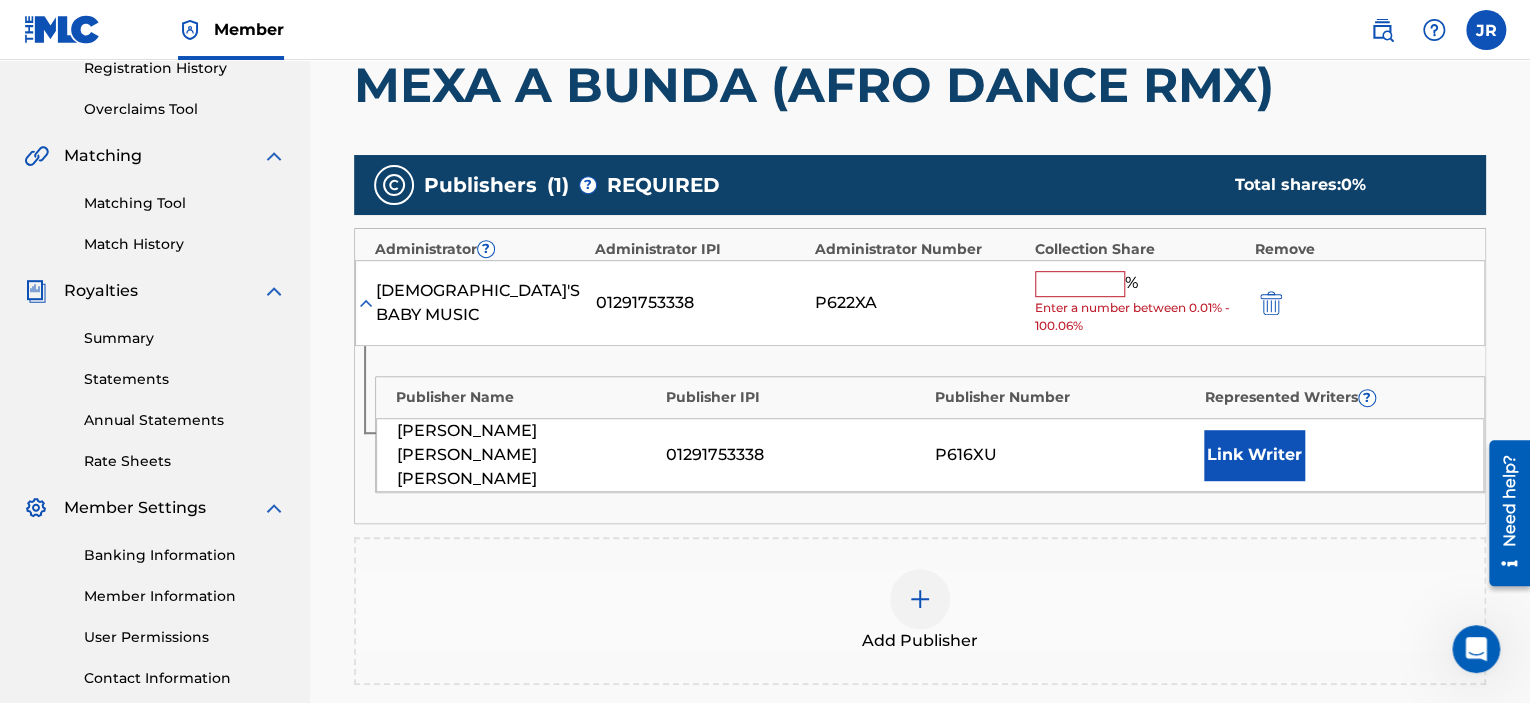 click on "Link Writer" at bounding box center [1254, 455] 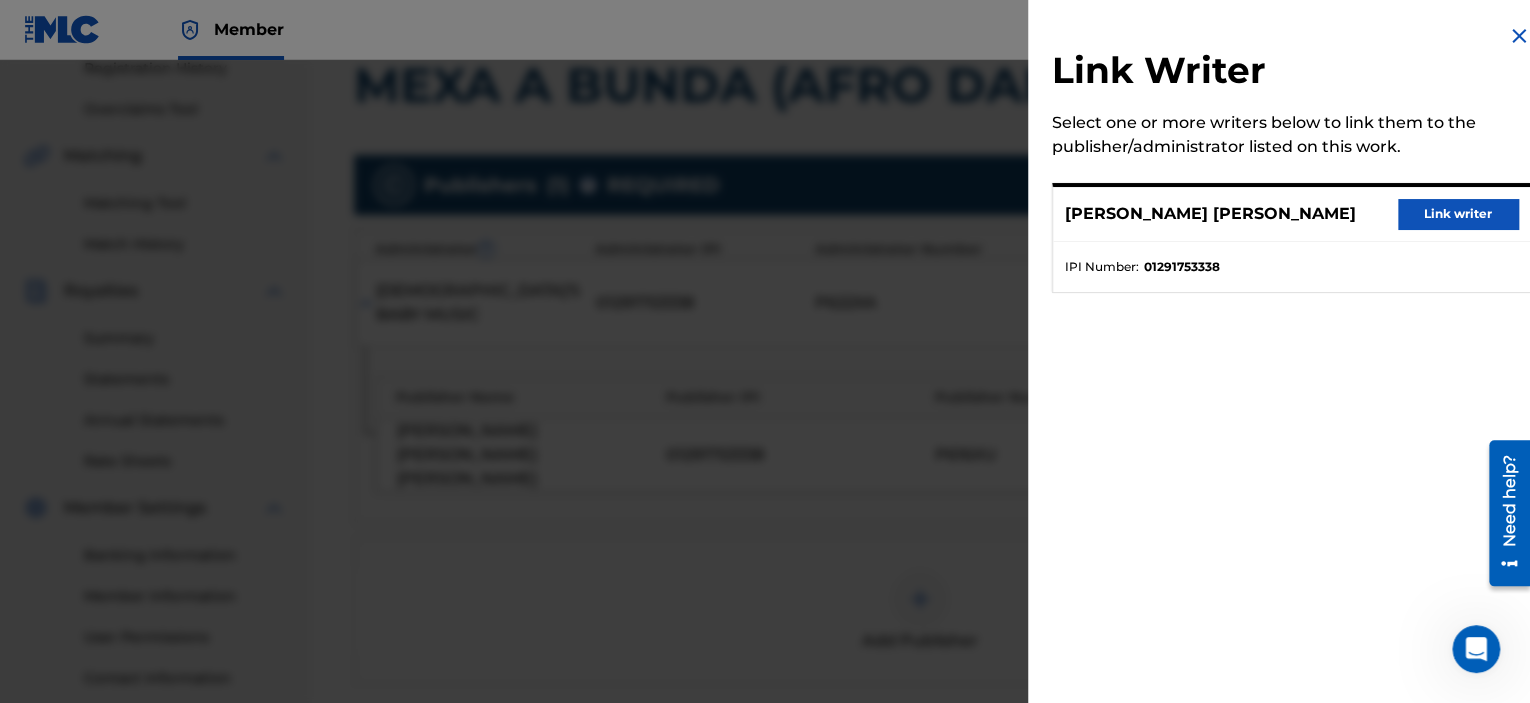 click on "Link writer" at bounding box center (1458, 214) 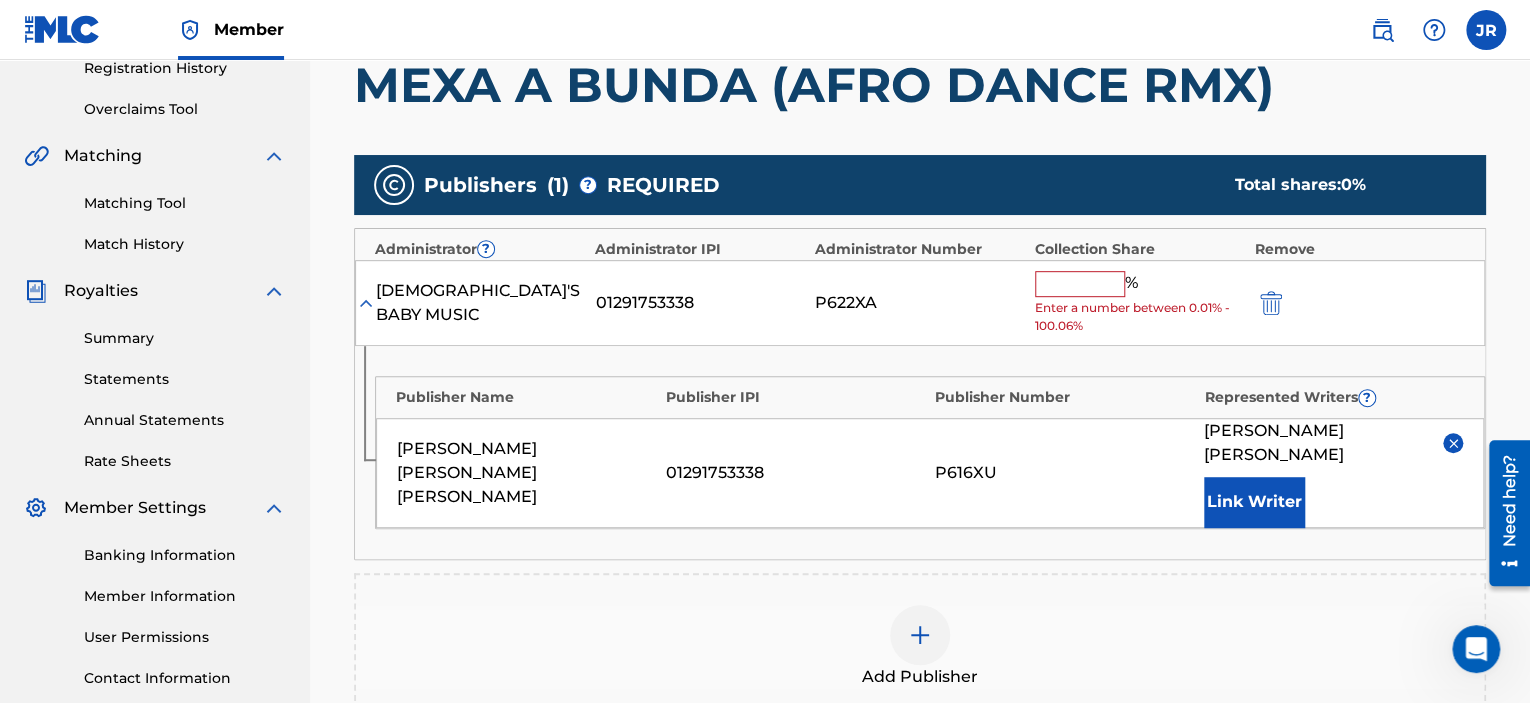 click on "Enter a number between 0.01% - 100.06%" at bounding box center (1140, 317) 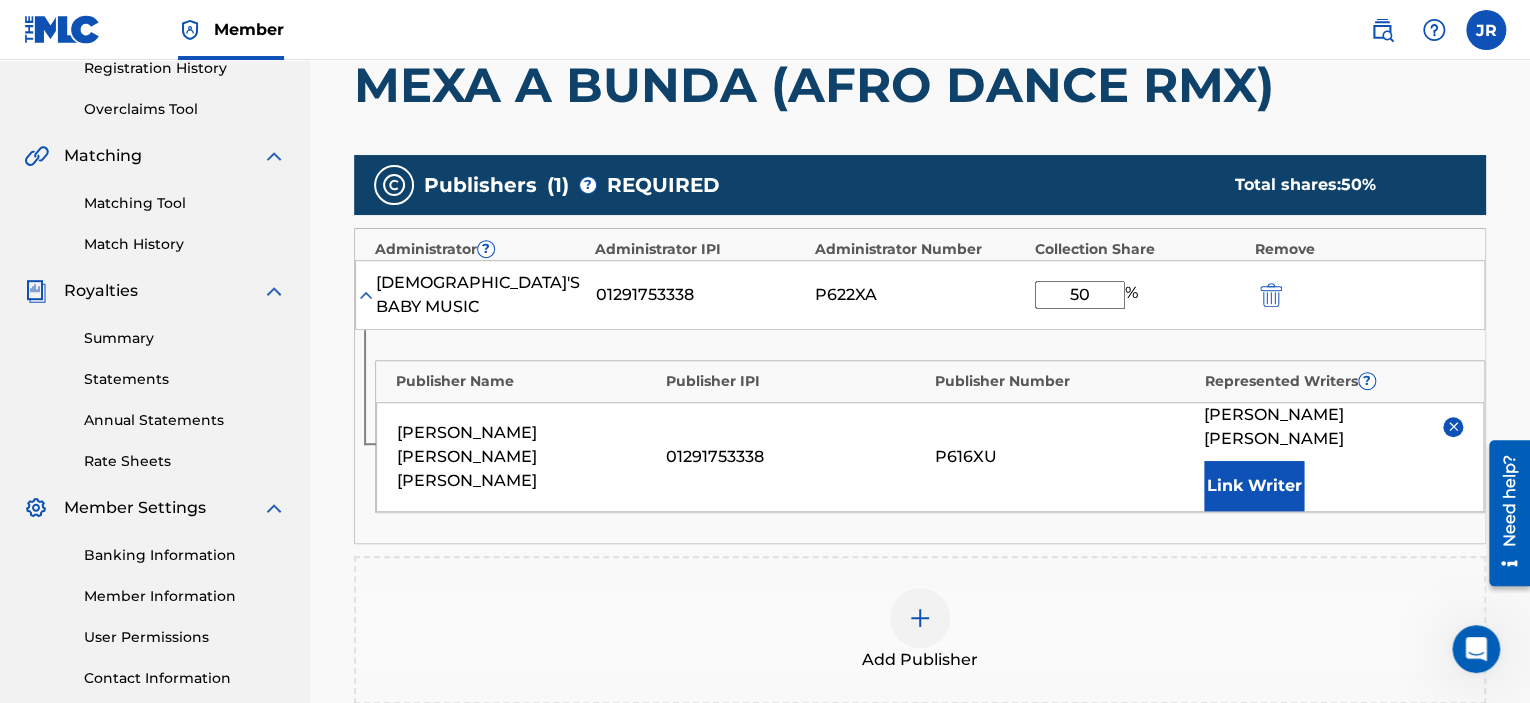 click on "P616XU" at bounding box center (1064, 457) 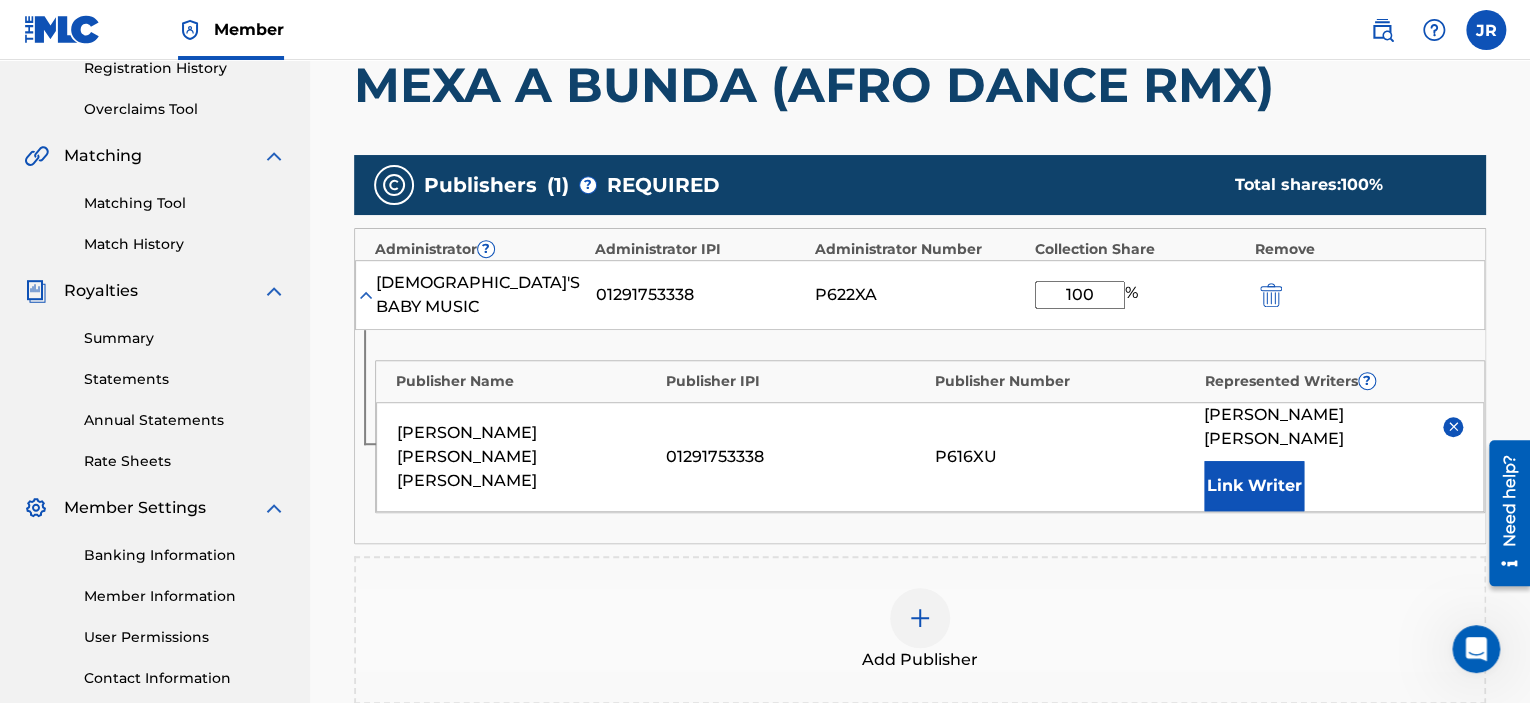 type on "100" 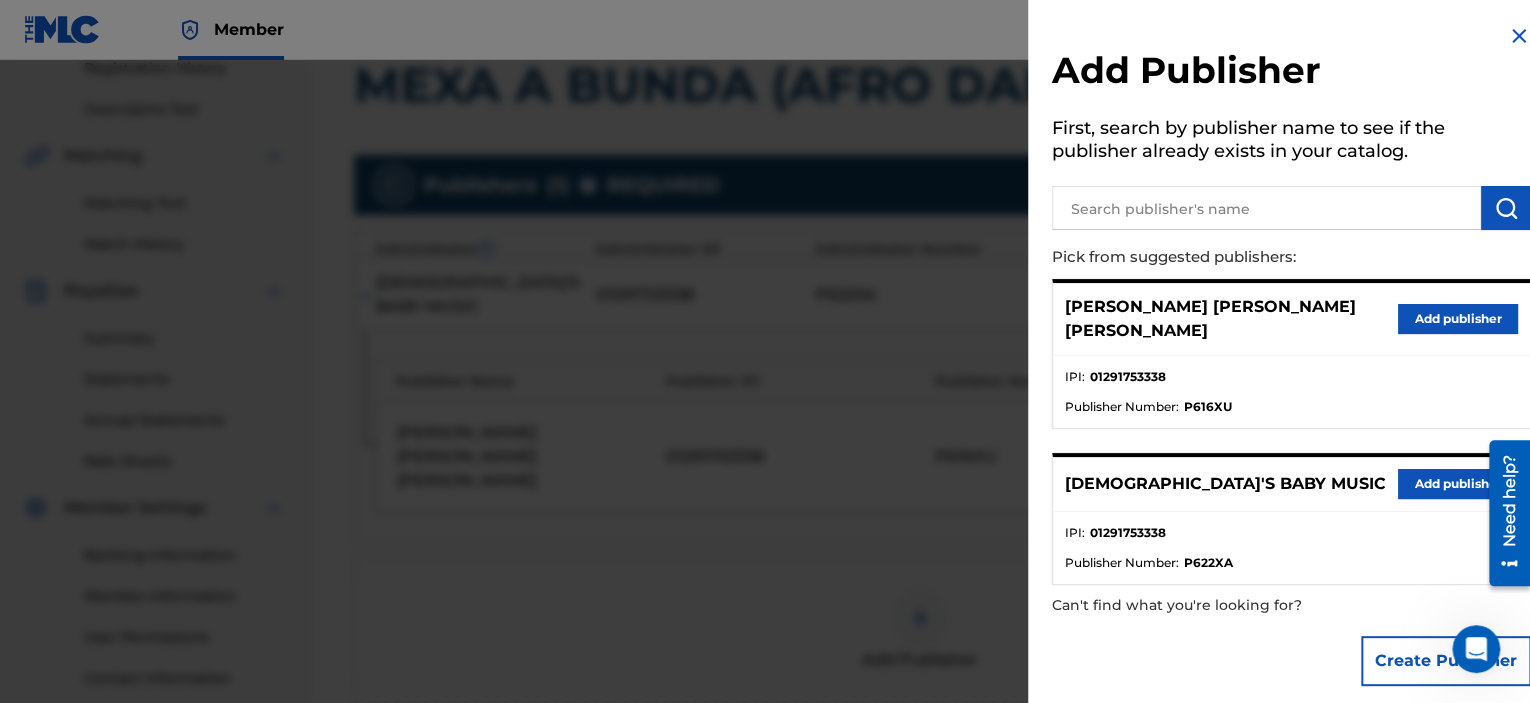 click on "Add publisher" at bounding box center [1458, 484] 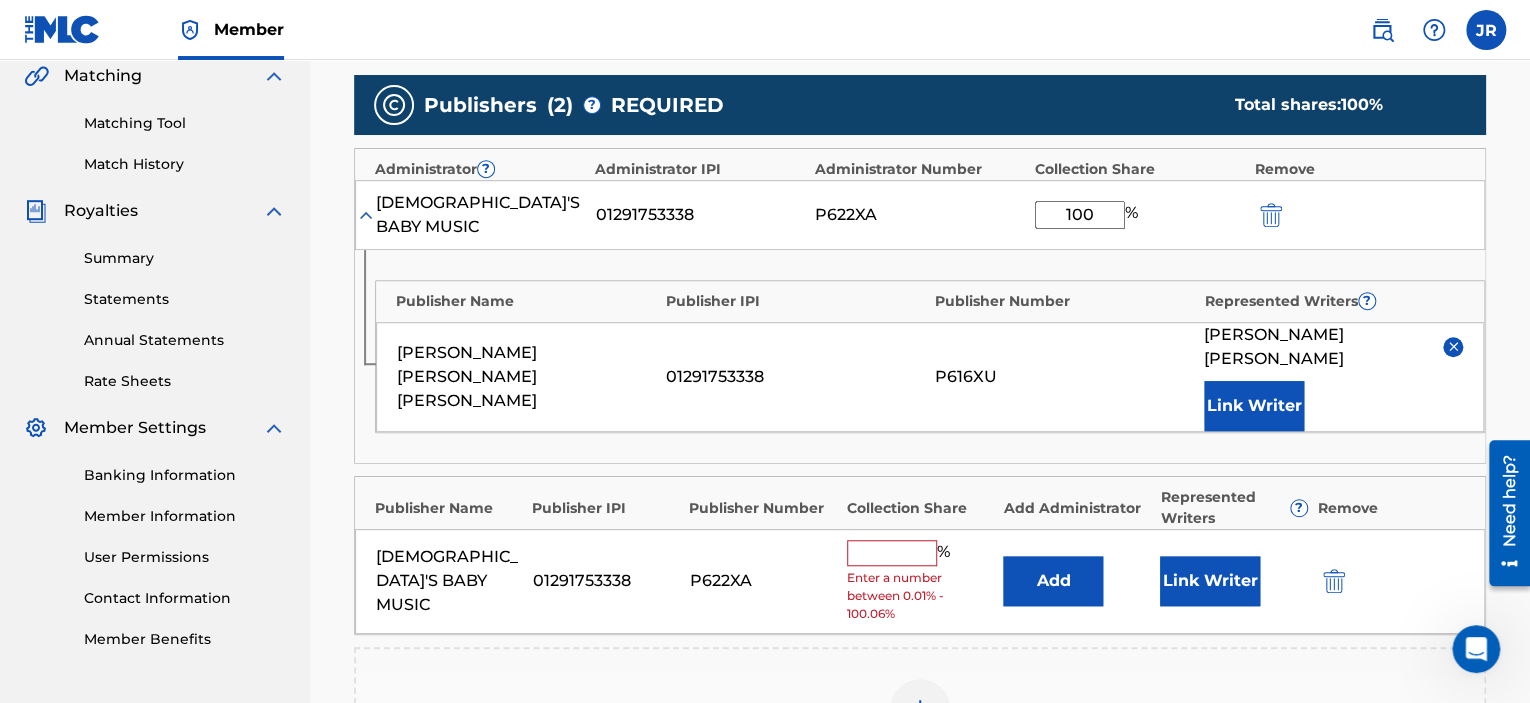 scroll, scrollTop: 590, scrollLeft: 0, axis: vertical 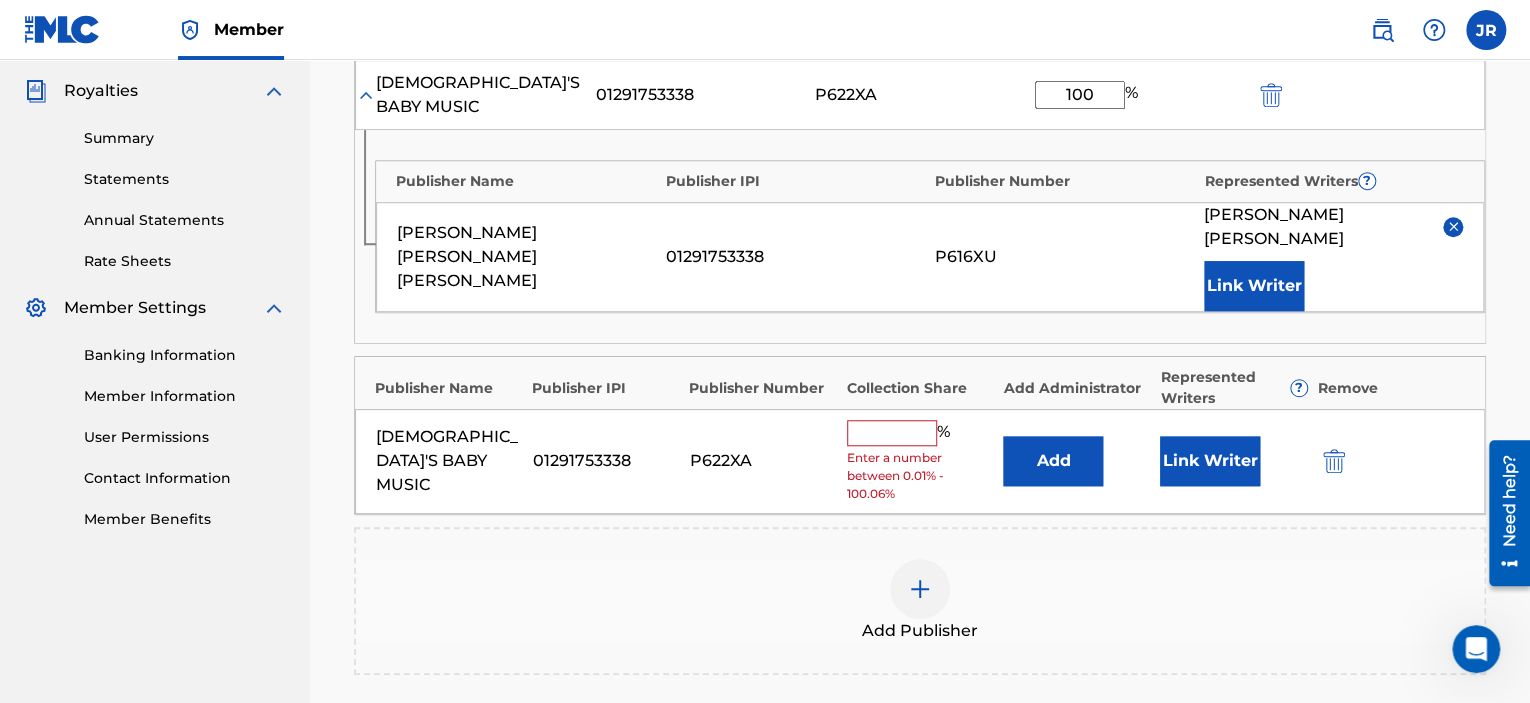 click on "GOD'S BABY MUSIC 01291753338 P622XA % Enter a number between 0.01% - 100.06% Add Link Writer" at bounding box center [920, 461] 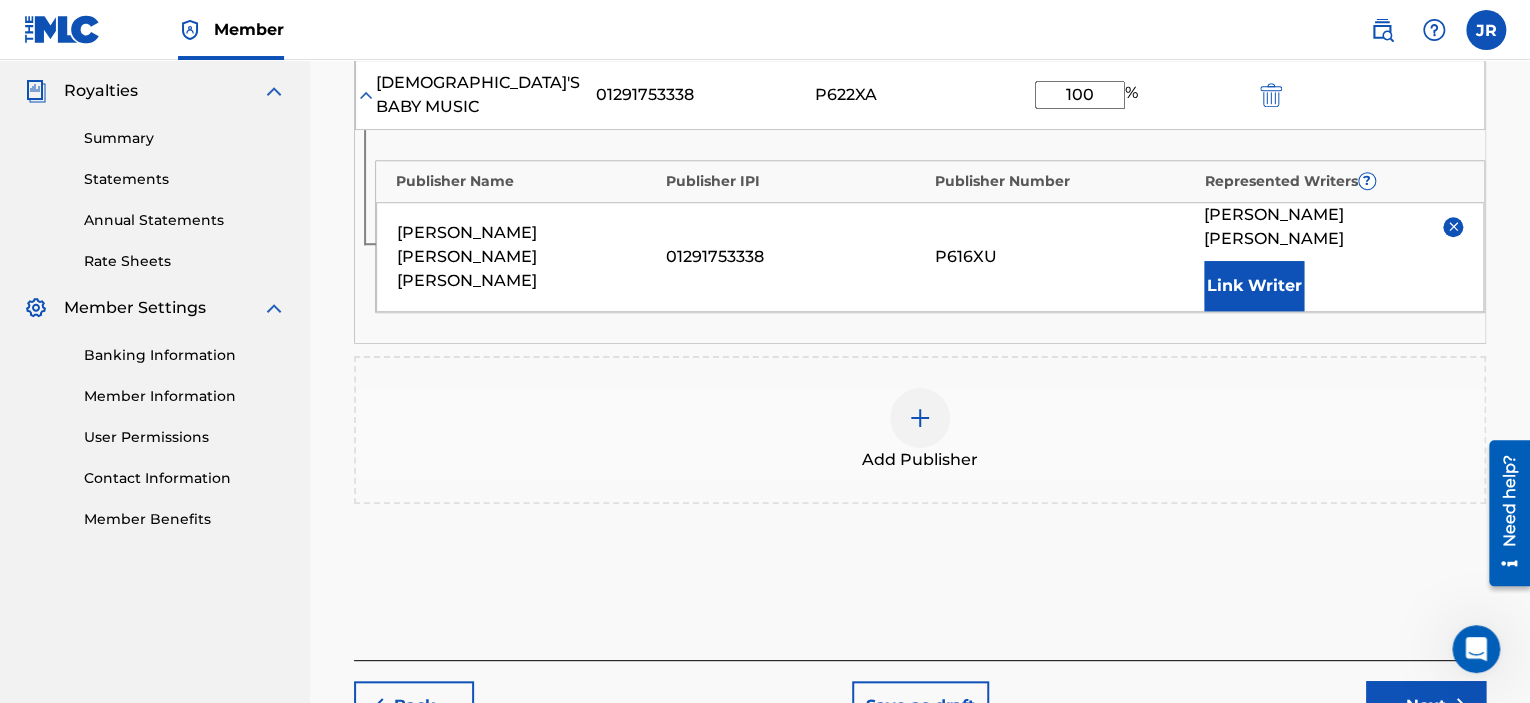 click on "Publishers ( 1 ) ? REQUIRED Total shares:  100 % Administrator ? Administrator IPI Administrator Number Collection Share Remove GOD'S BABY MUSIC 01291753338 P622XA 100 % Publisher Name Publisher IPI Publisher Number Represented Writers ? [PERSON_NAME] [PERSON_NAME] [PERSON_NAME] 01291753338 P616XU [PERSON_NAME]   [PERSON_NAME] Link Writer Add Publisher" at bounding box center [920, 258] 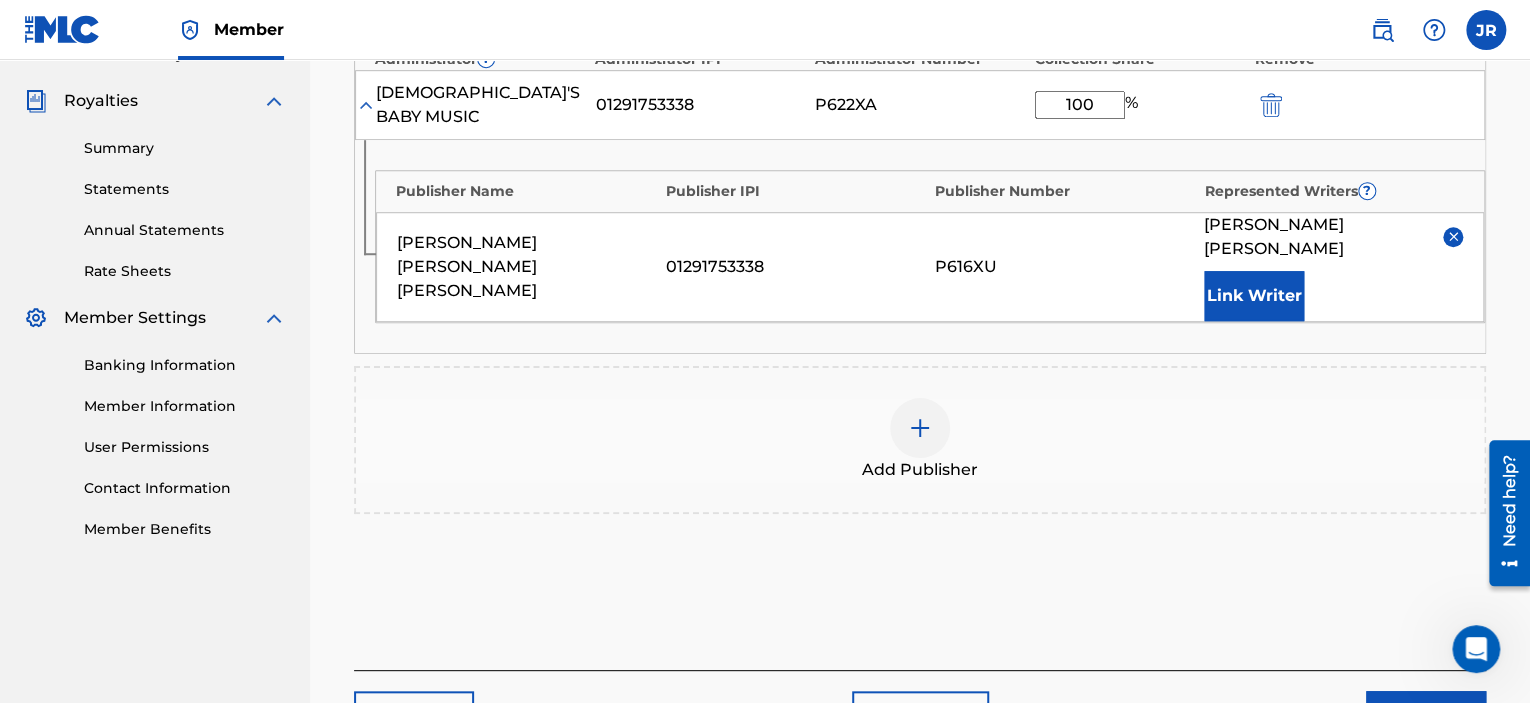 scroll, scrollTop: 590, scrollLeft: 0, axis: vertical 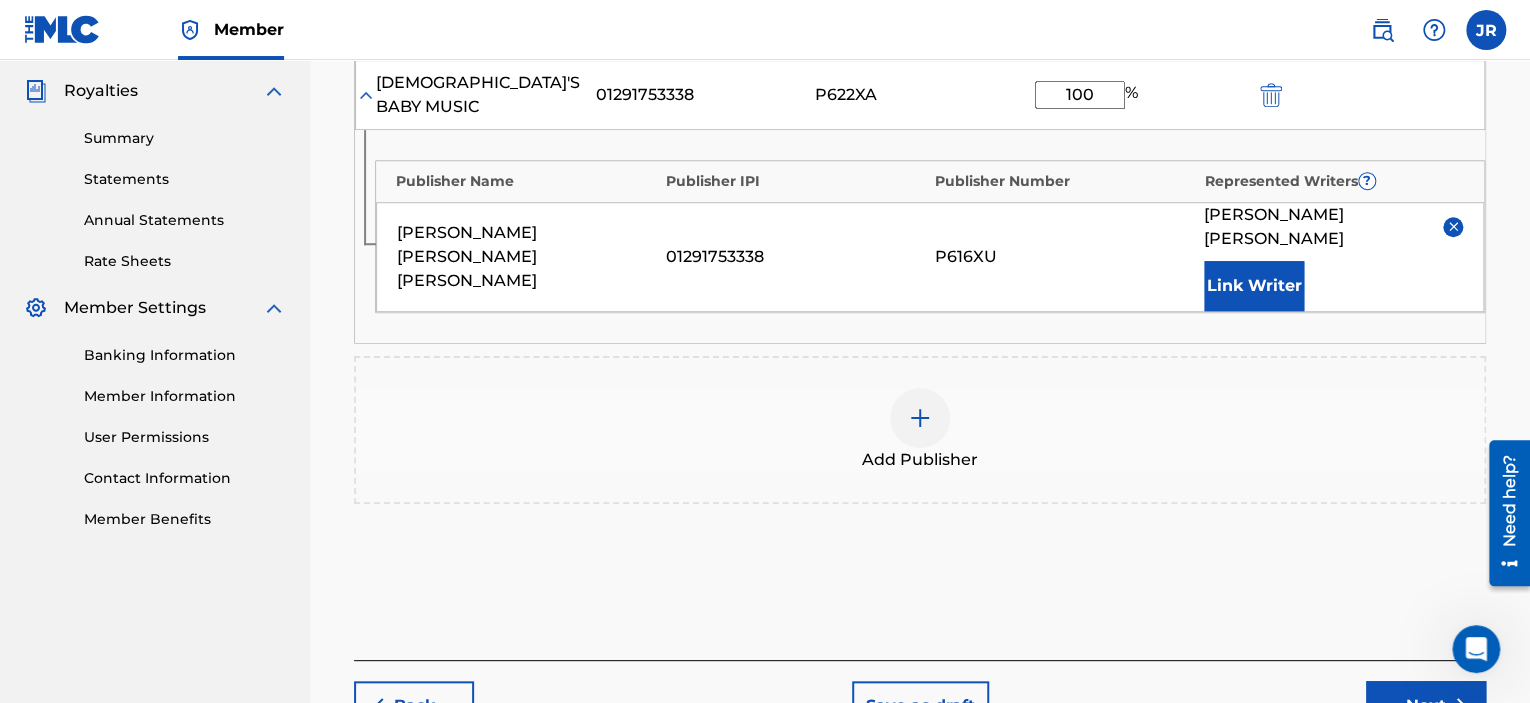 click on "Next" at bounding box center [1426, 706] 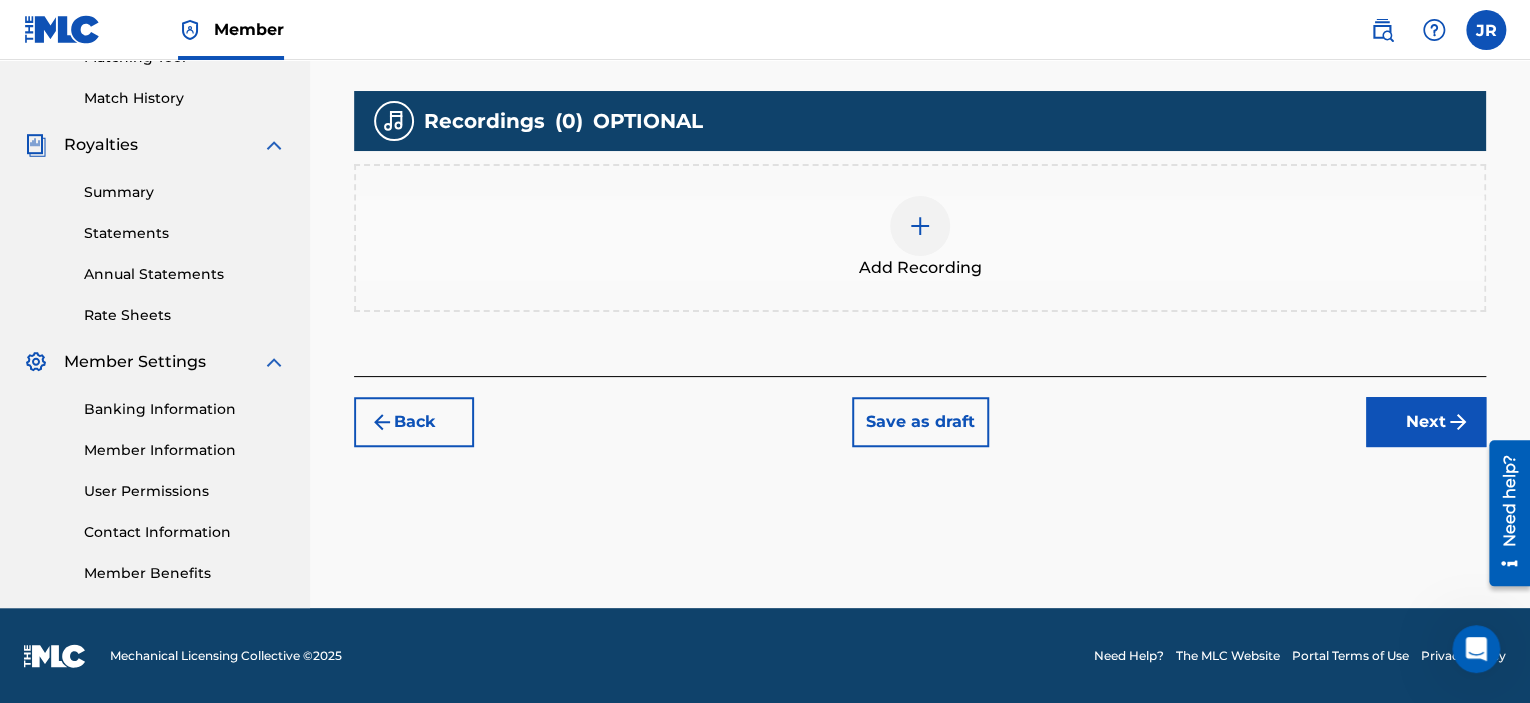 click on "Add Recording" at bounding box center (920, 238) 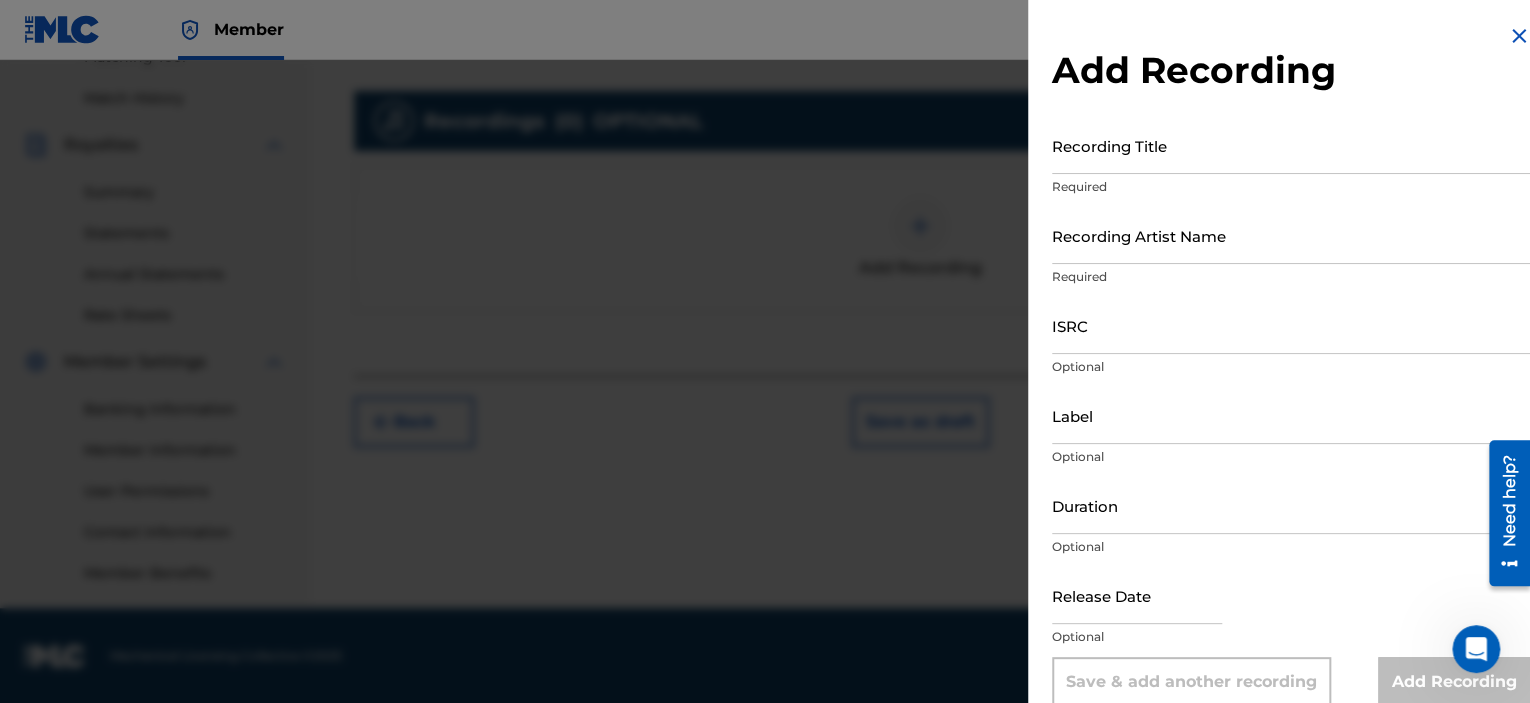 click on "Recording Title" at bounding box center [1291, 145] 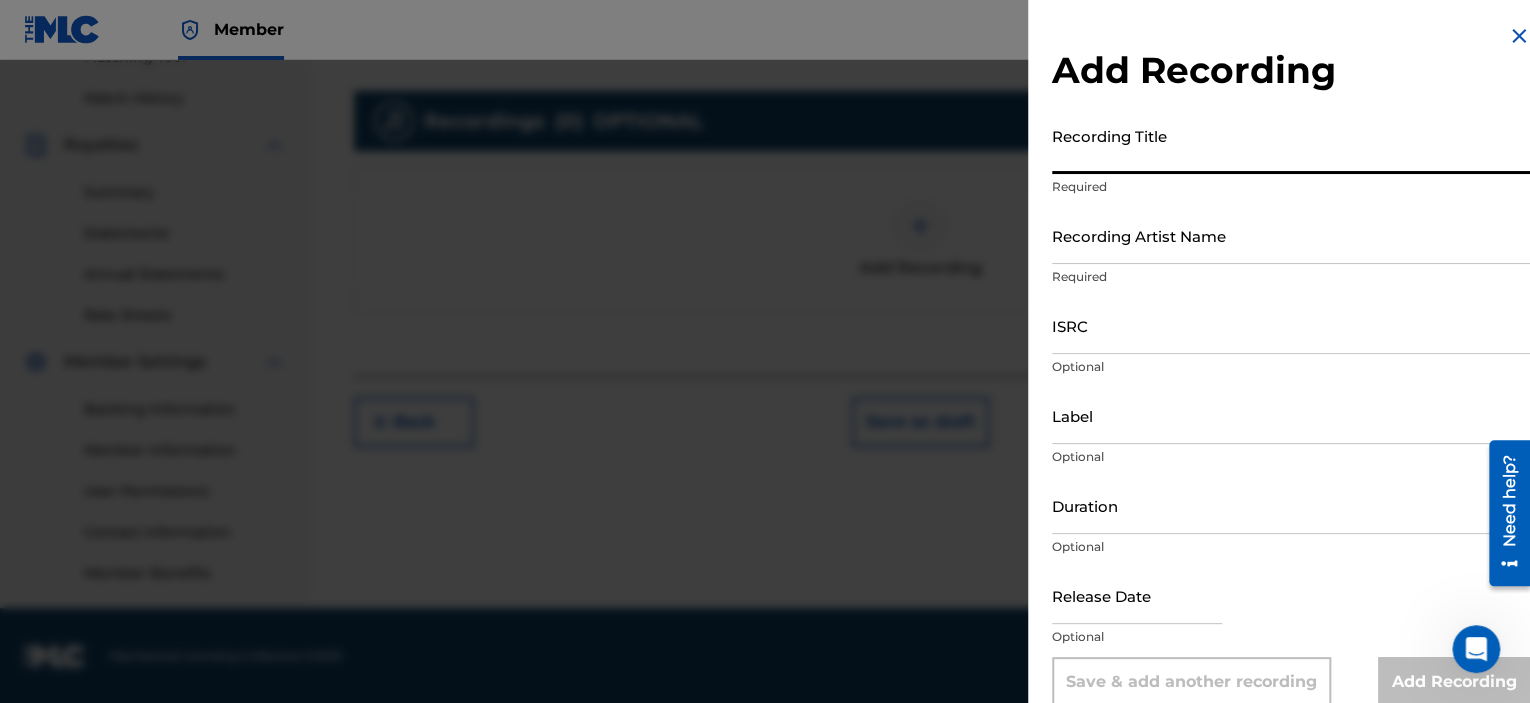 paste on "MEXA A BUNDA (AFRO DANCE RMX)" 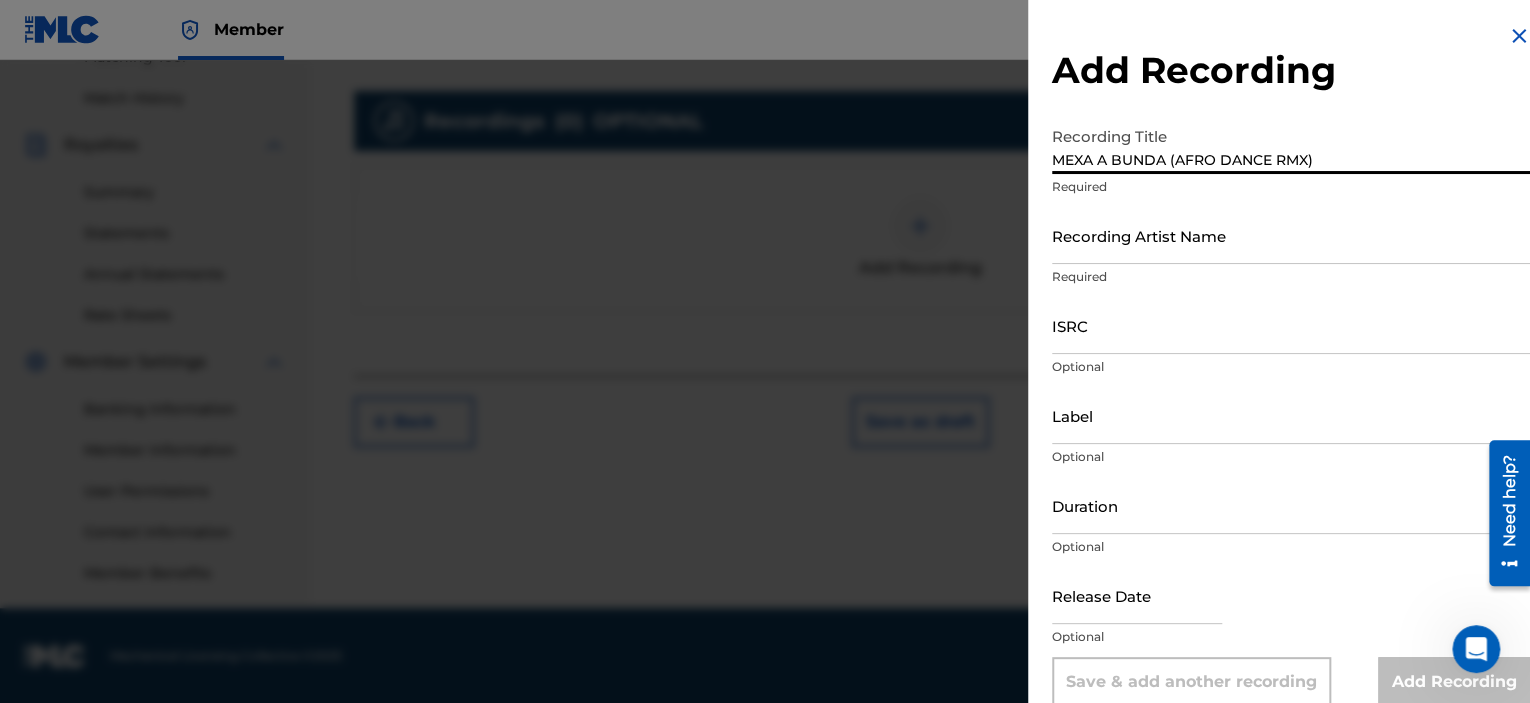 type on "MEXA A BUNDA (AFRO DANCE RMX)" 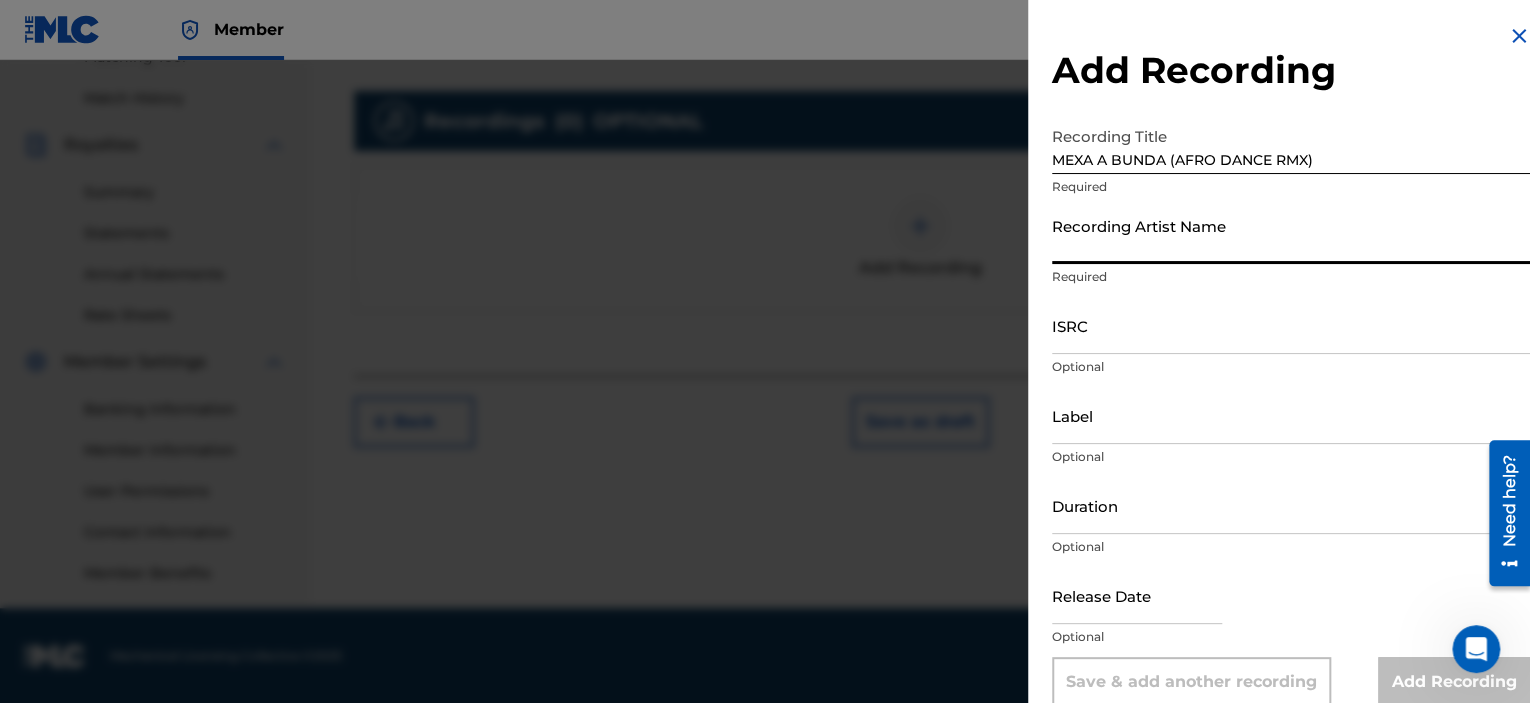 click on "Recording Artist Name" at bounding box center [1291, 235] 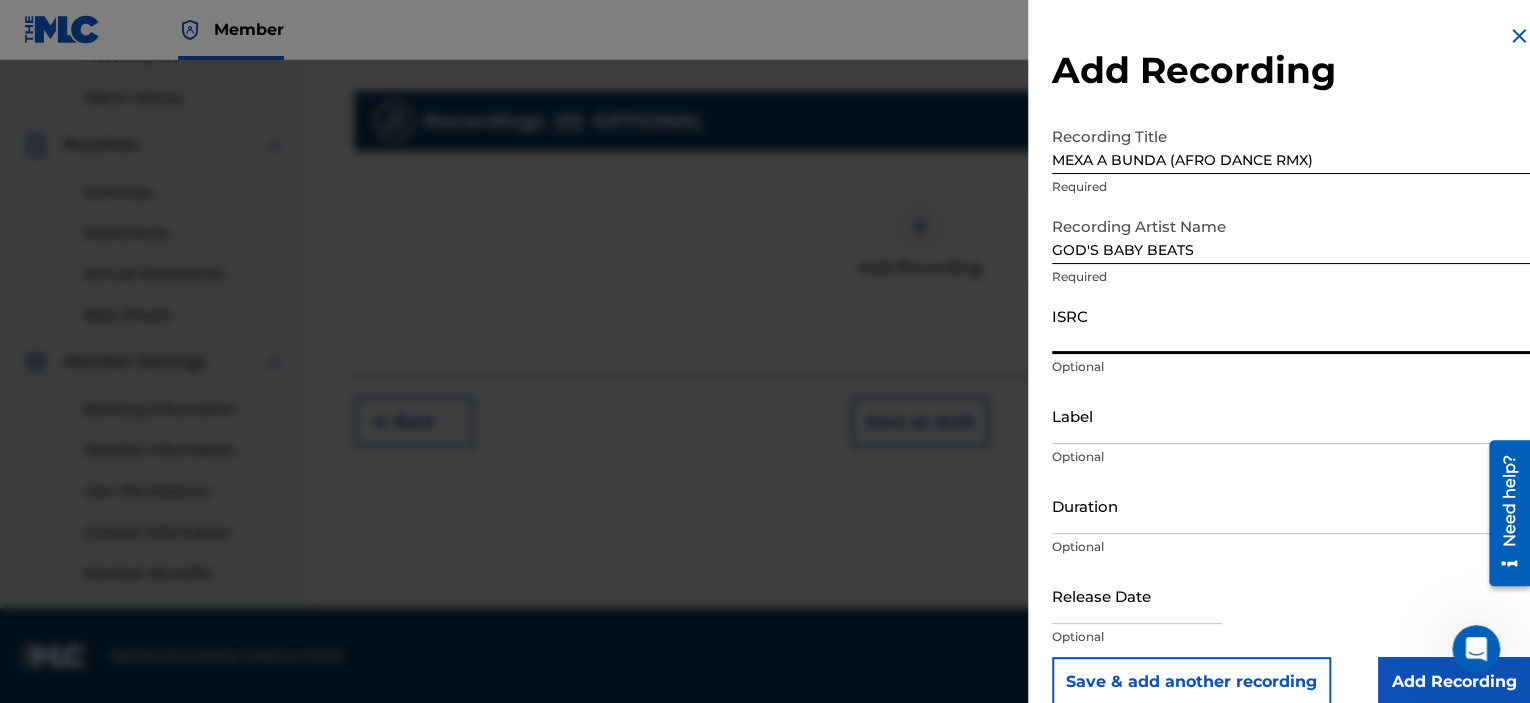 click on "ISRC" at bounding box center [1291, 325] 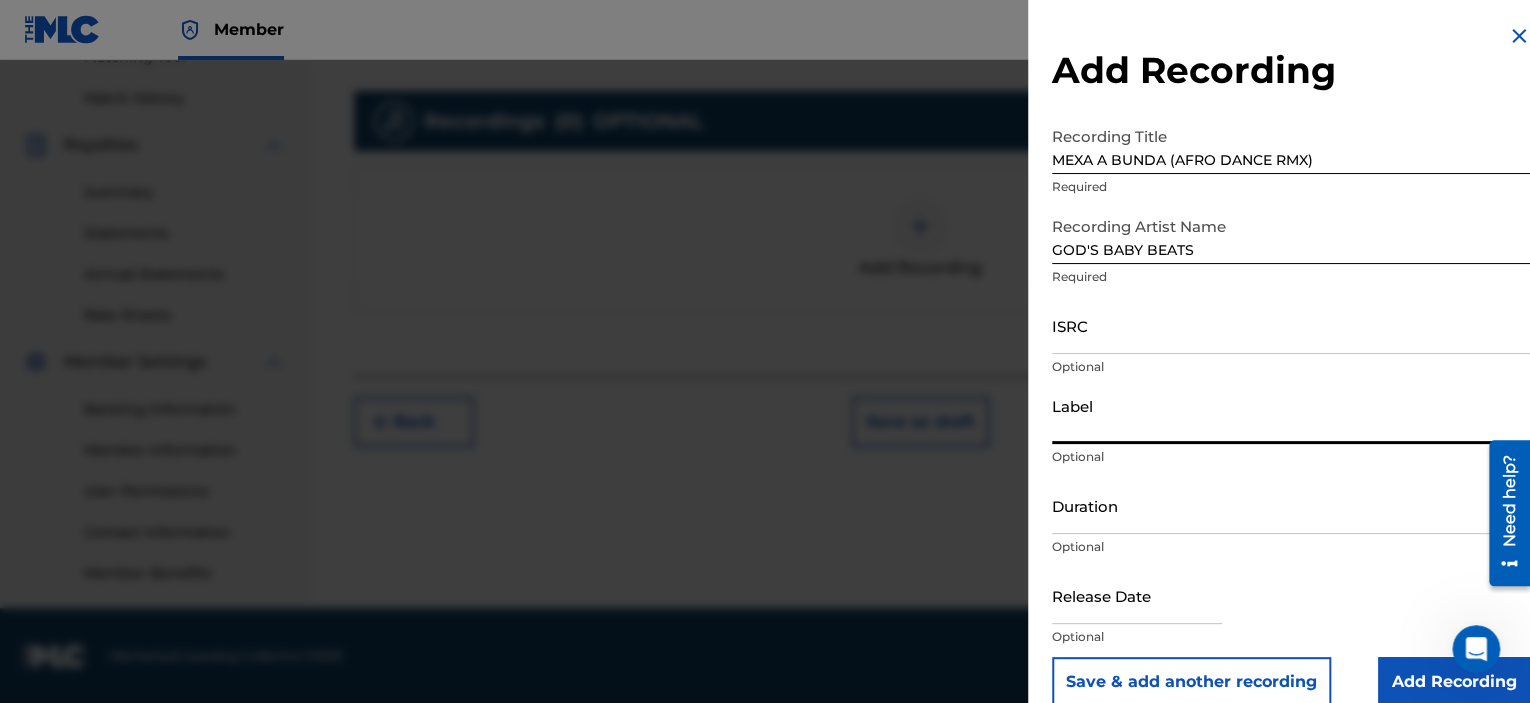 type on "[DEMOGRAPHIC_DATA]'S BABY MUSIC" 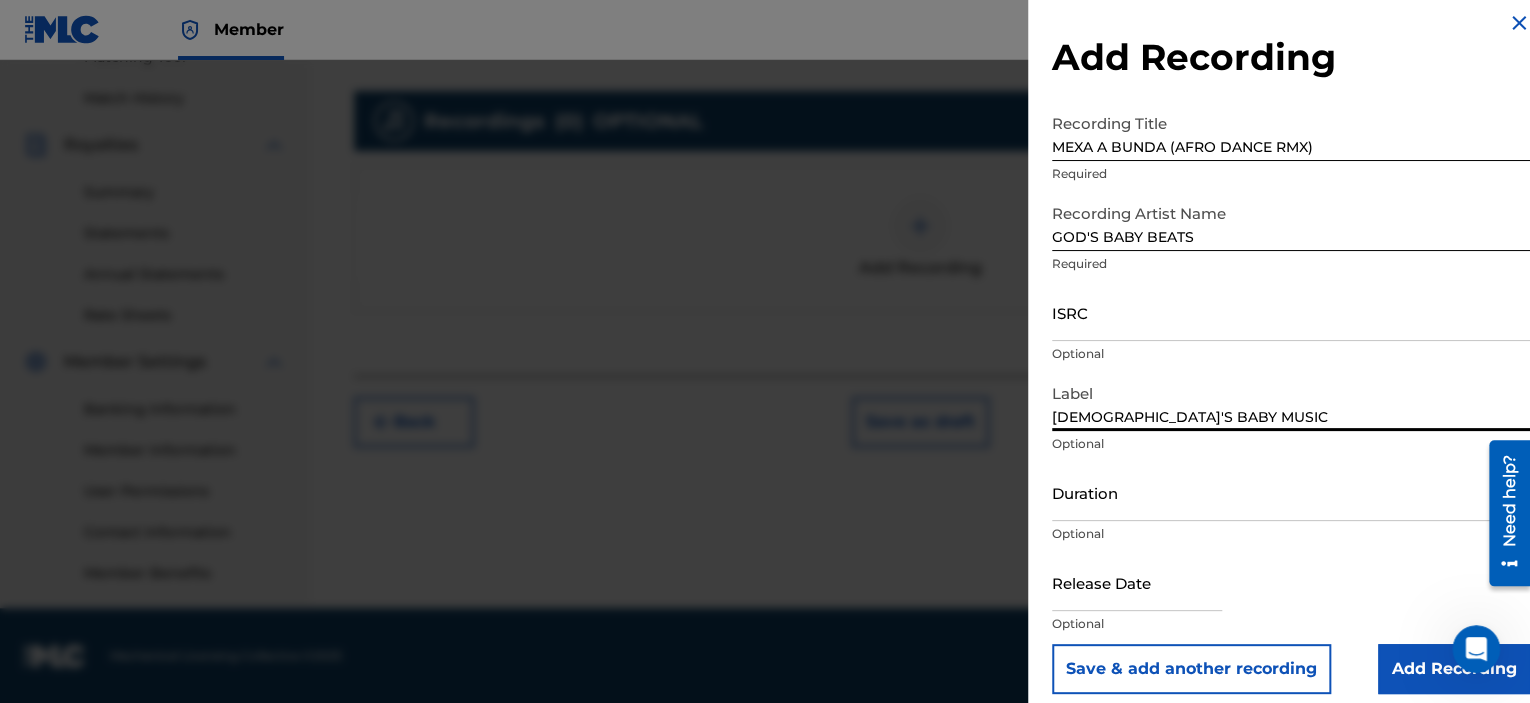 scroll, scrollTop: 28, scrollLeft: 0, axis: vertical 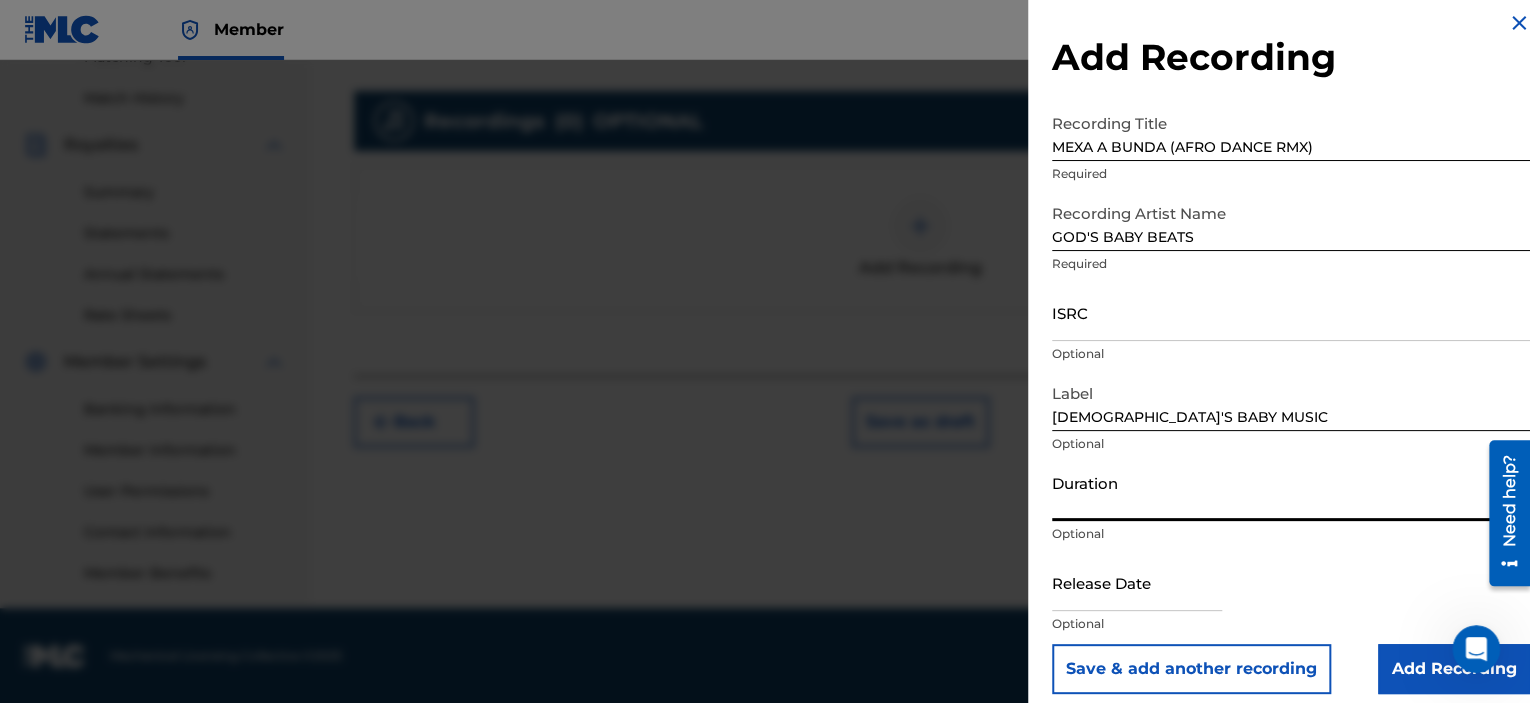click on "Duration" at bounding box center (1291, 492) 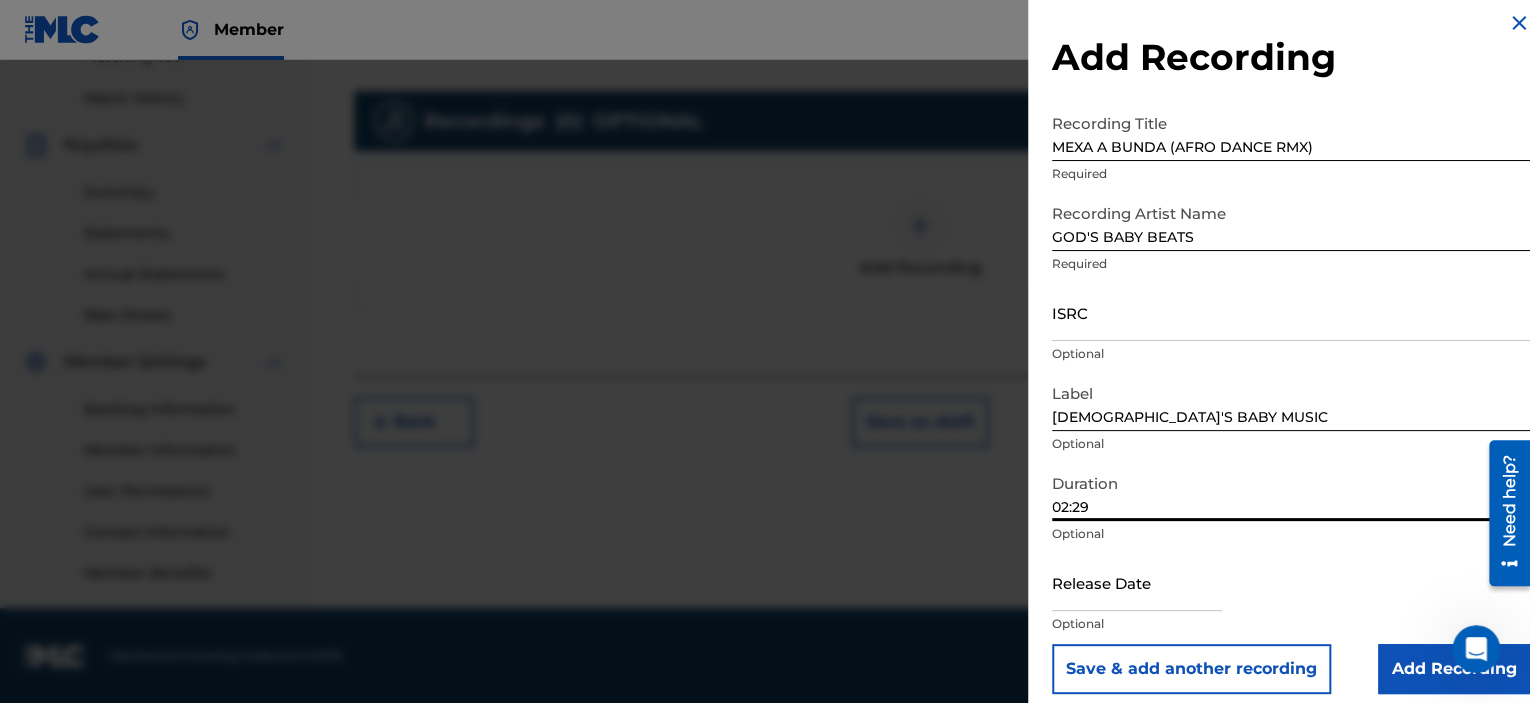 type on "02:29" 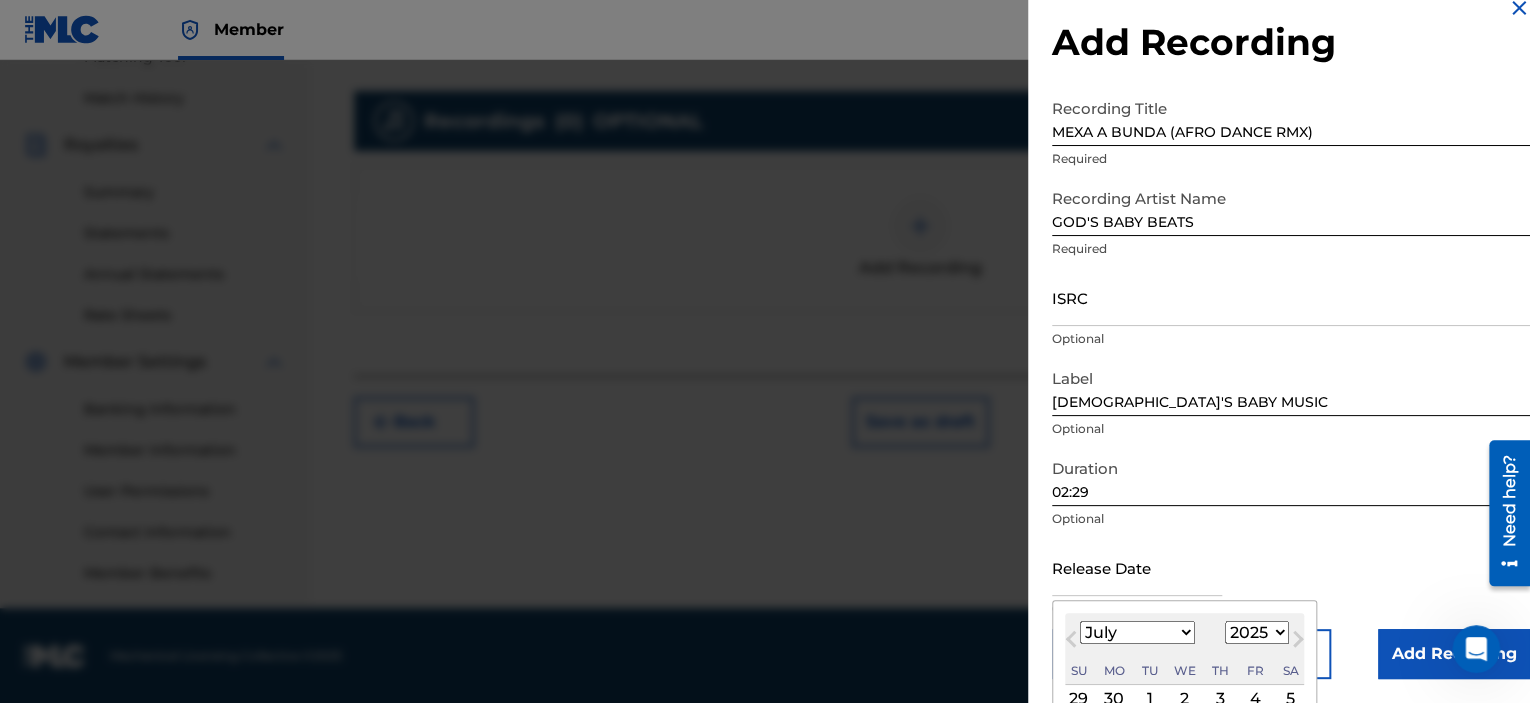 click at bounding box center (1137, 567) 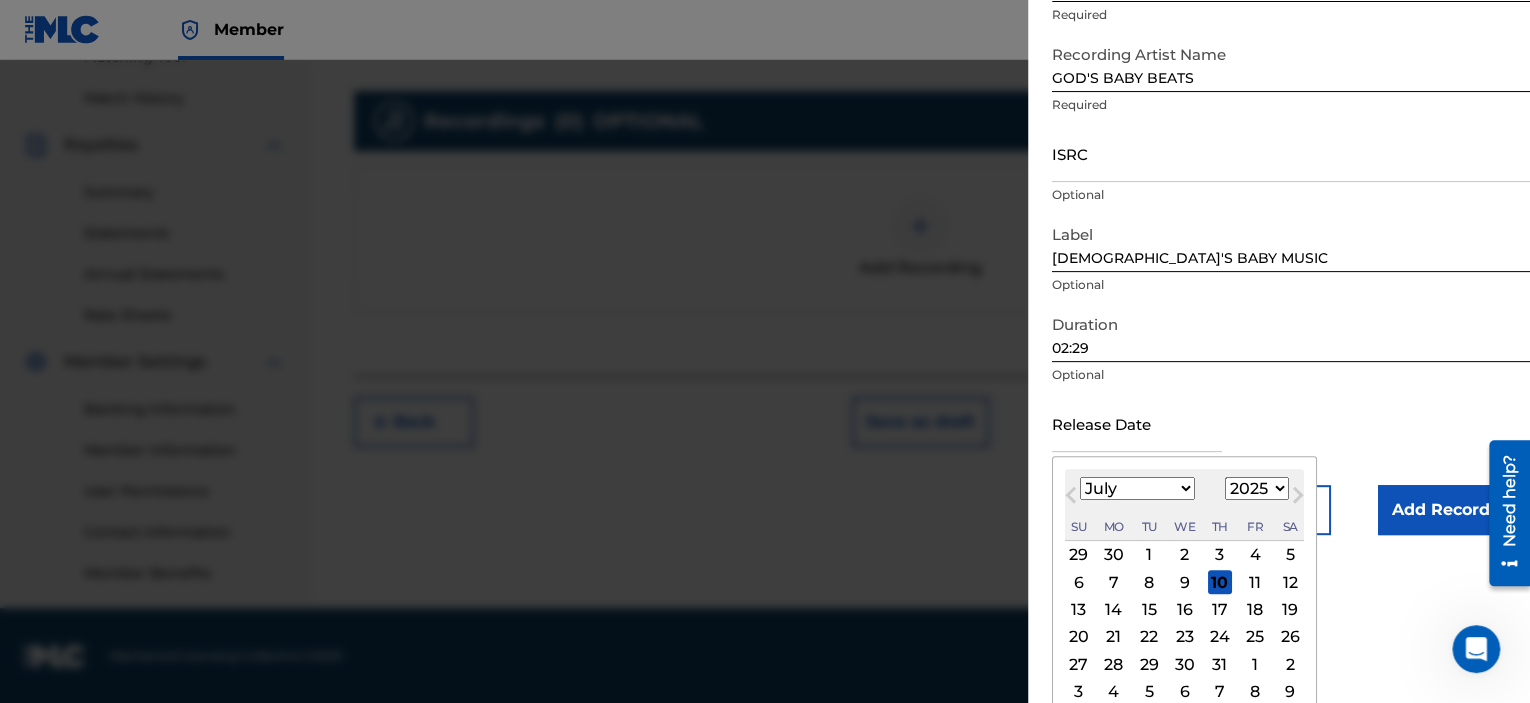 scroll, scrollTop: 186, scrollLeft: 0, axis: vertical 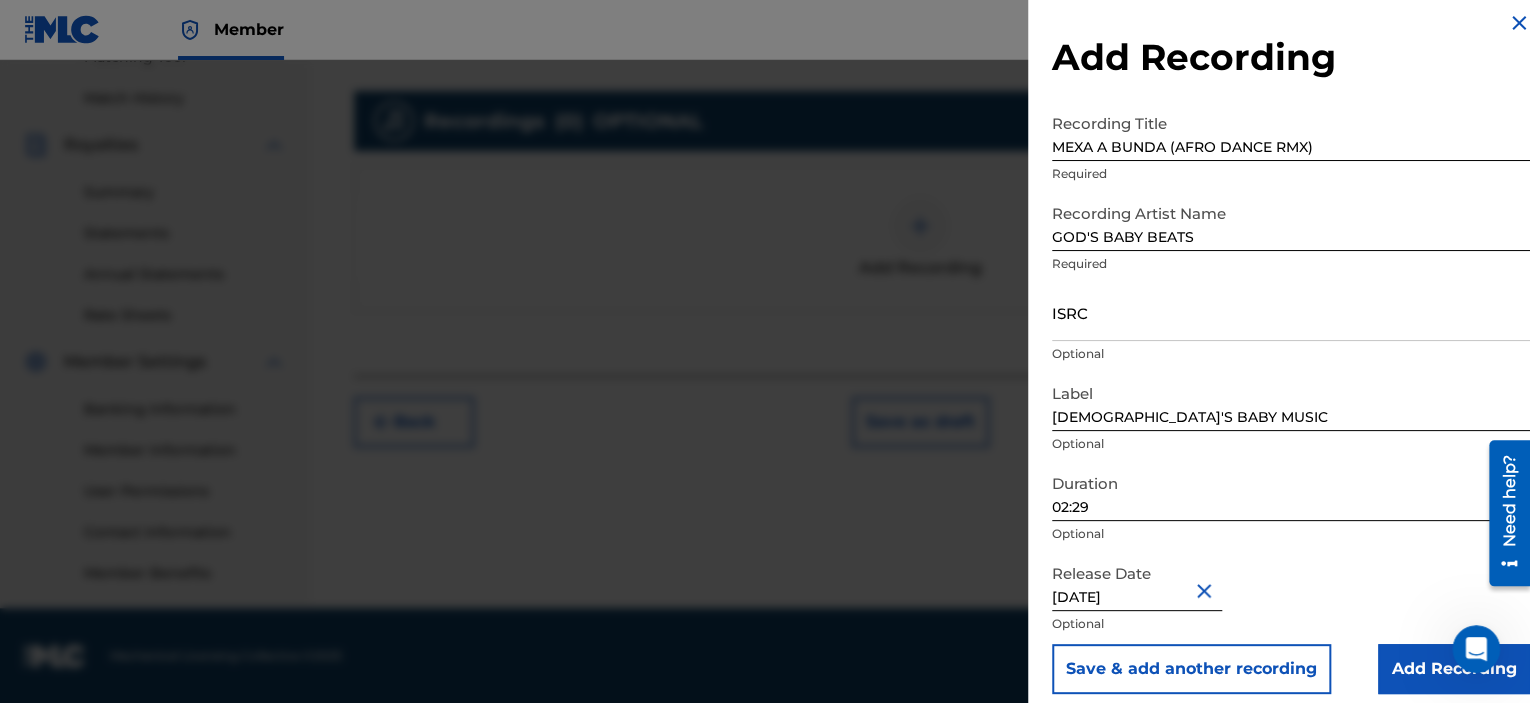 click on "Release Date [DATE] Optional" at bounding box center (1291, 599) 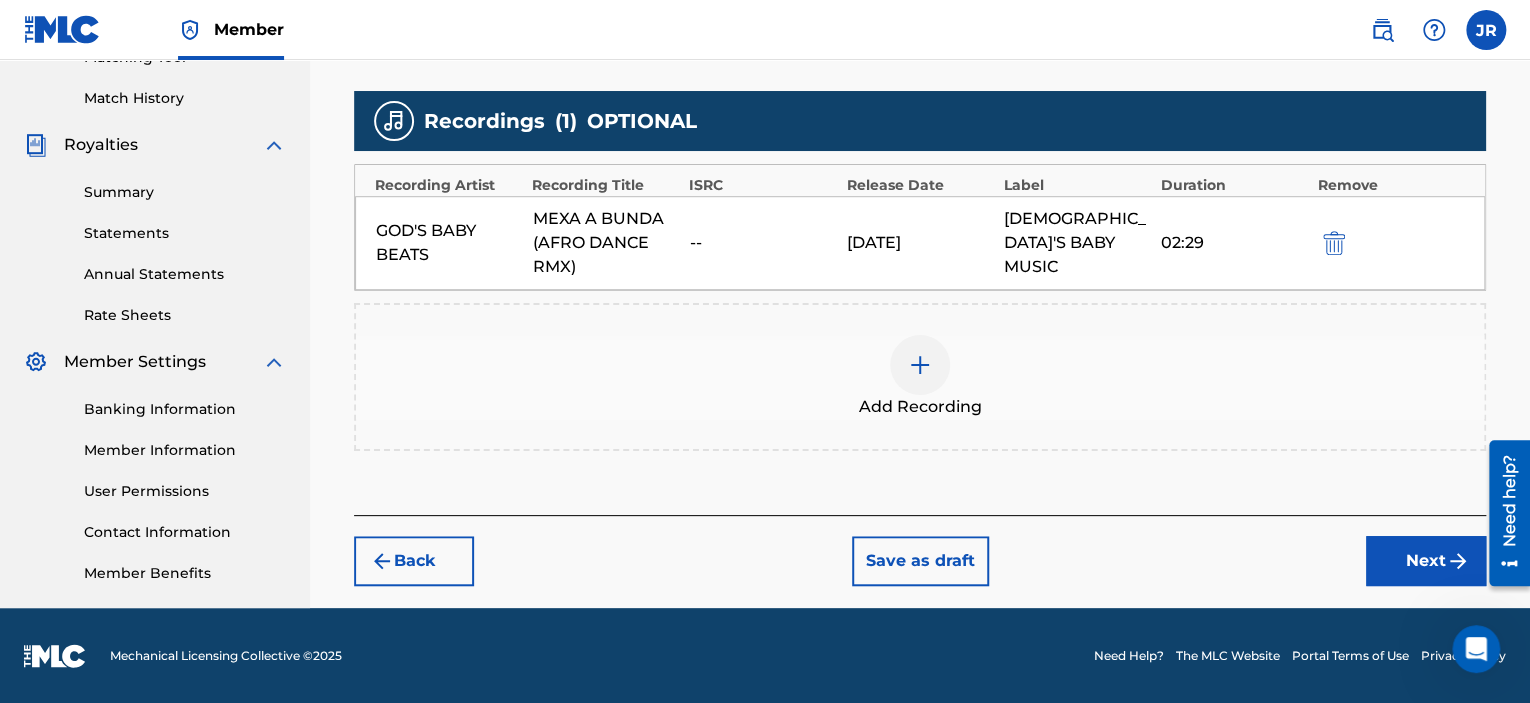 click on "Next" at bounding box center [1426, 561] 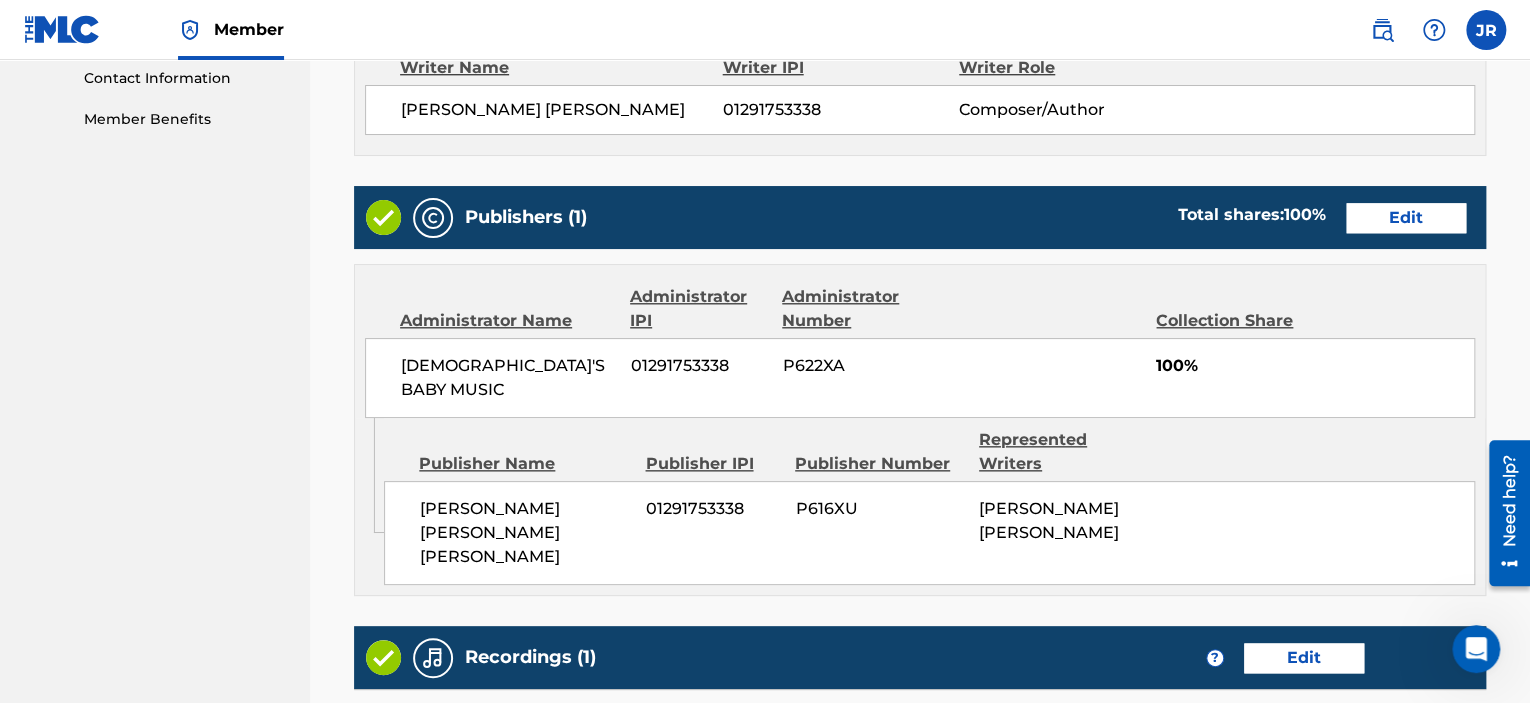 scroll, scrollTop: 1271, scrollLeft: 0, axis: vertical 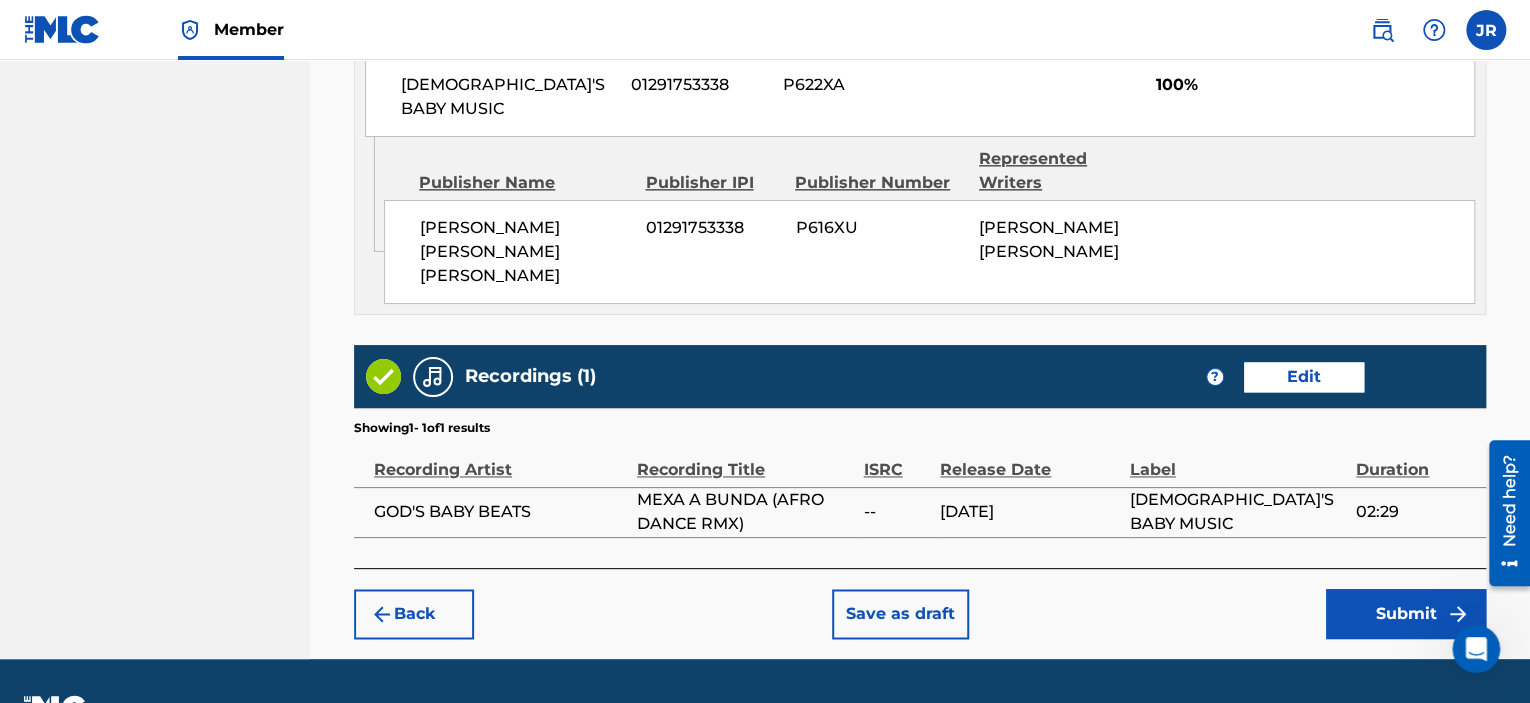 click on "Submit" at bounding box center [1406, 614] 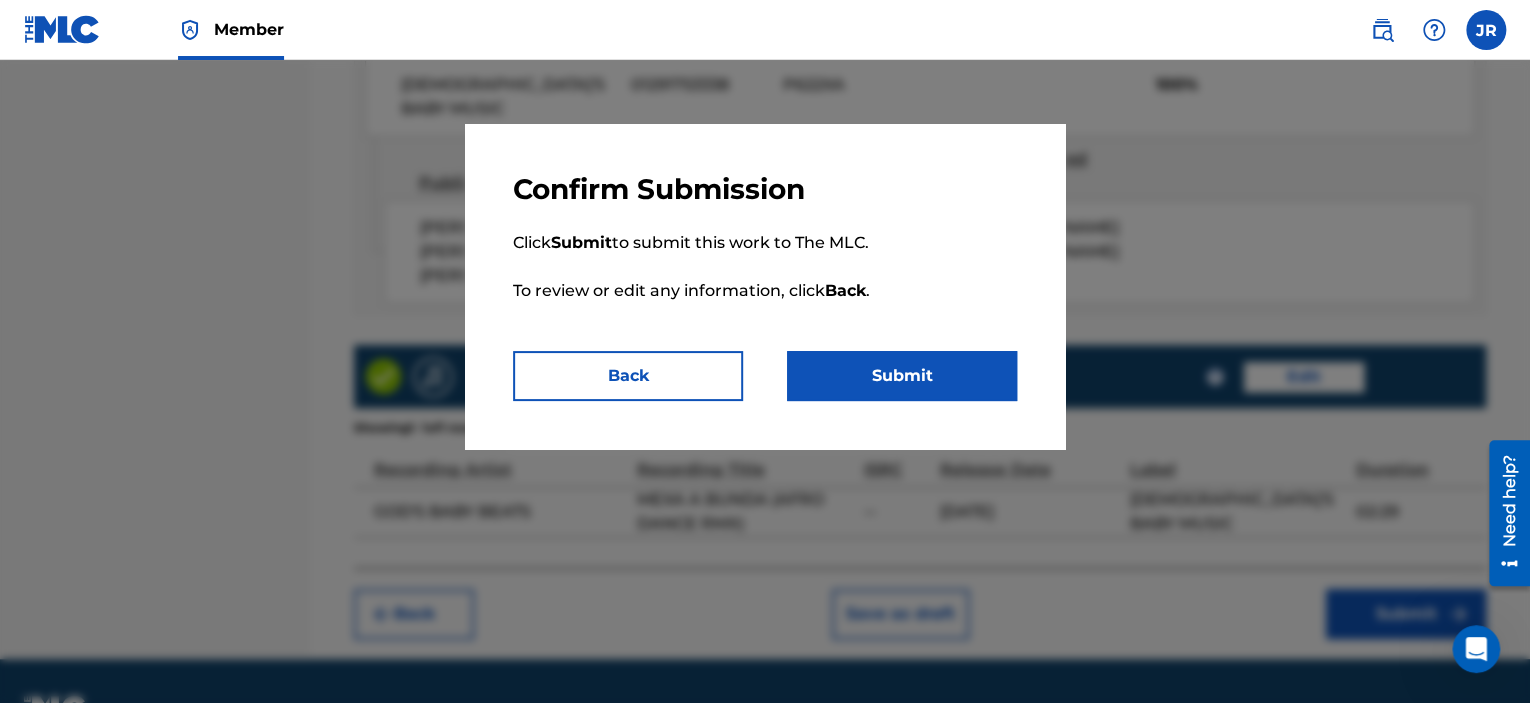 click on "Submit" at bounding box center [902, 376] 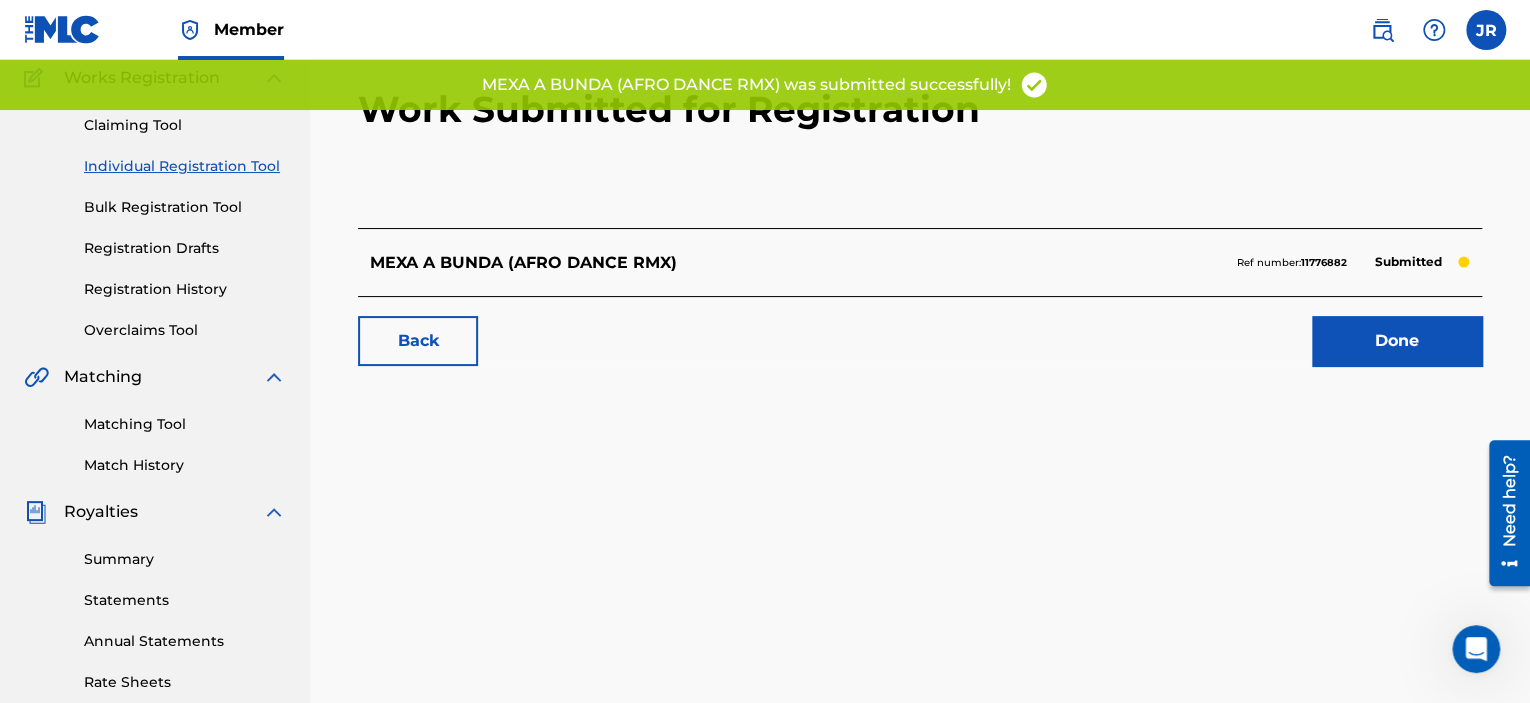 scroll, scrollTop: 200, scrollLeft: 0, axis: vertical 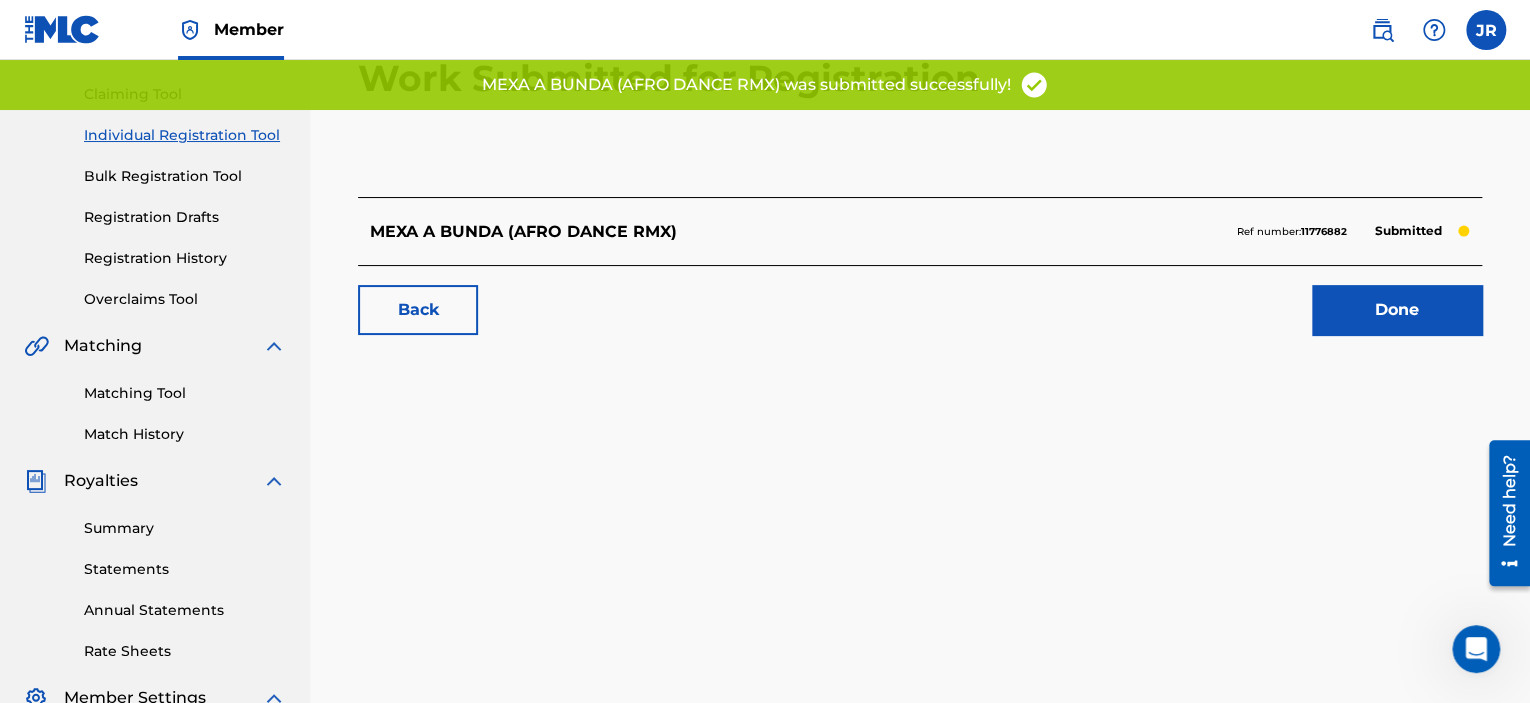 click on "Done" at bounding box center (1397, 310) 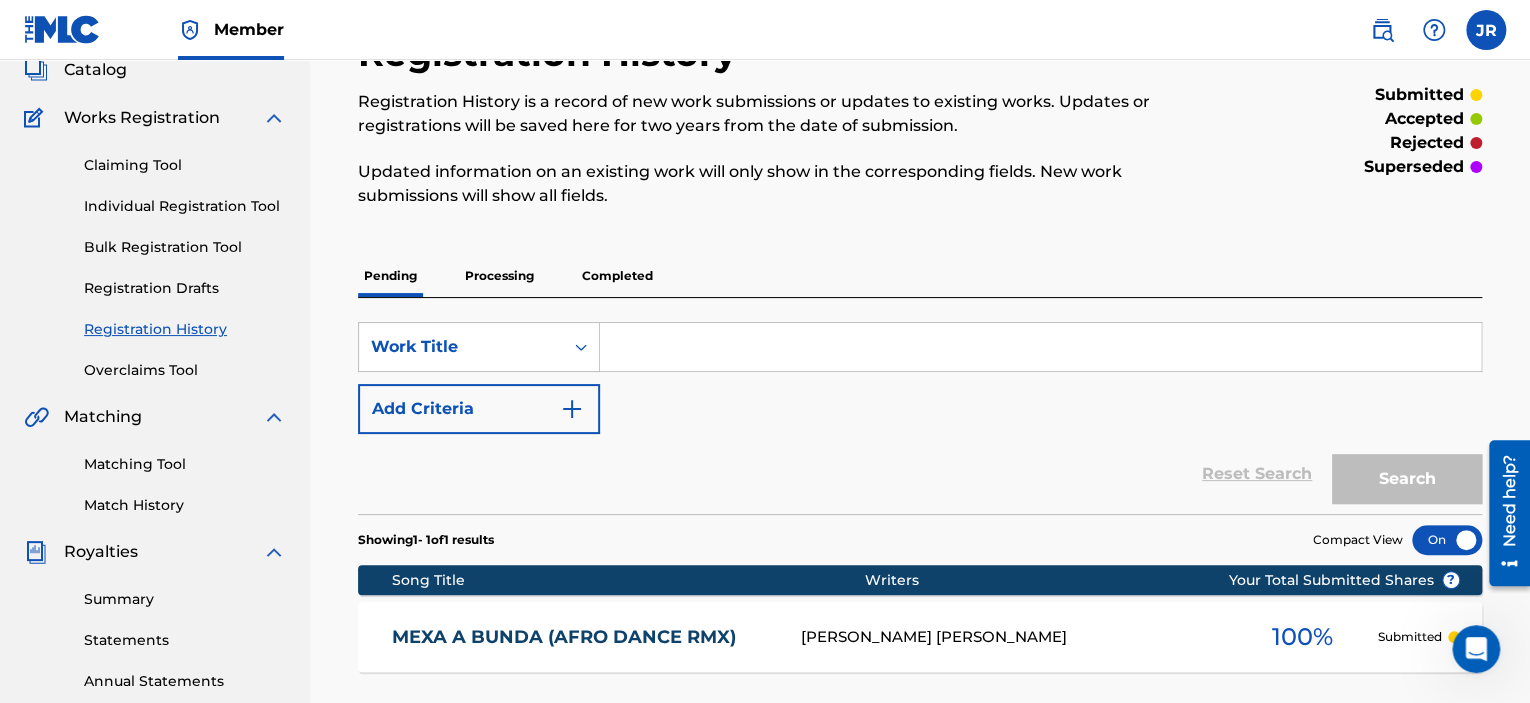 scroll, scrollTop: 300, scrollLeft: 0, axis: vertical 